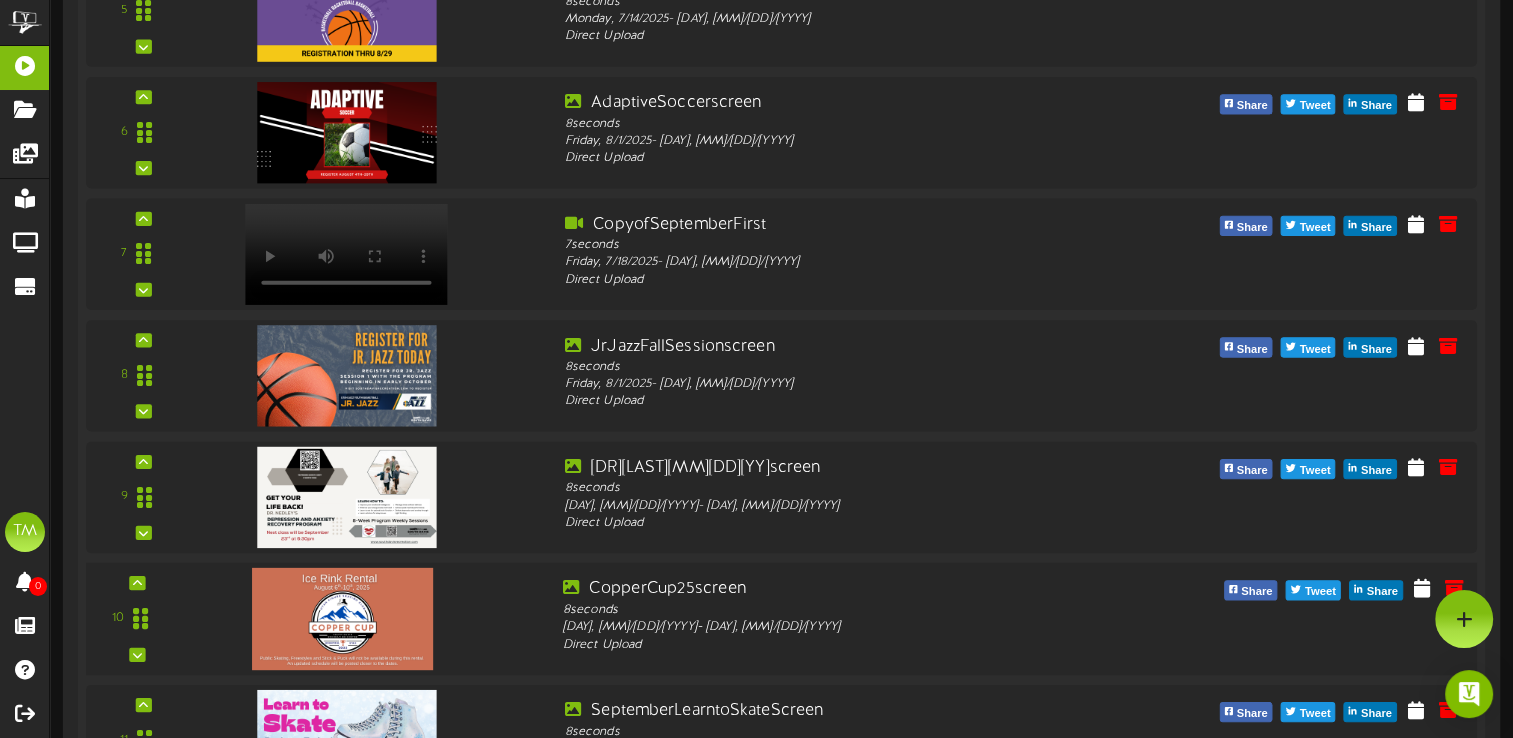 scroll, scrollTop: 993, scrollLeft: 0, axis: vertical 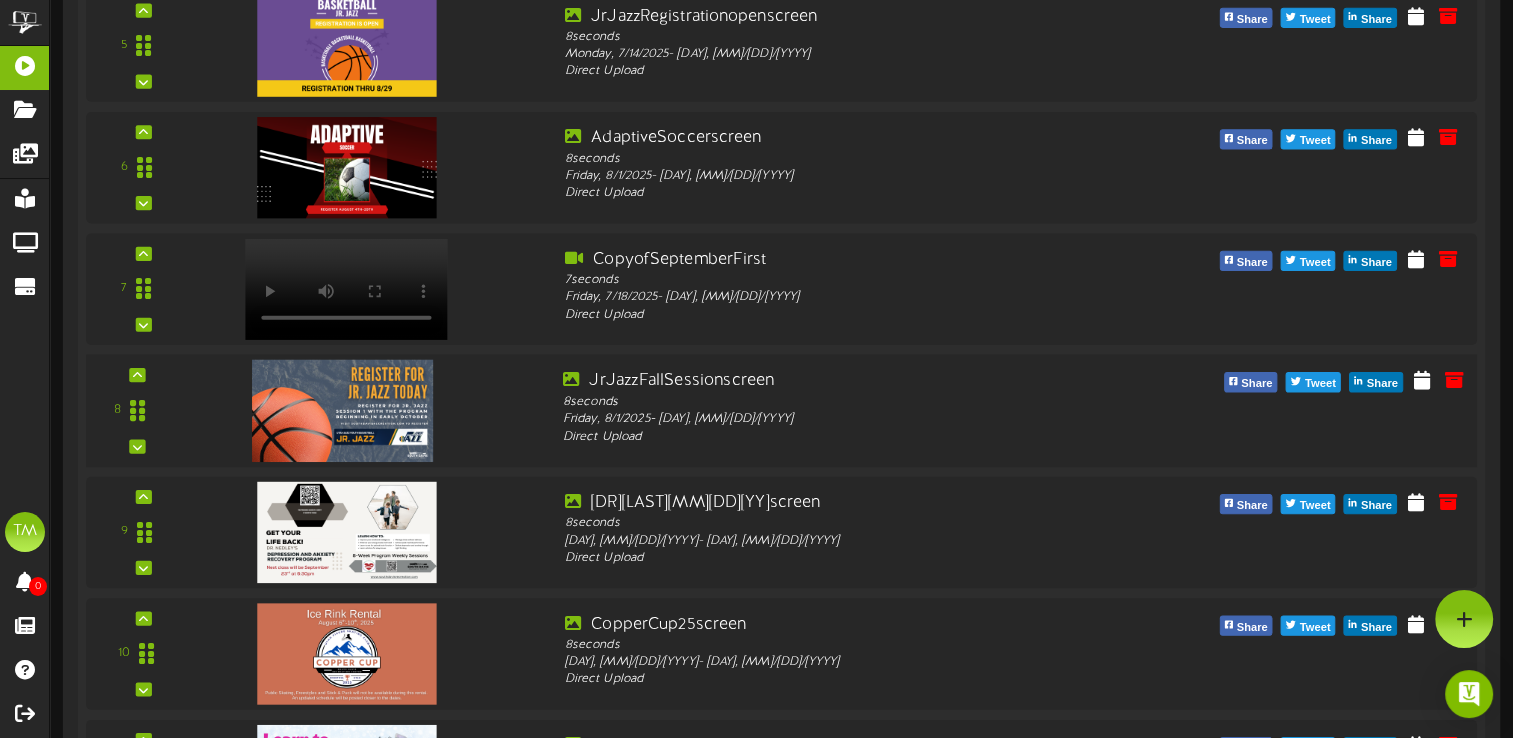 click at bounding box center [343, 410] 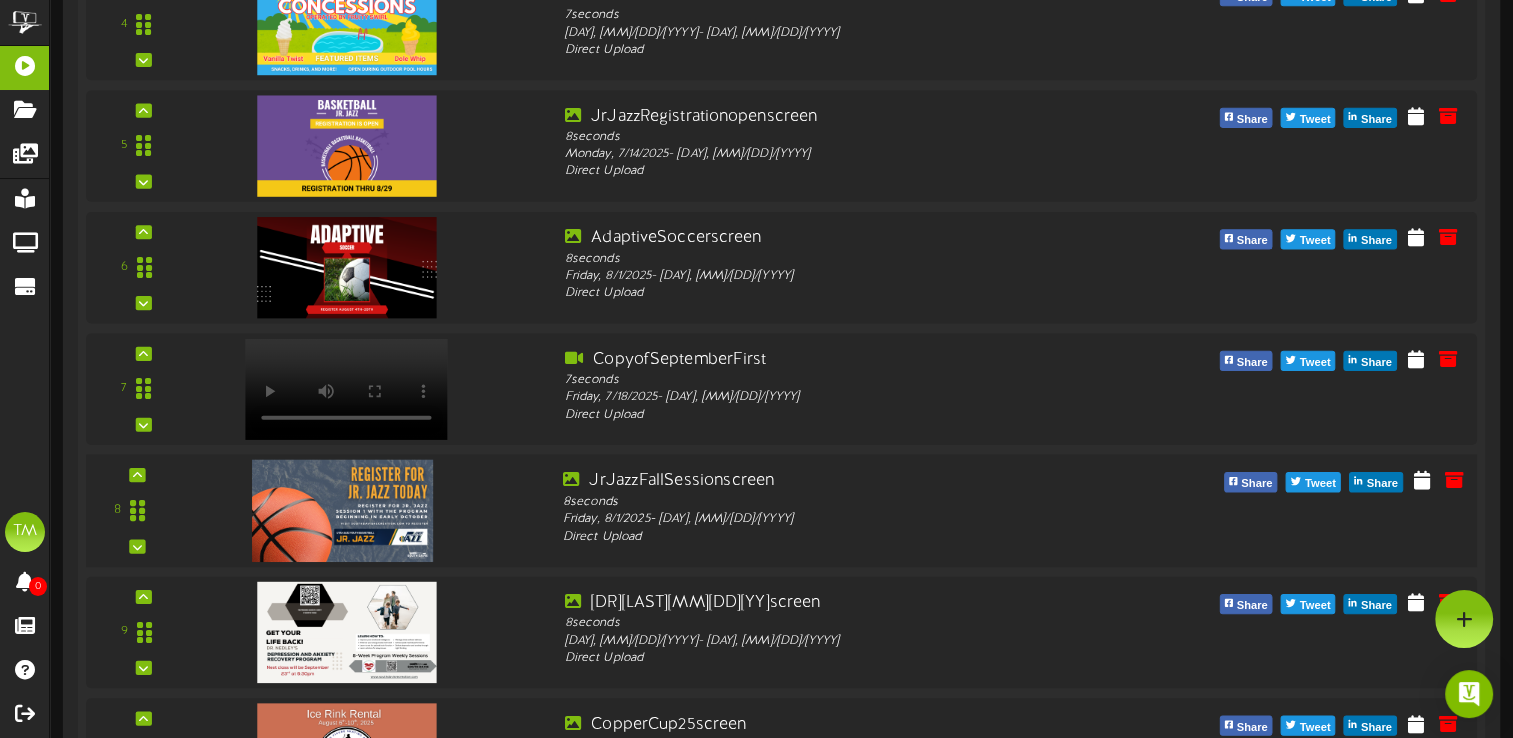 scroll, scrollTop: 793, scrollLeft: 0, axis: vertical 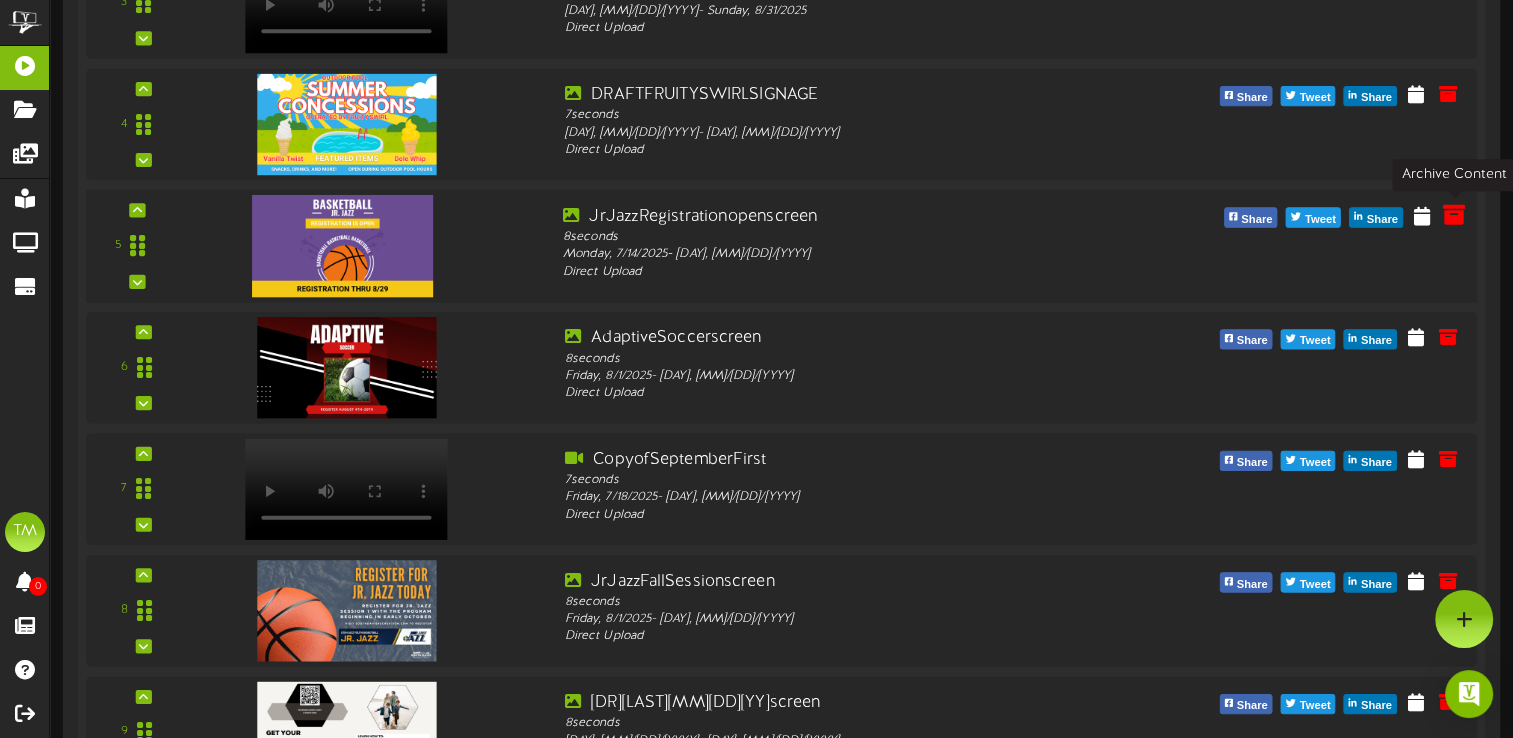 click at bounding box center (1454, 214) 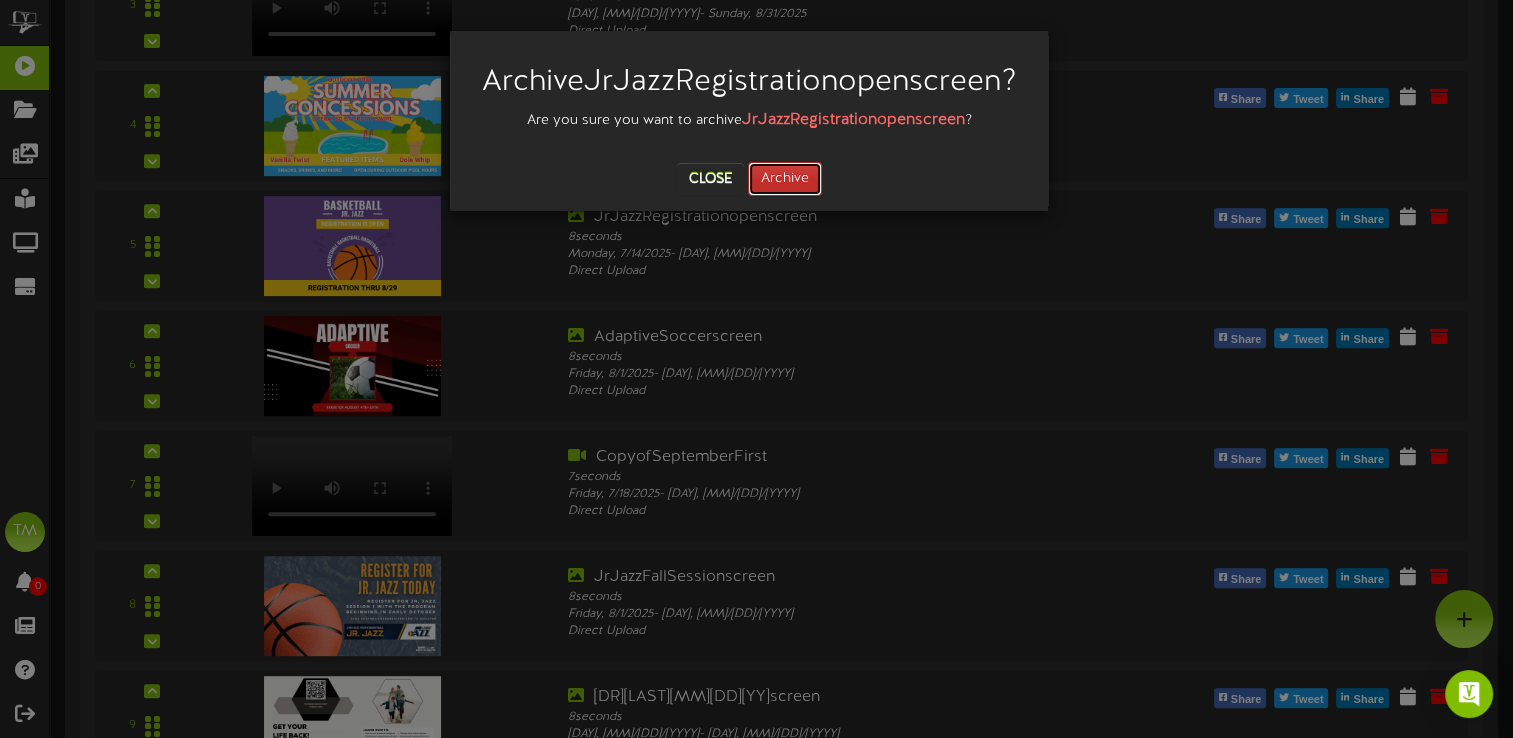 click on "Archive" at bounding box center (785, 179) 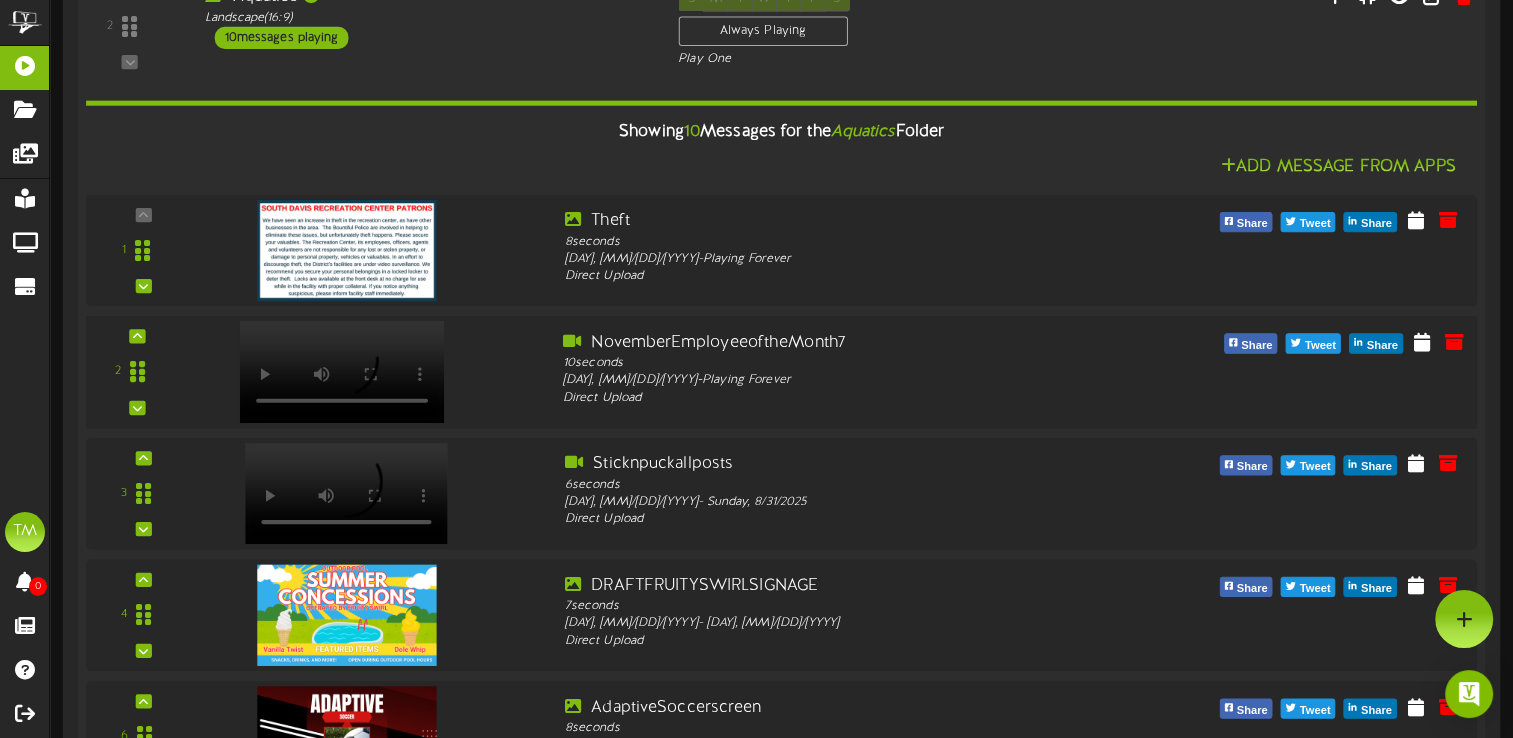 scroll, scrollTop: 252, scrollLeft: 0, axis: vertical 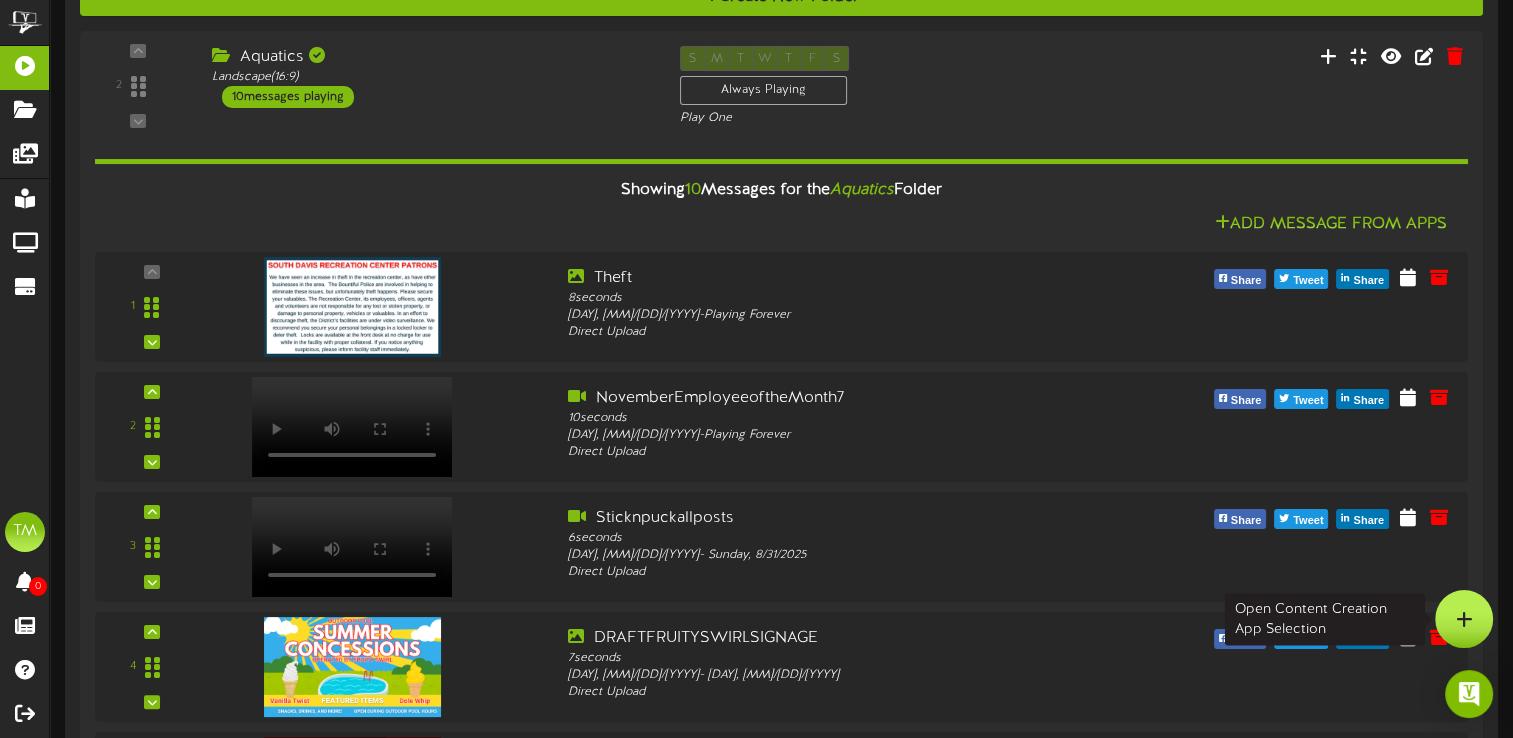 click at bounding box center (1464, 619) 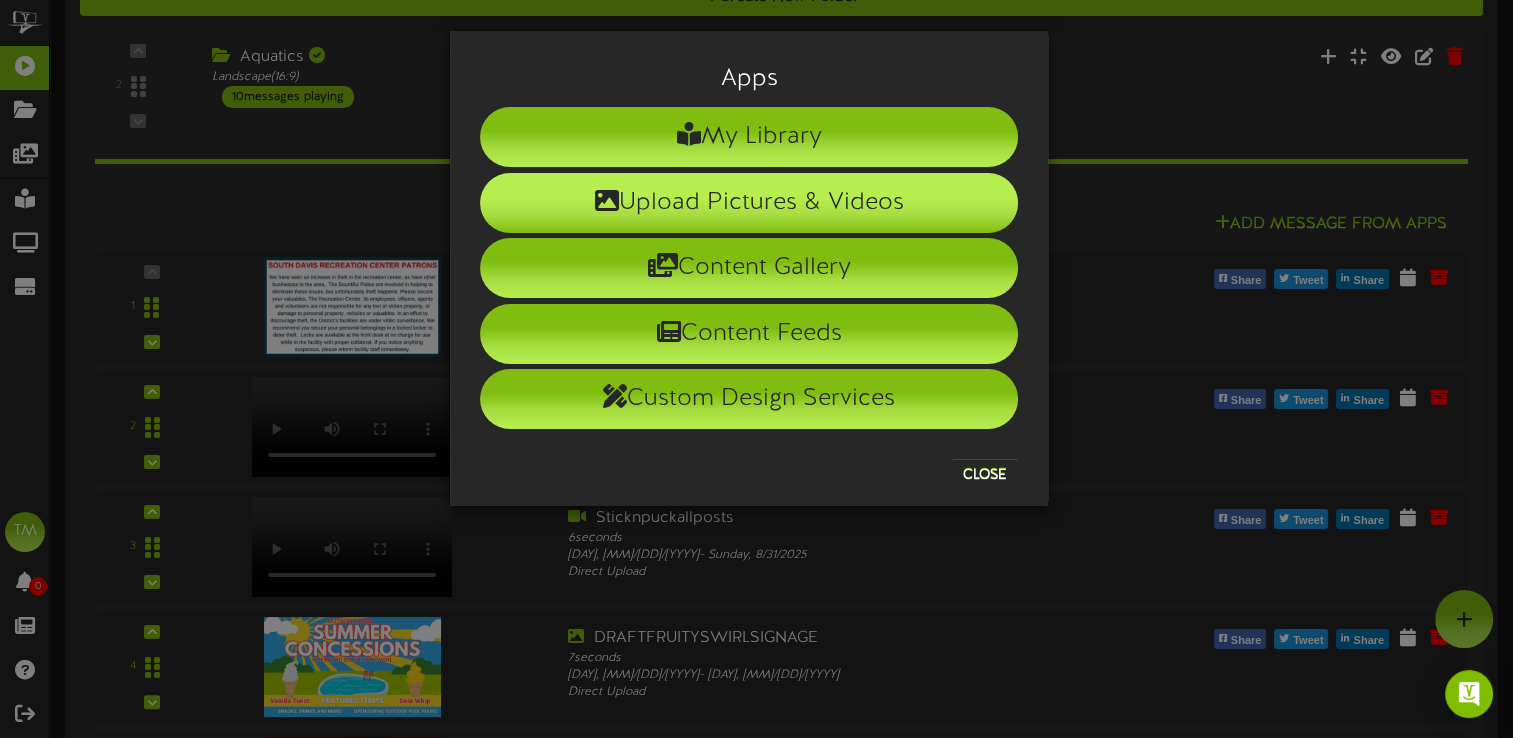 click on "Upload Pictures & Videos" at bounding box center [749, 203] 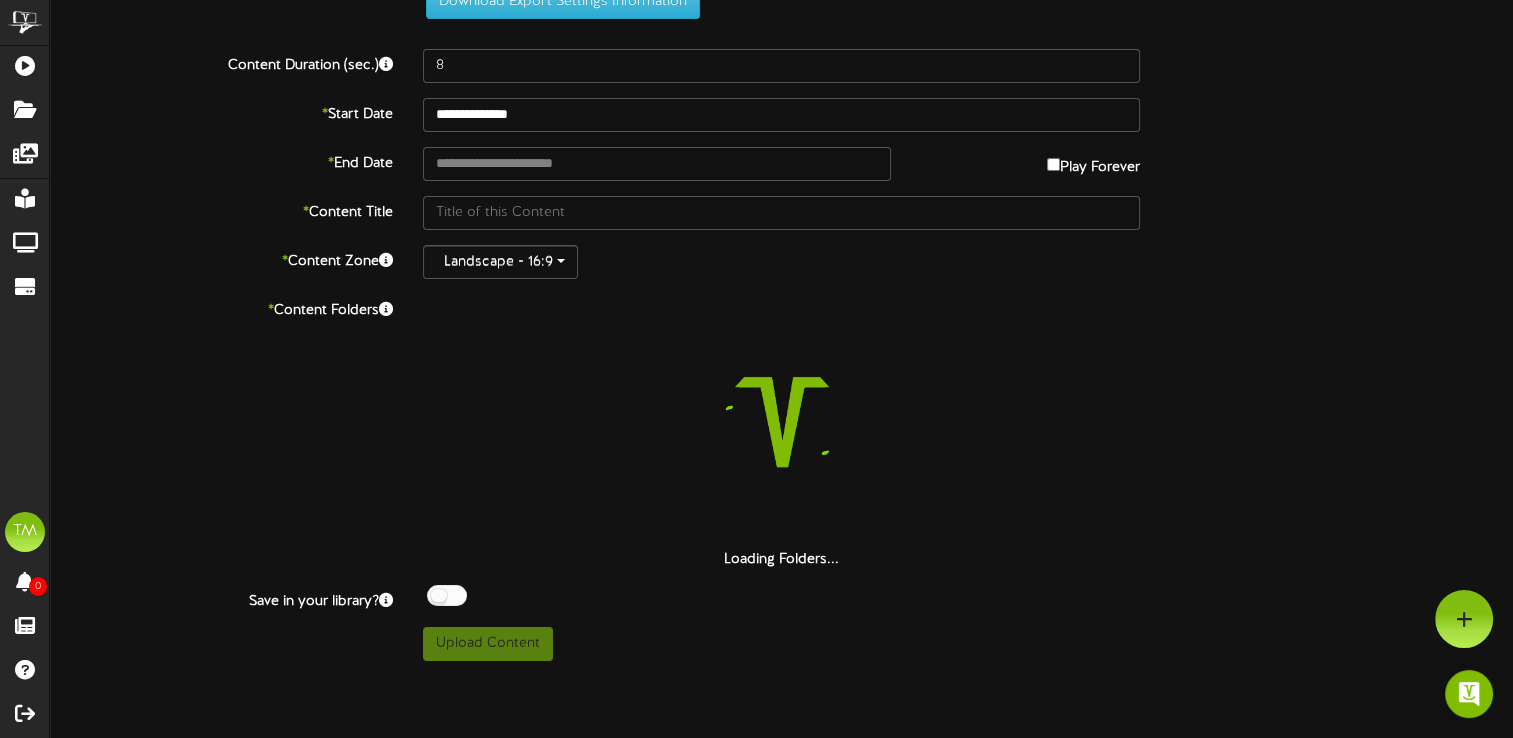 scroll, scrollTop: 0, scrollLeft: 0, axis: both 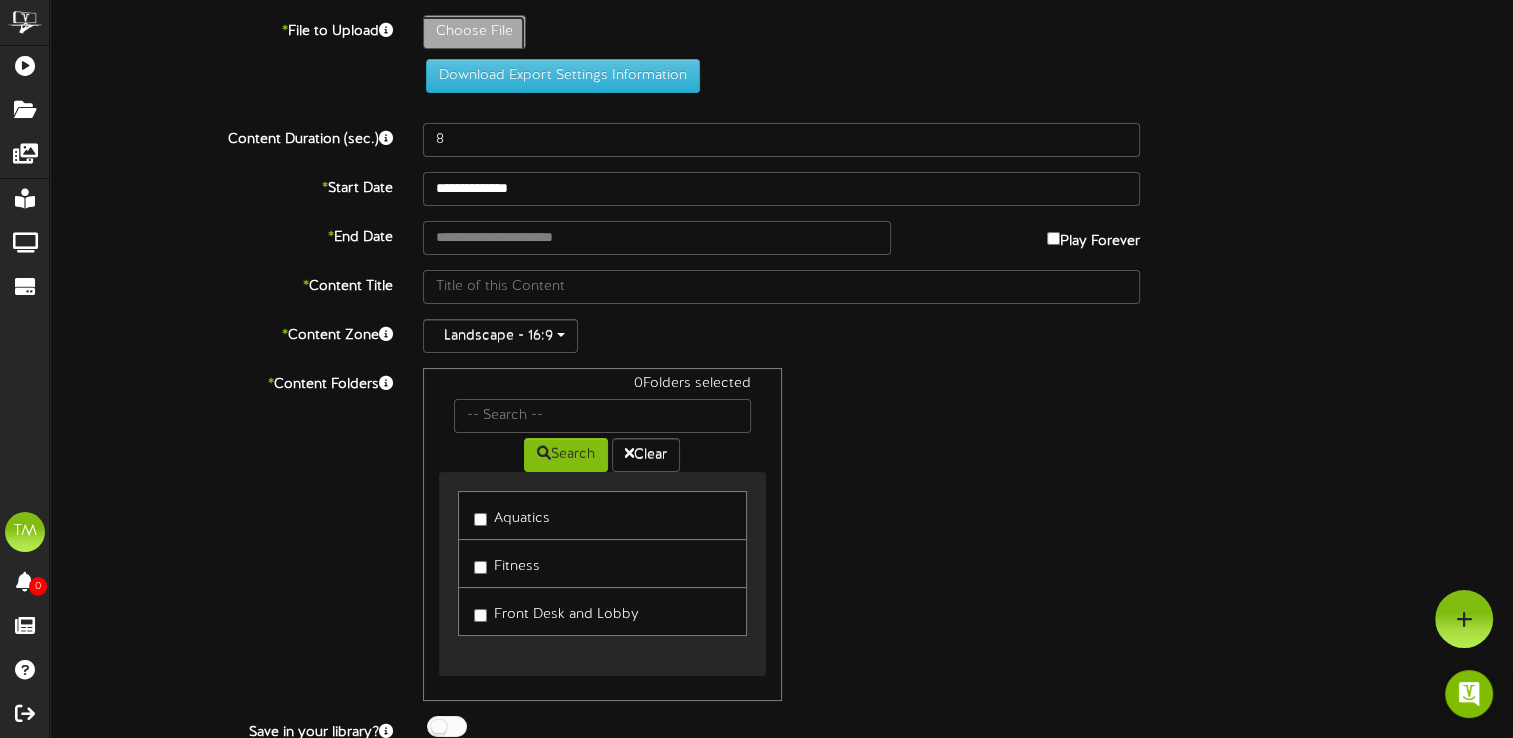 click on "Choose File" at bounding box center (-563, 87) 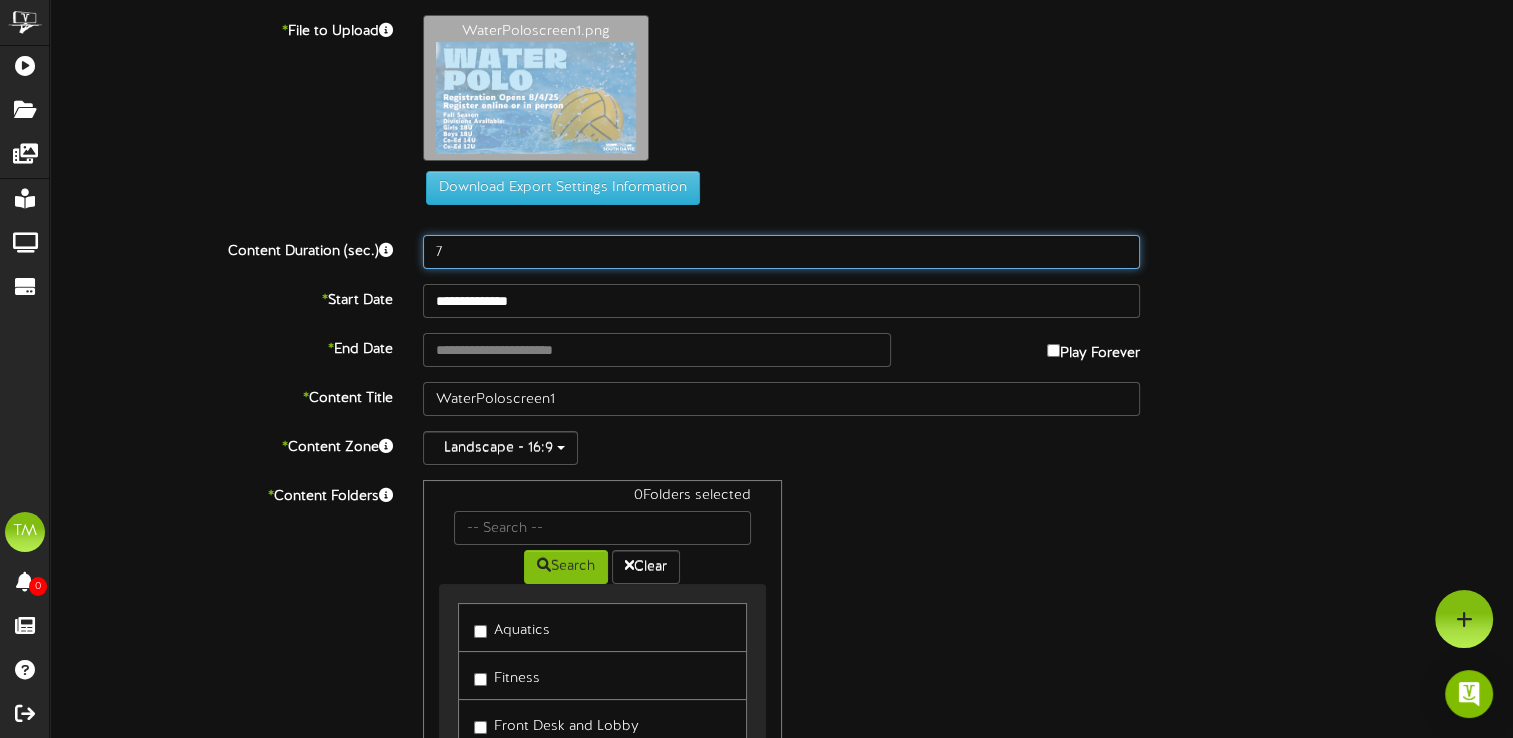 click on "7" at bounding box center [781, 252] 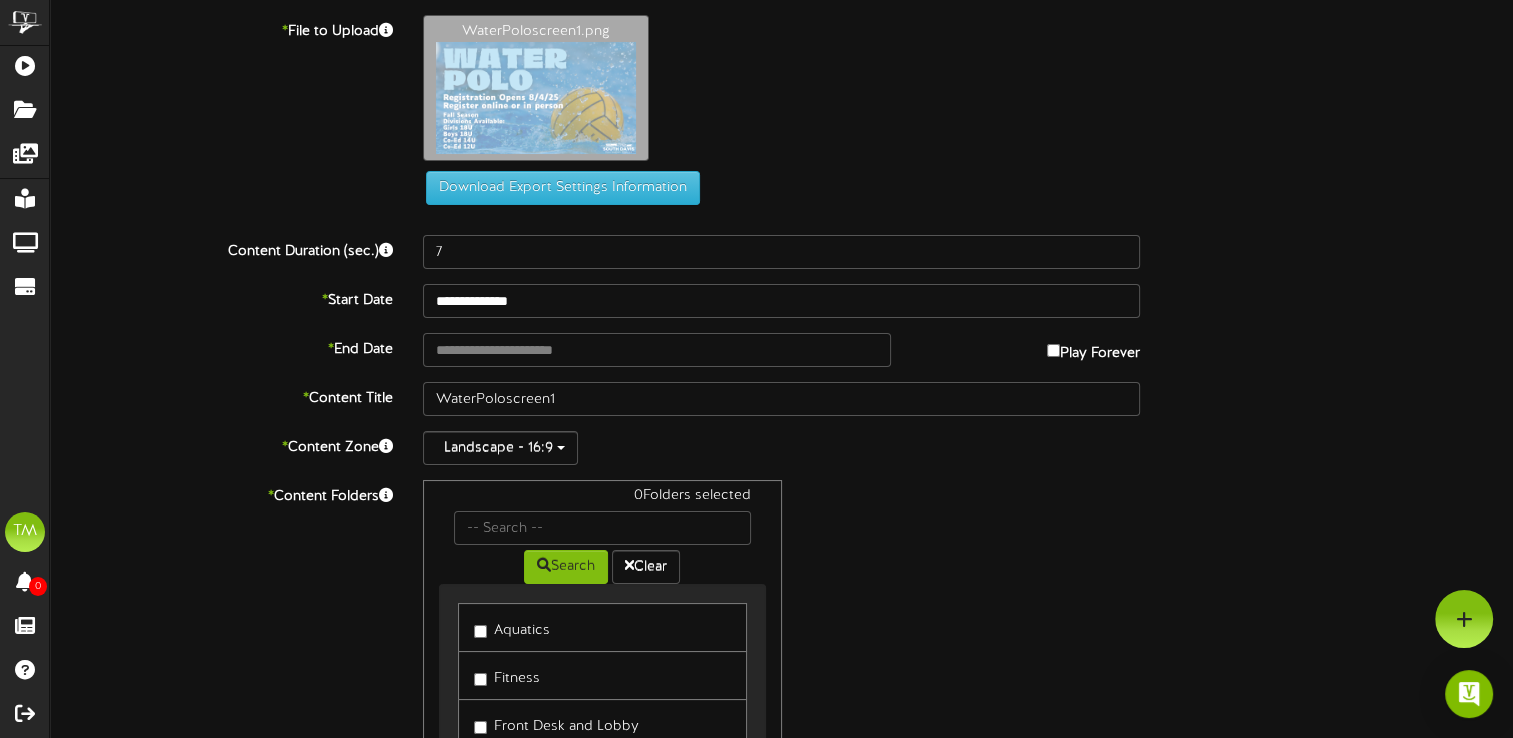 click on "WaterPoloscreen1.png" at bounding box center (968, 93) 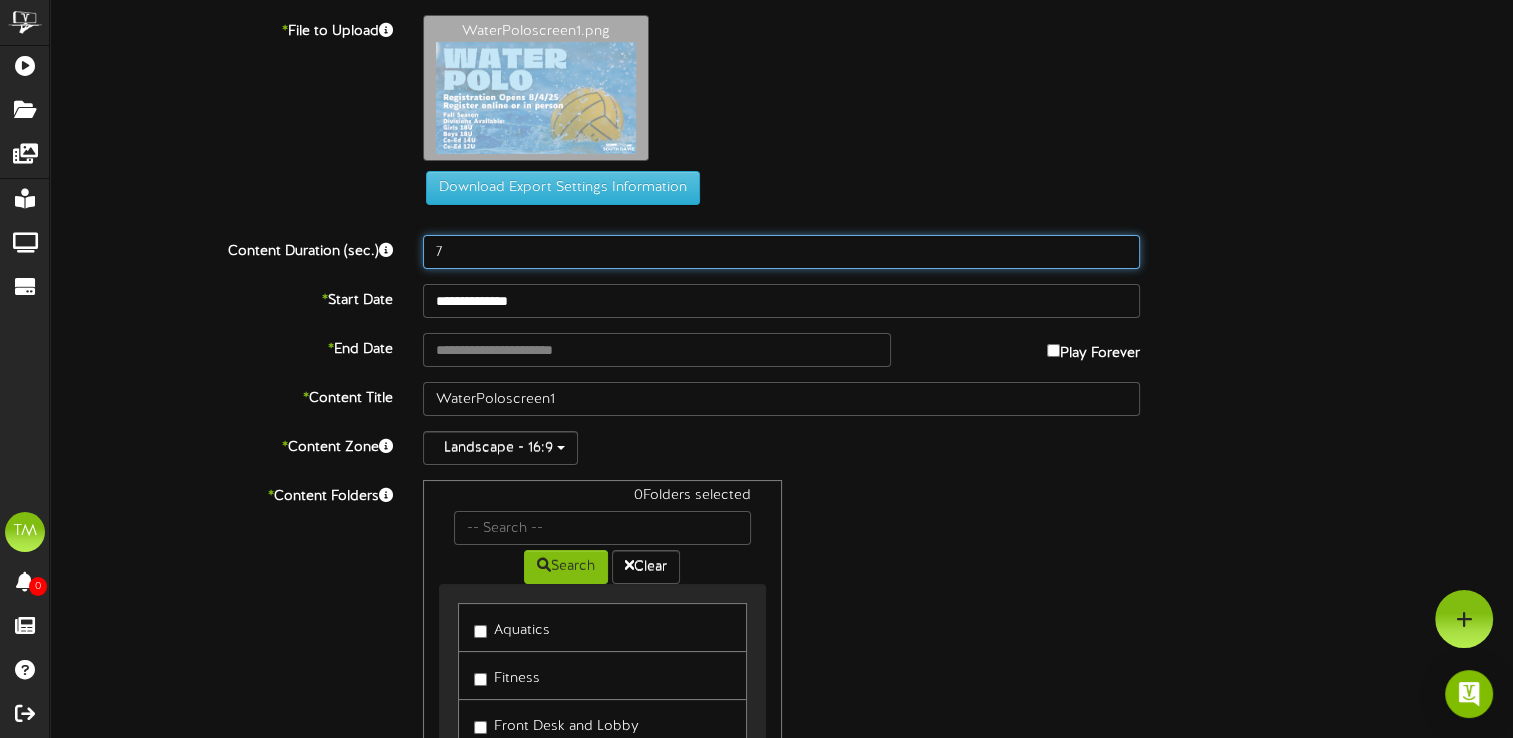 drag, startPoint x: 1118, startPoint y: 165, endPoint x: 1045, endPoint y: 254, distance: 115.10864 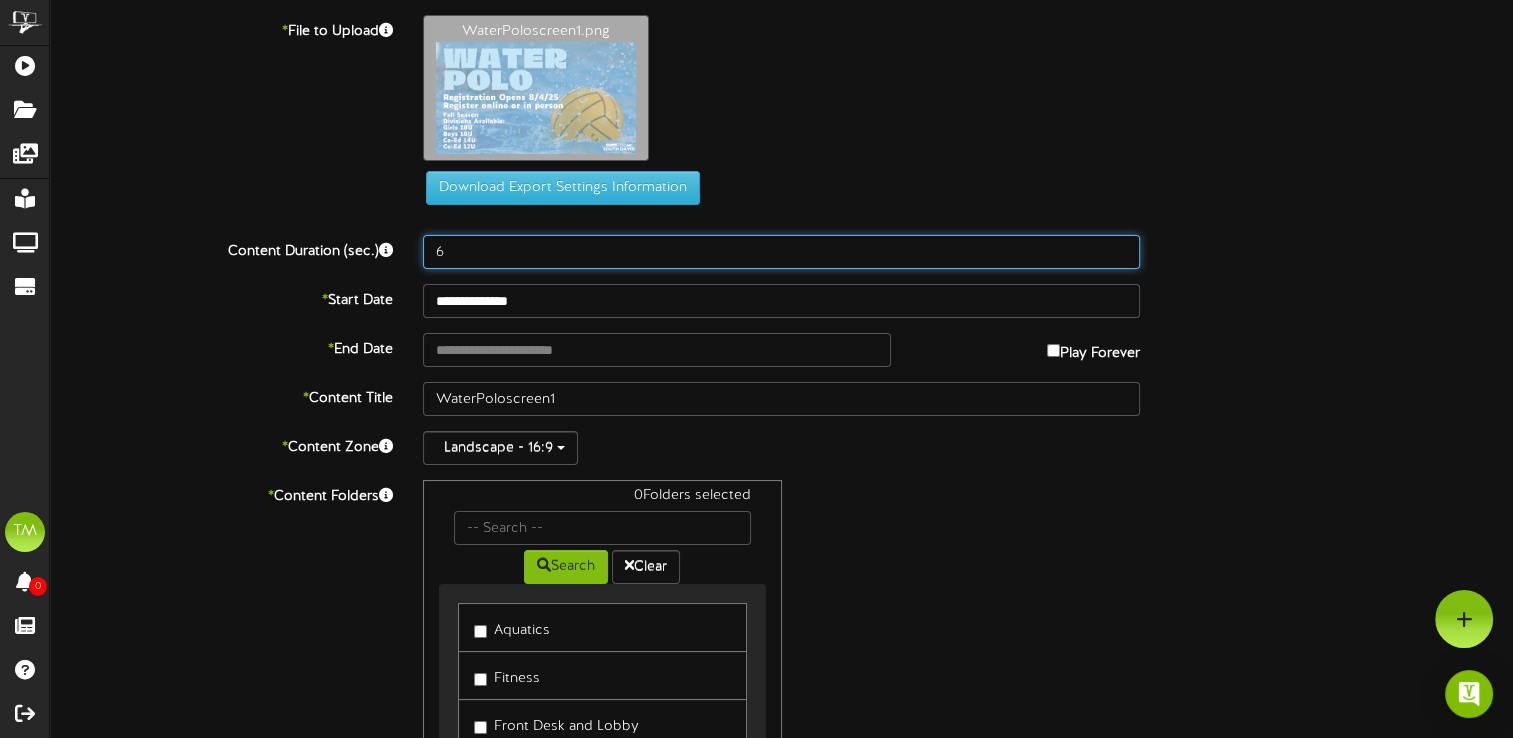 type on "6" 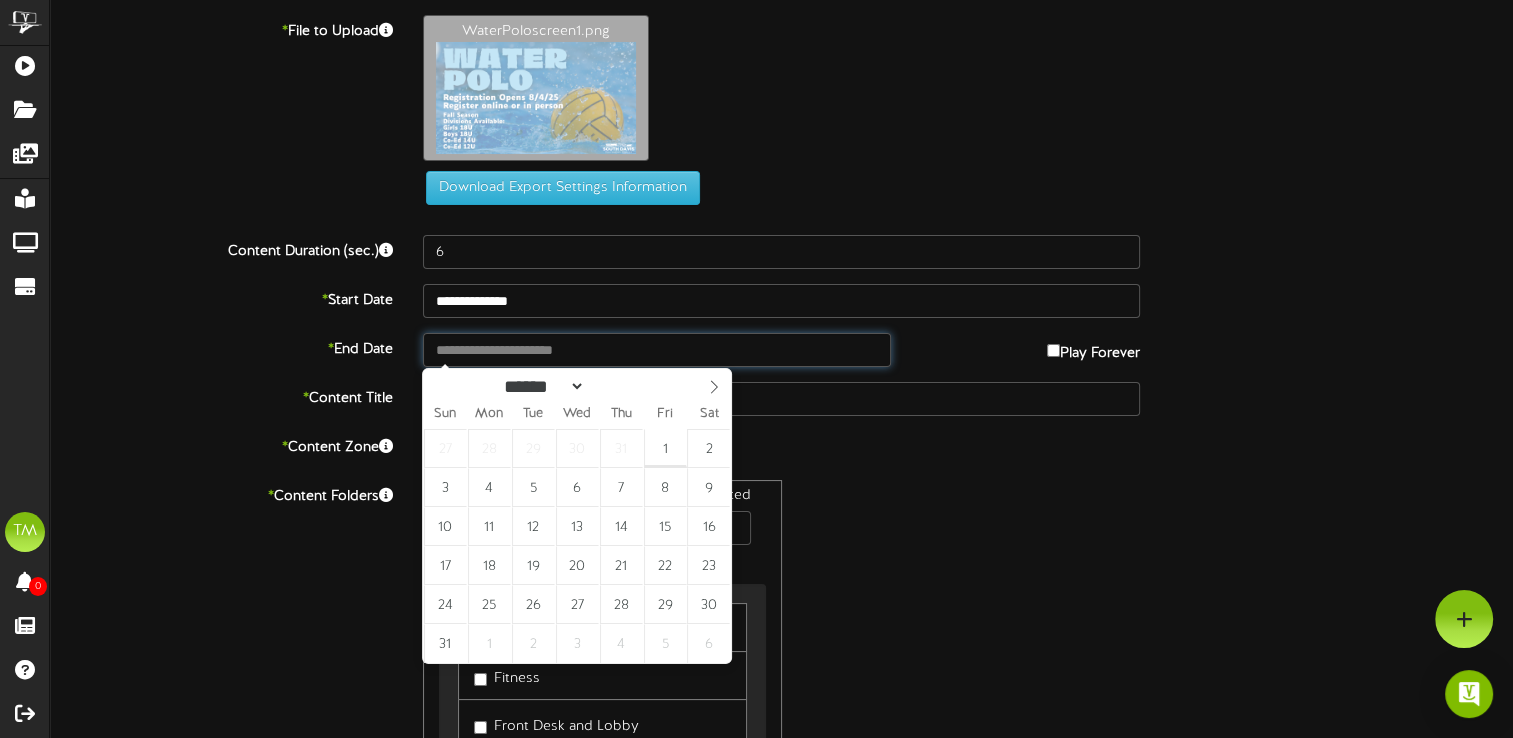 click at bounding box center [657, 350] 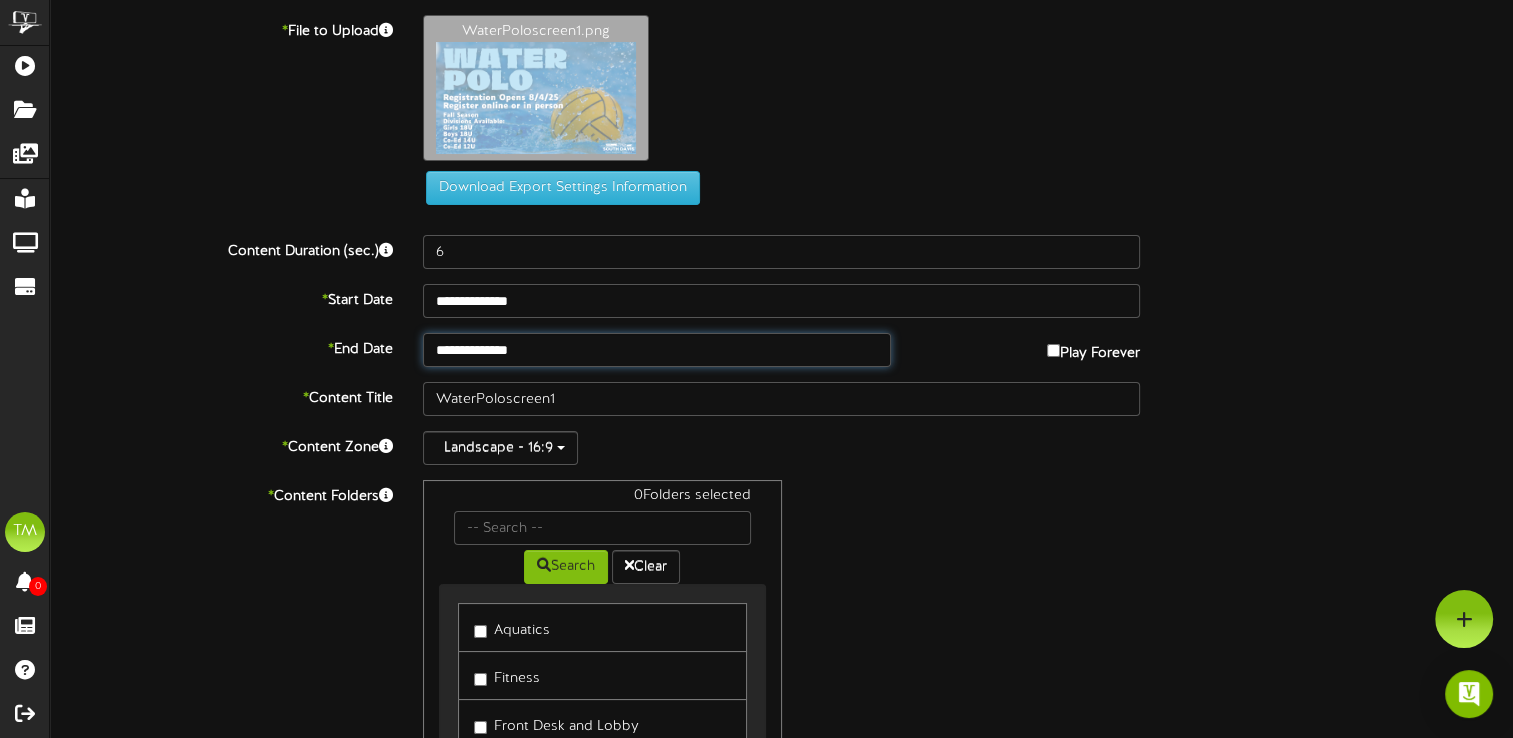 type on "**********" 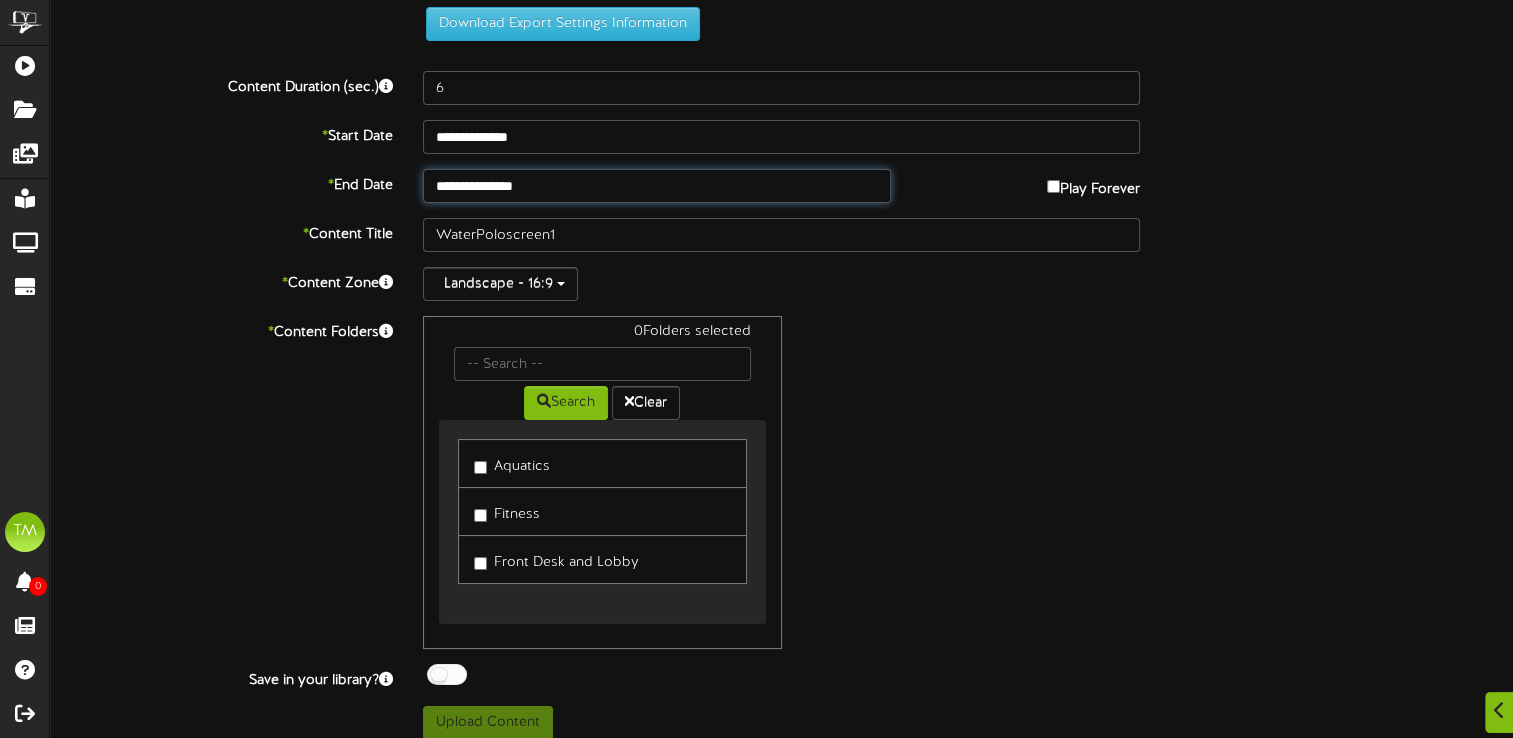 scroll, scrollTop: 177, scrollLeft: 0, axis: vertical 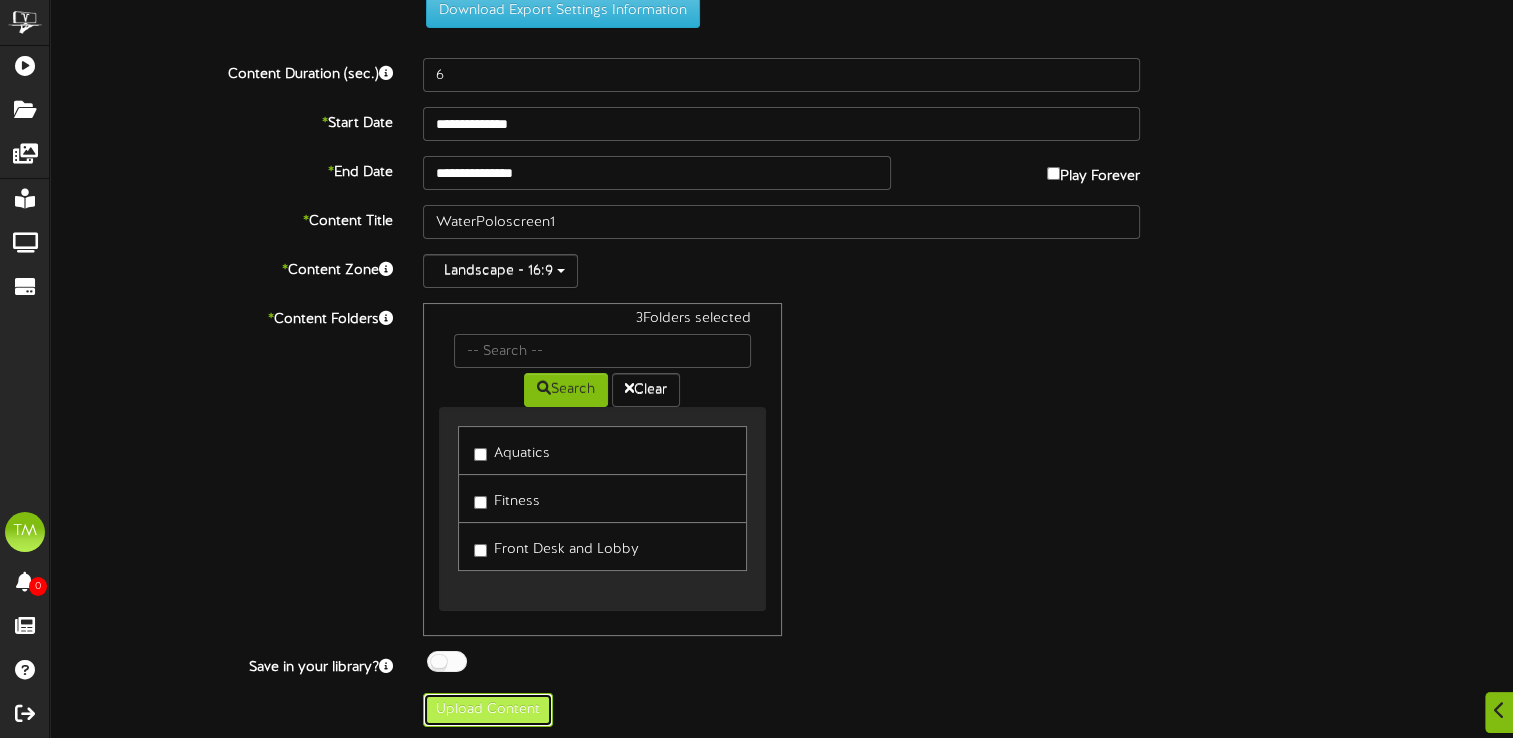 click on "Upload Content" at bounding box center (488, 710) 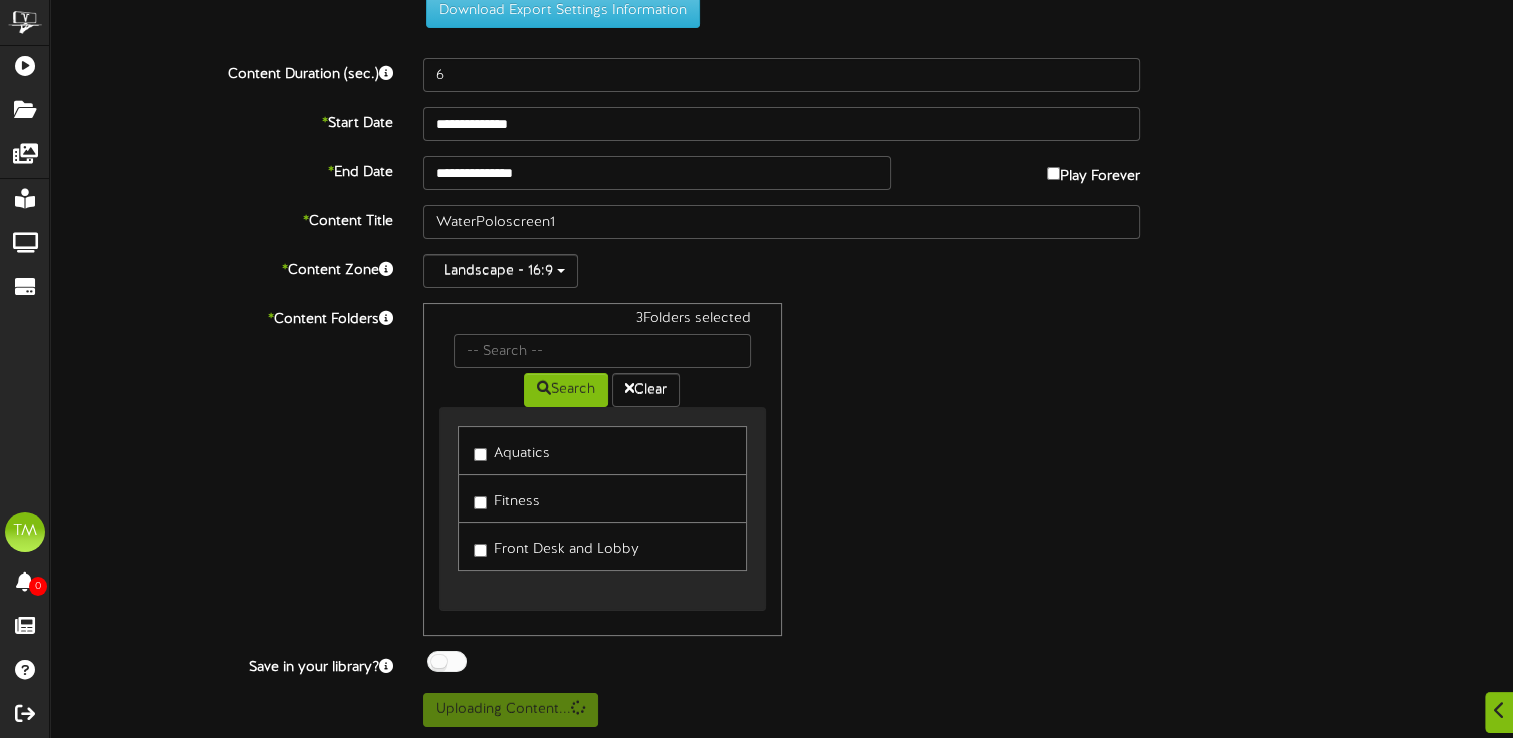 scroll, scrollTop: 159, scrollLeft: 0, axis: vertical 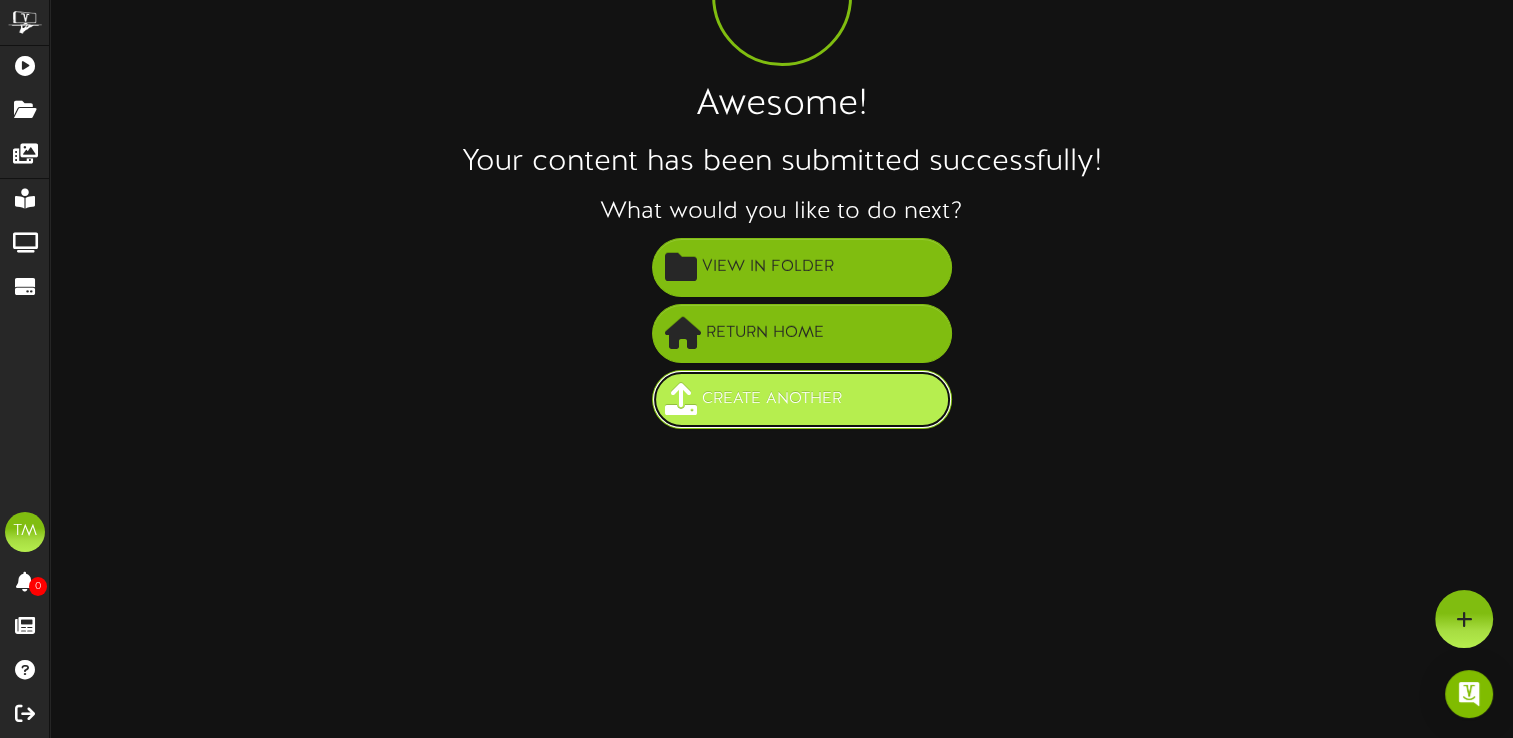 click on "Create Another" at bounding box center [772, 399] 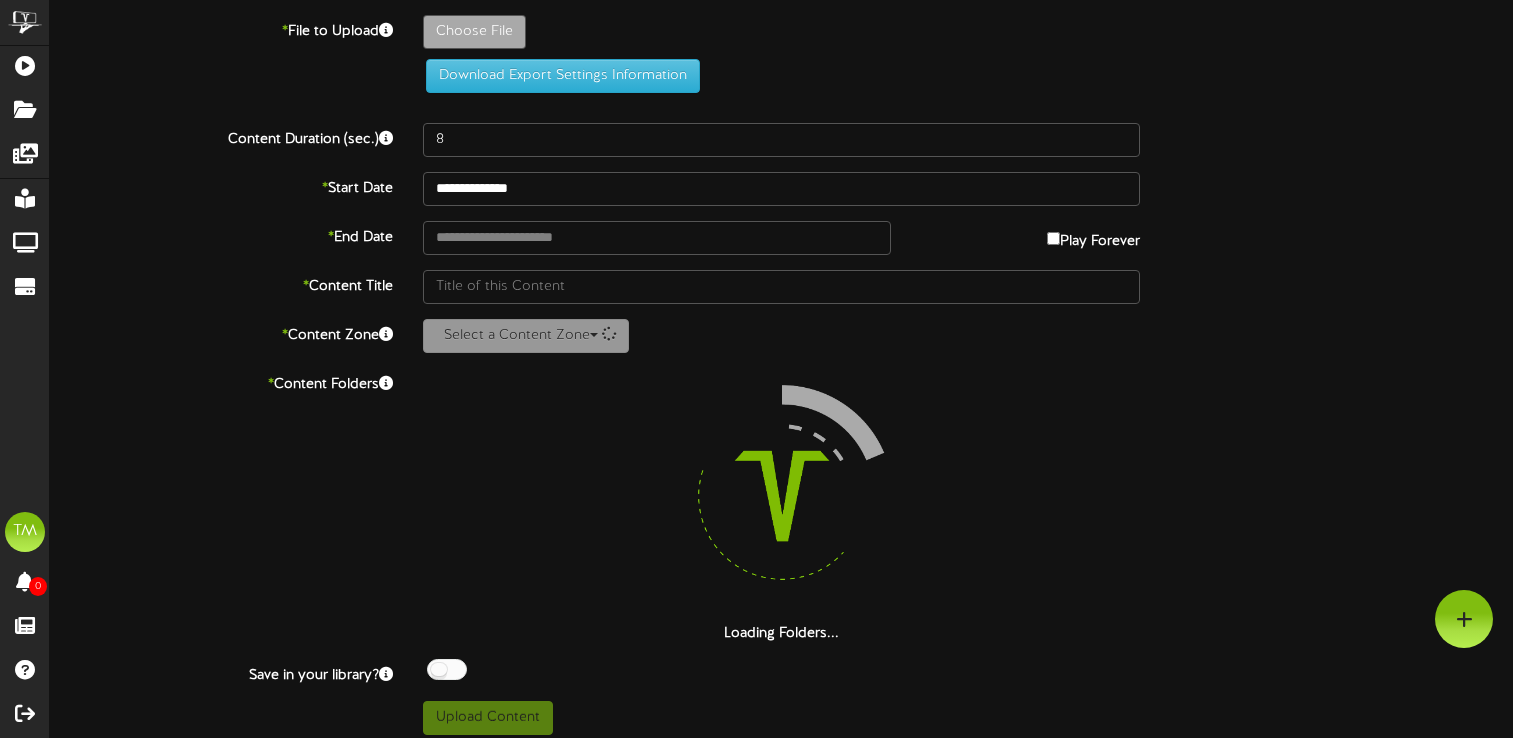 scroll, scrollTop: 0, scrollLeft: 0, axis: both 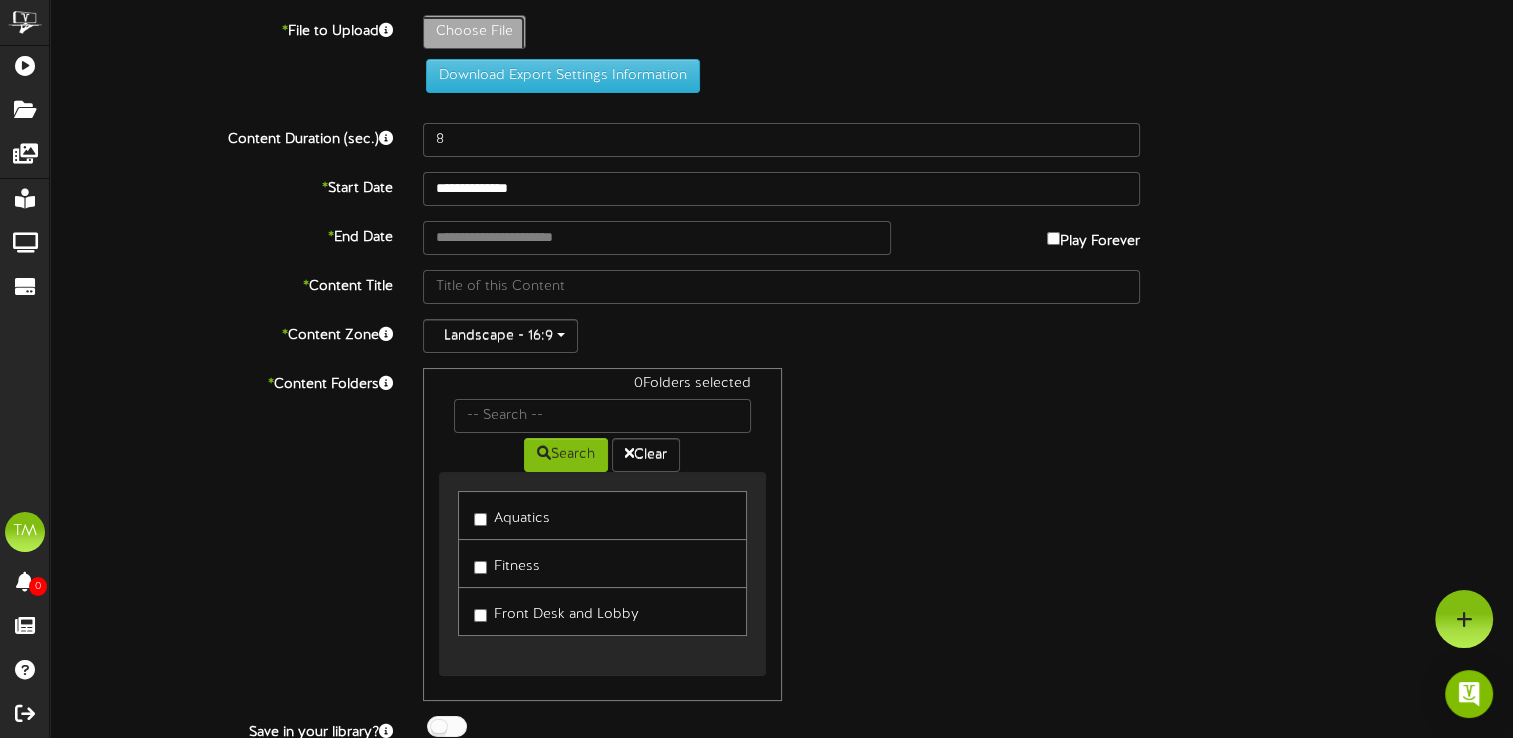click on "Choose File" at bounding box center [-563, 87] 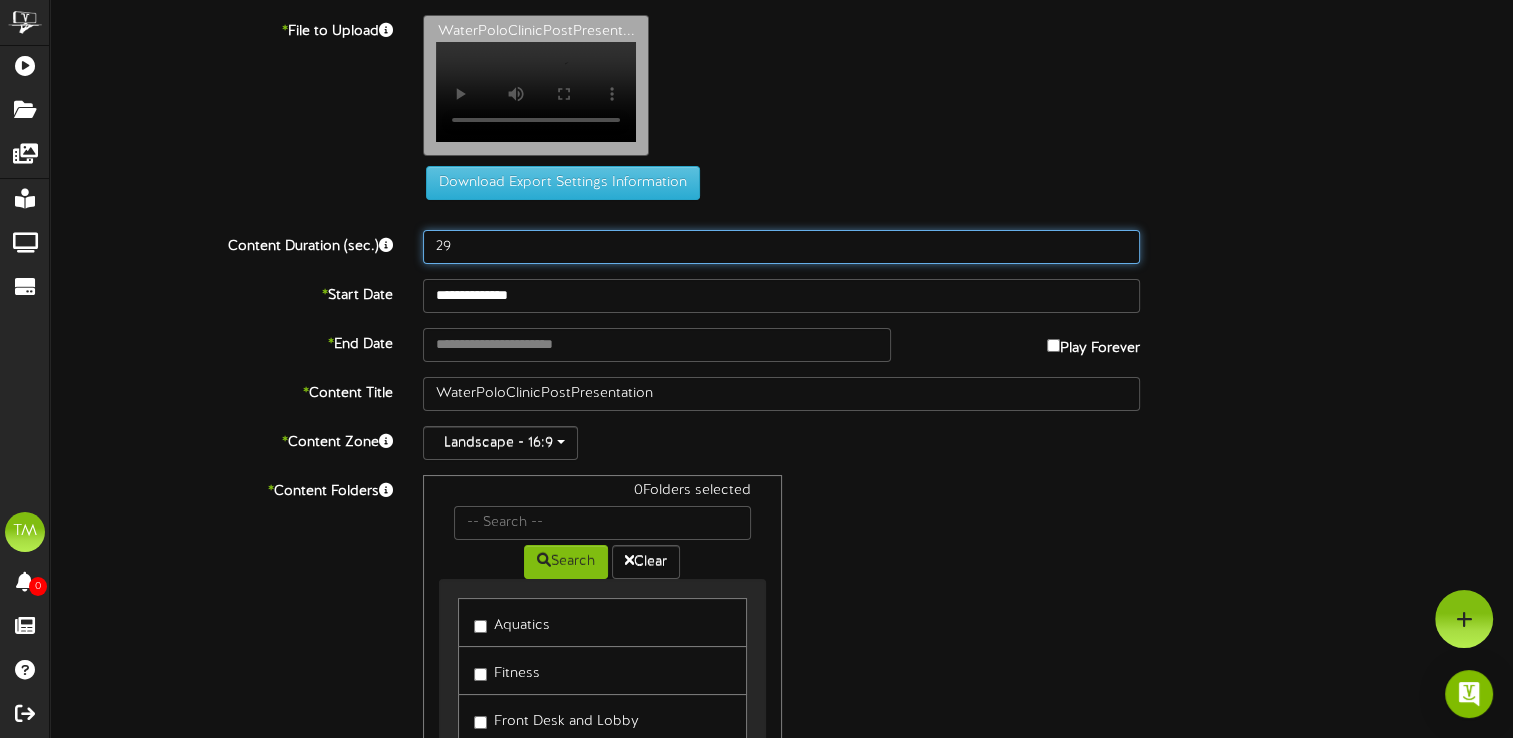 click on "29" at bounding box center [781, 247] 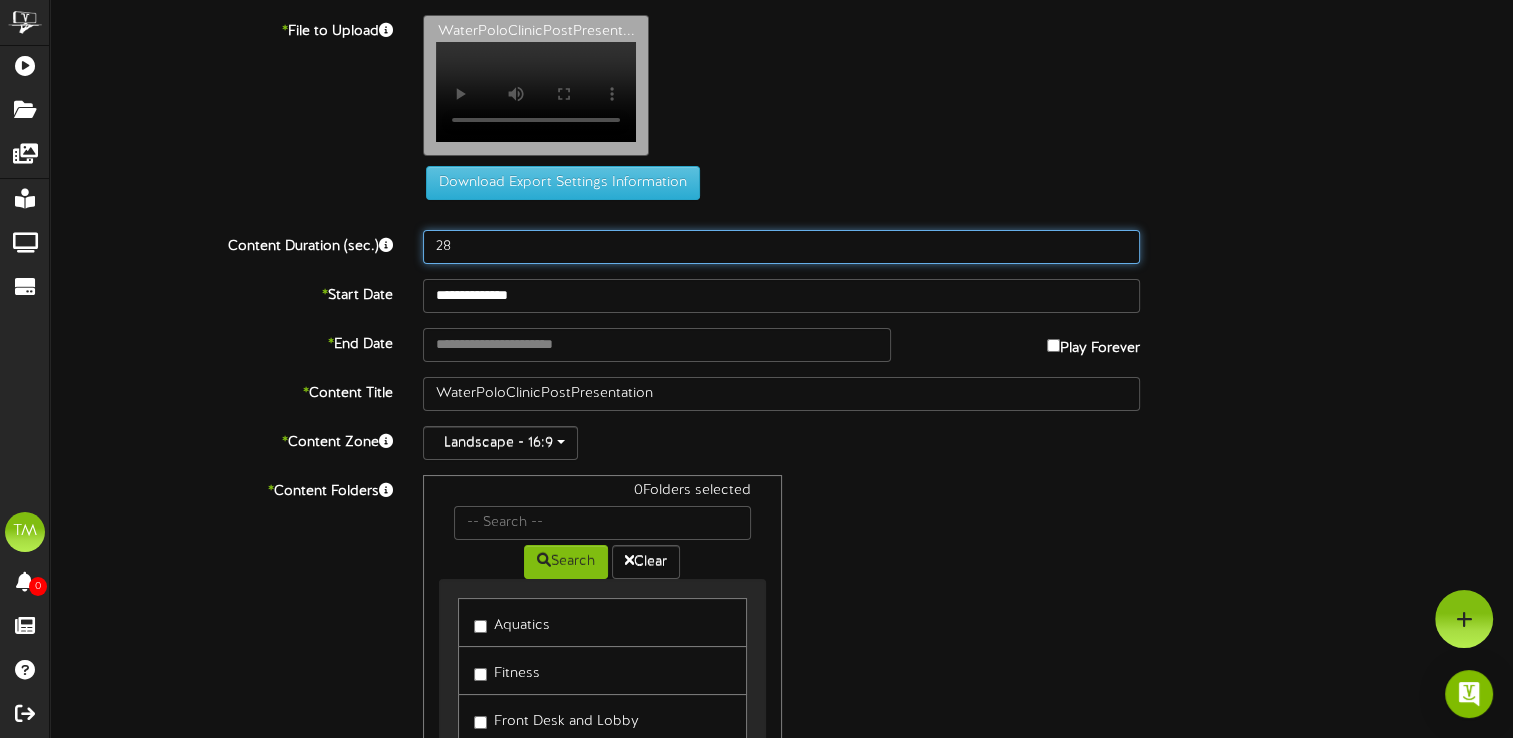 click on "28" at bounding box center (781, 247) 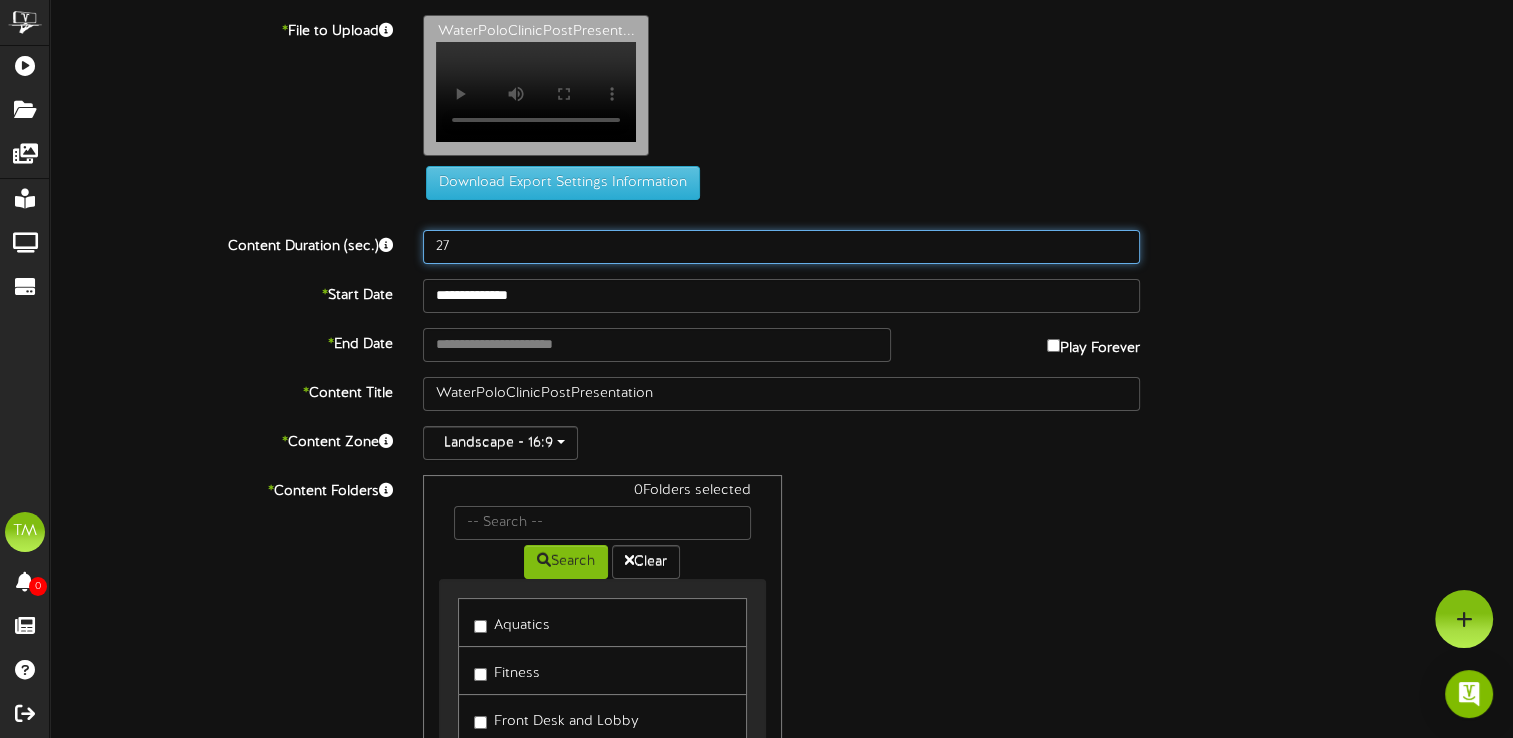 click on "27" at bounding box center (781, 247) 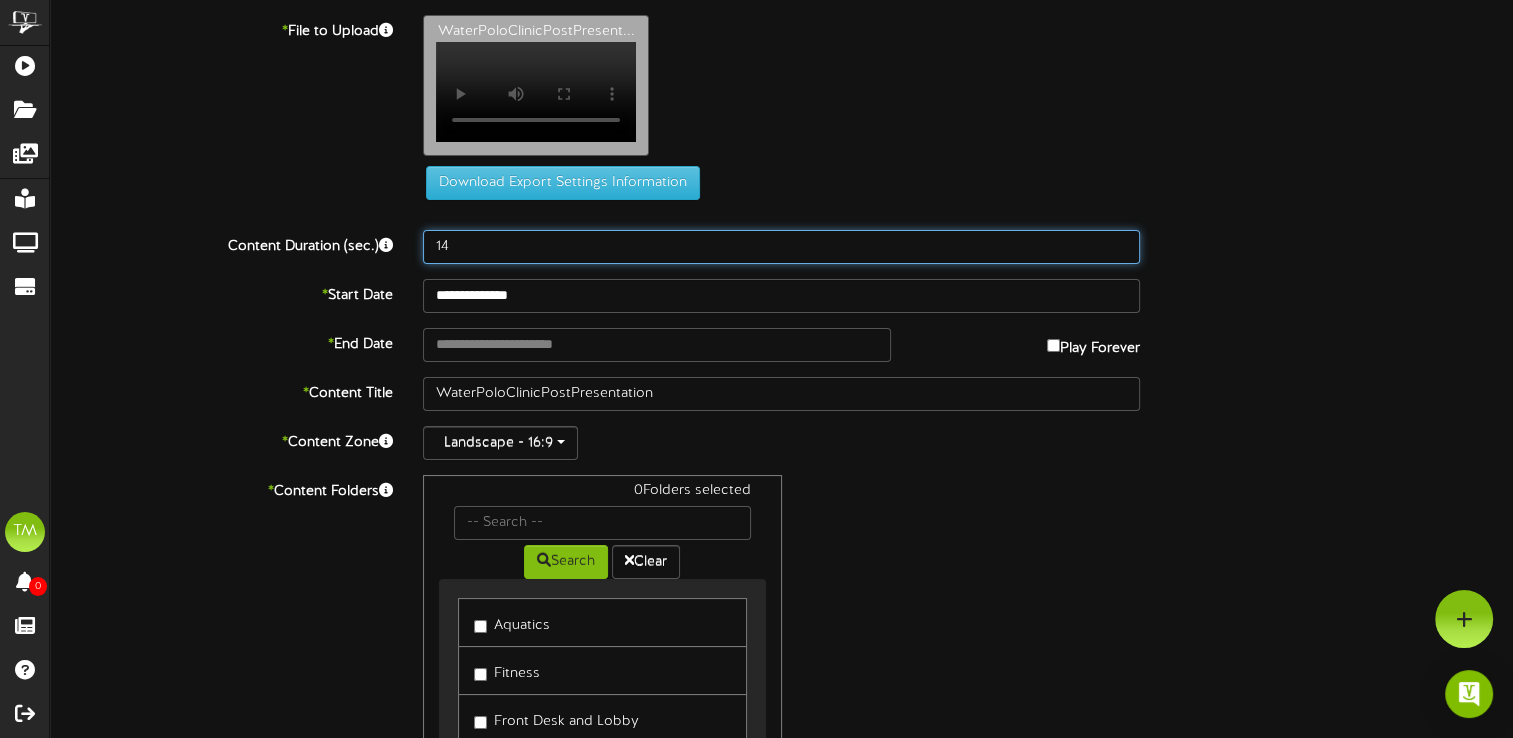 click on "14" at bounding box center [781, 247] 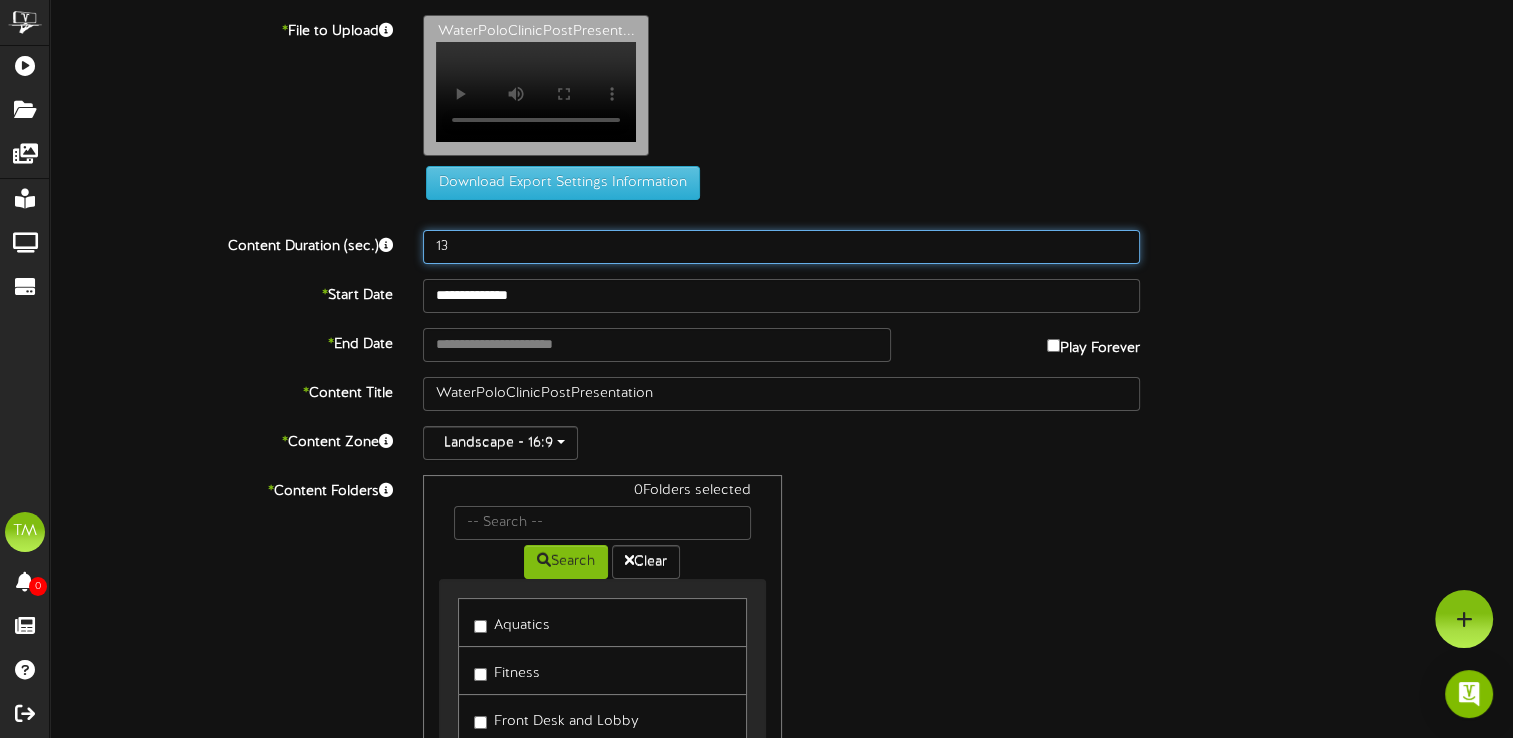click on "13" at bounding box center (781, 247) 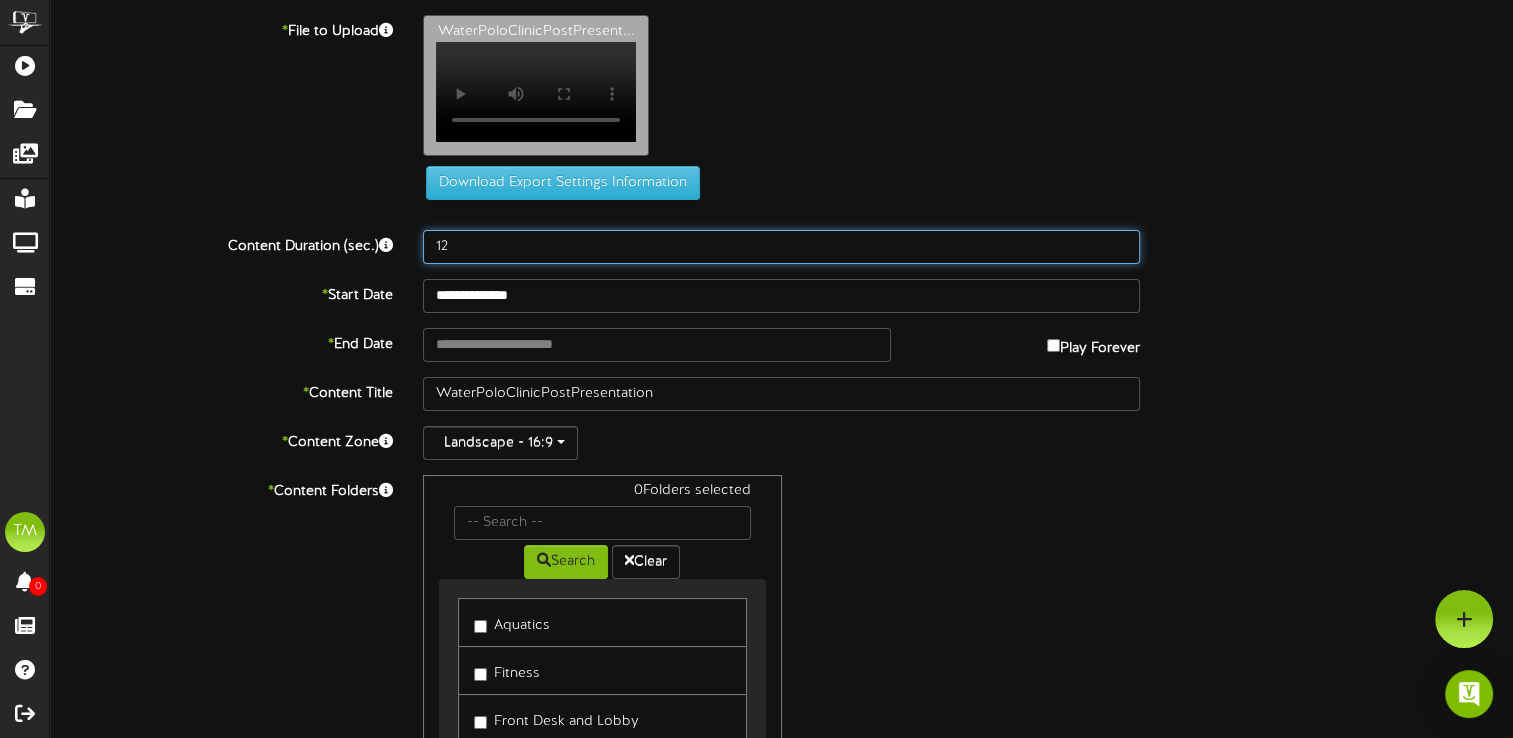 click on "12" at bounding box center [781, 247] 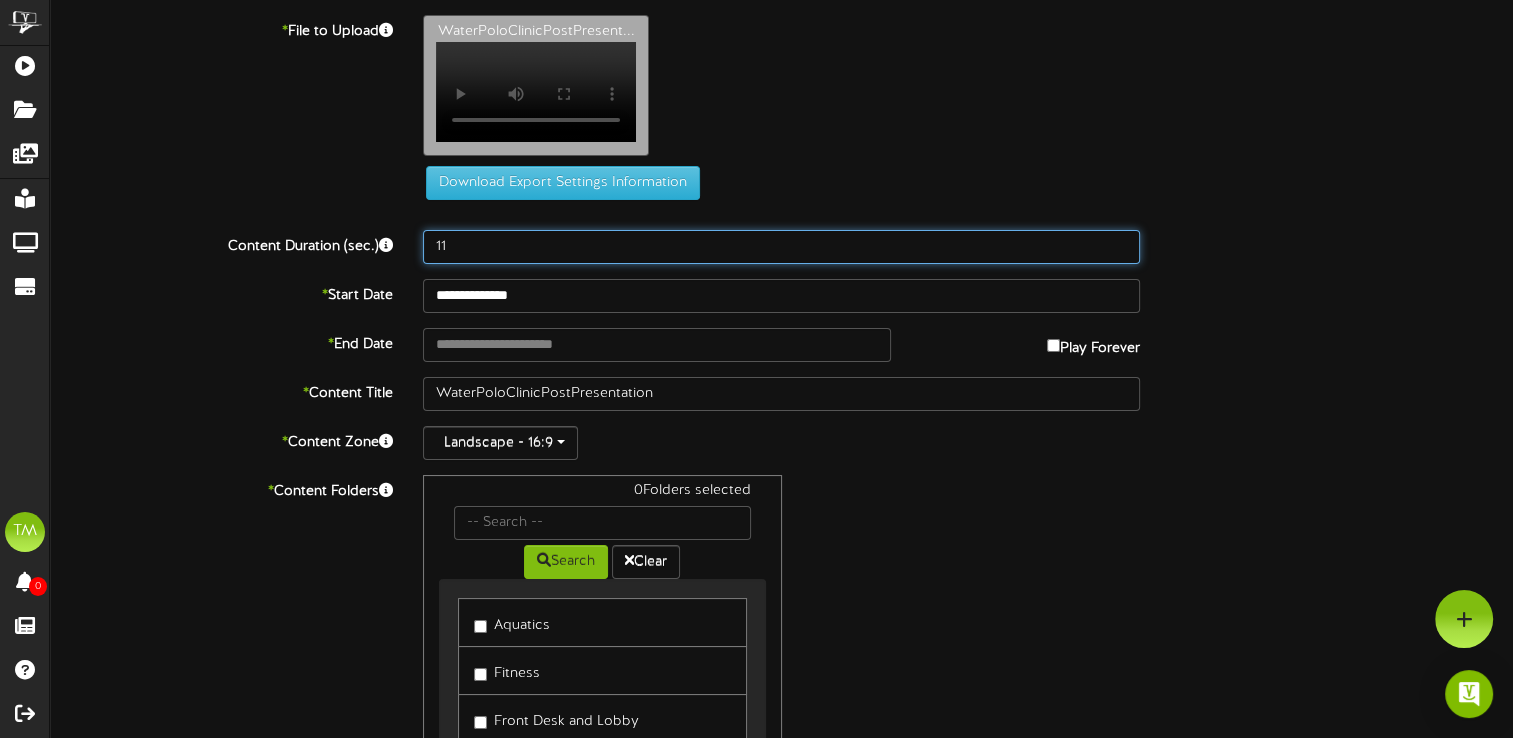 click on "11" at bounding box center (781, 247) 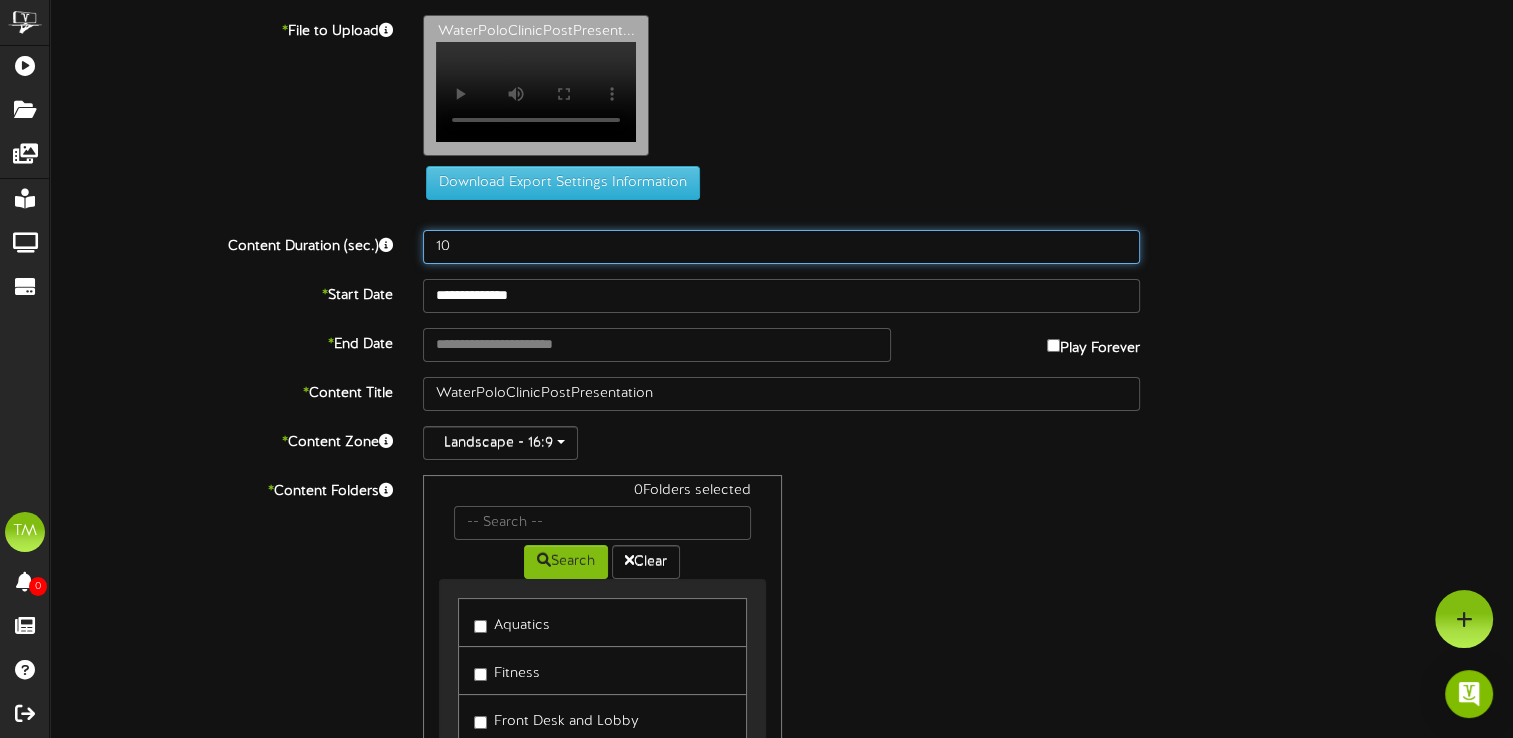 click on "10" at bounding box center (781, 247) 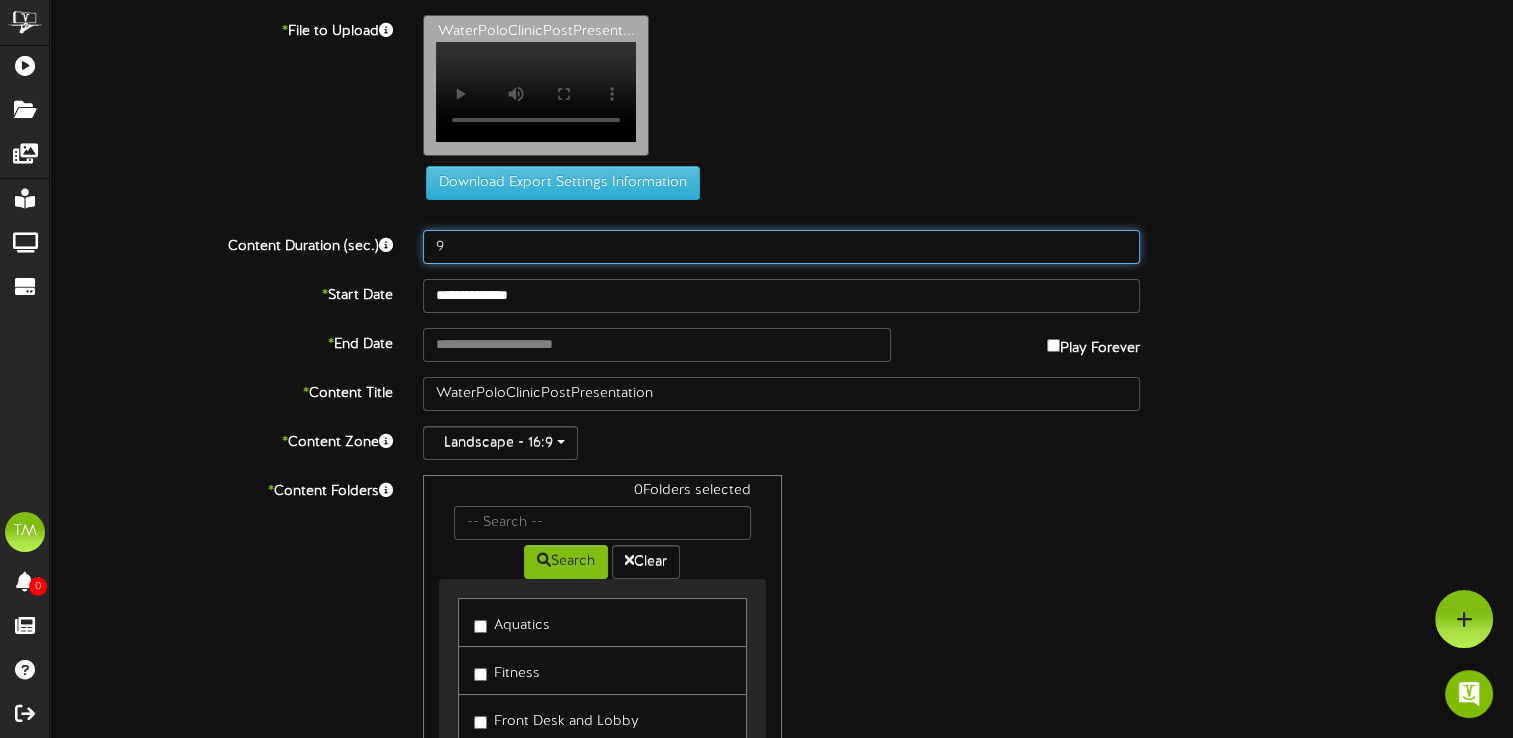 click on "9" at bounding box center (781, 247) 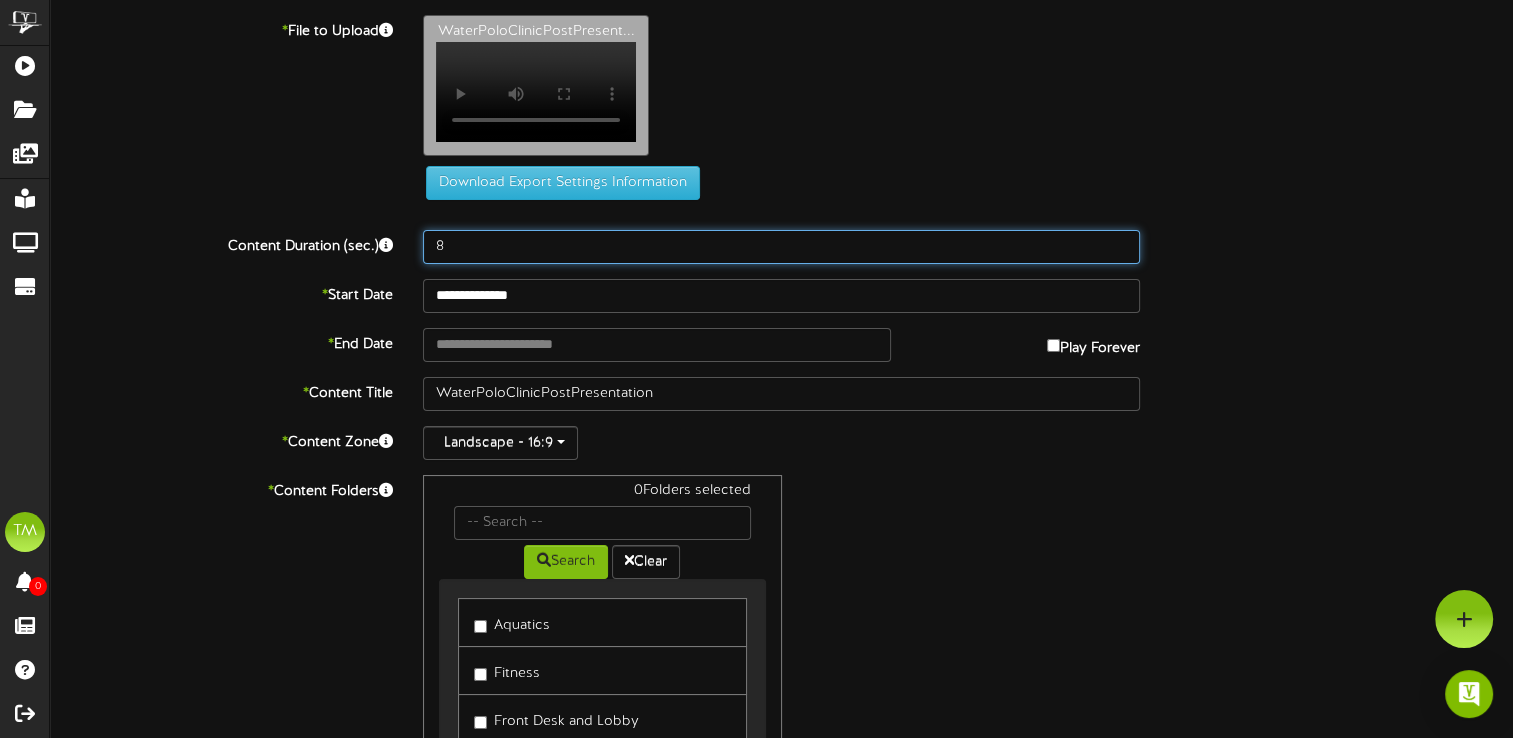 click on "8" at bounding box center [781, 247] 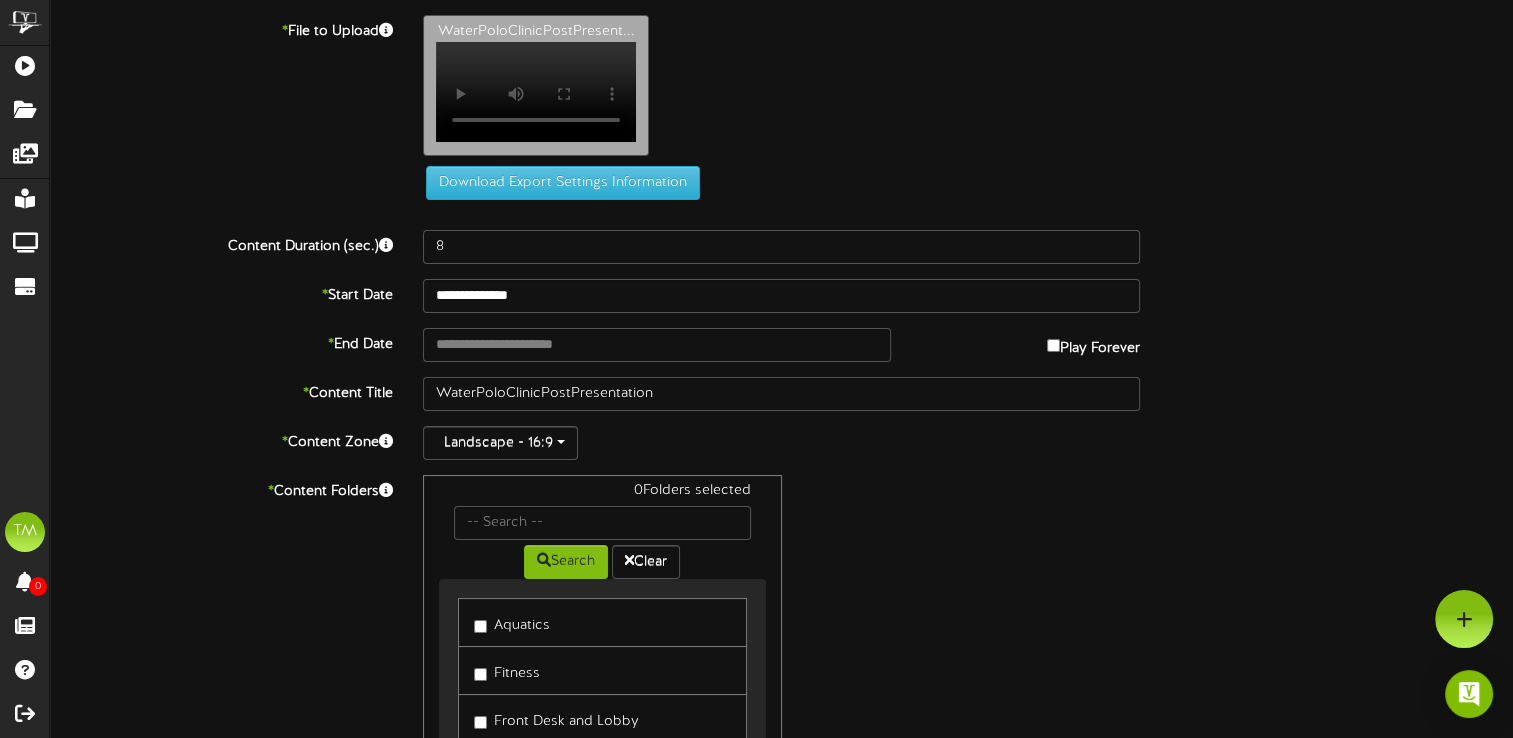 click on "0  Folders selected
Search
Clear
Aquatics
Fitness" at bounding box center (781, 641) 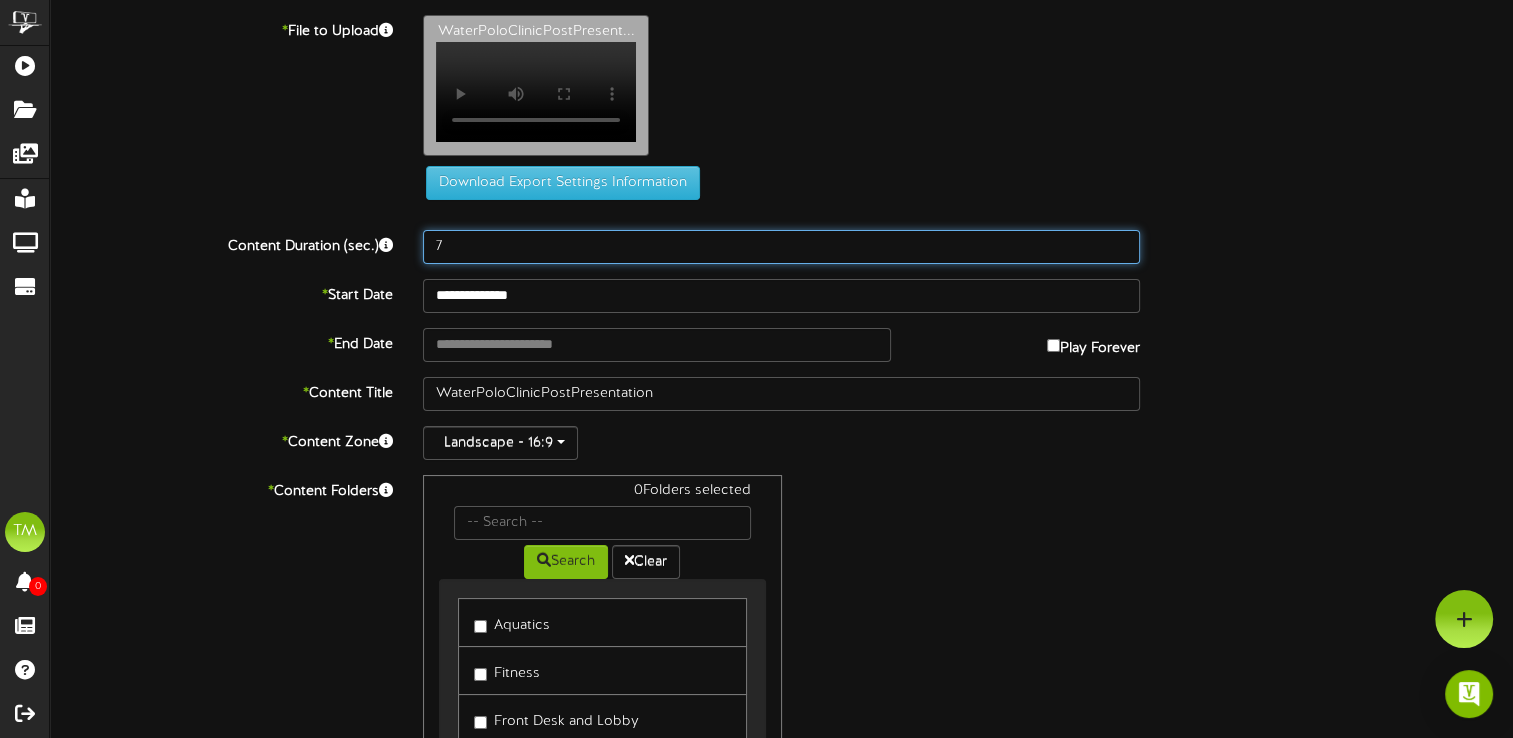 click on "7" at bounding box center (781, 247) 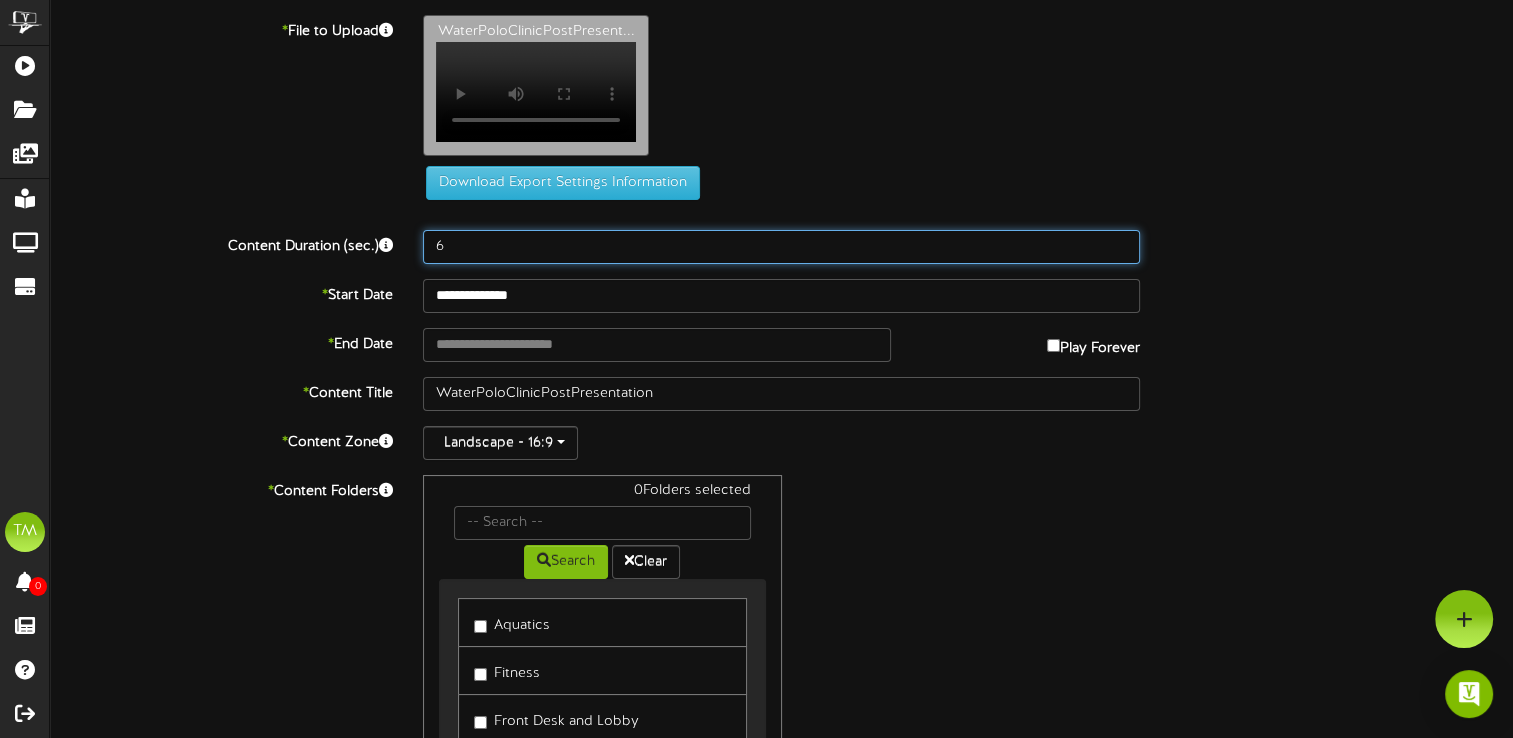 type on "6" 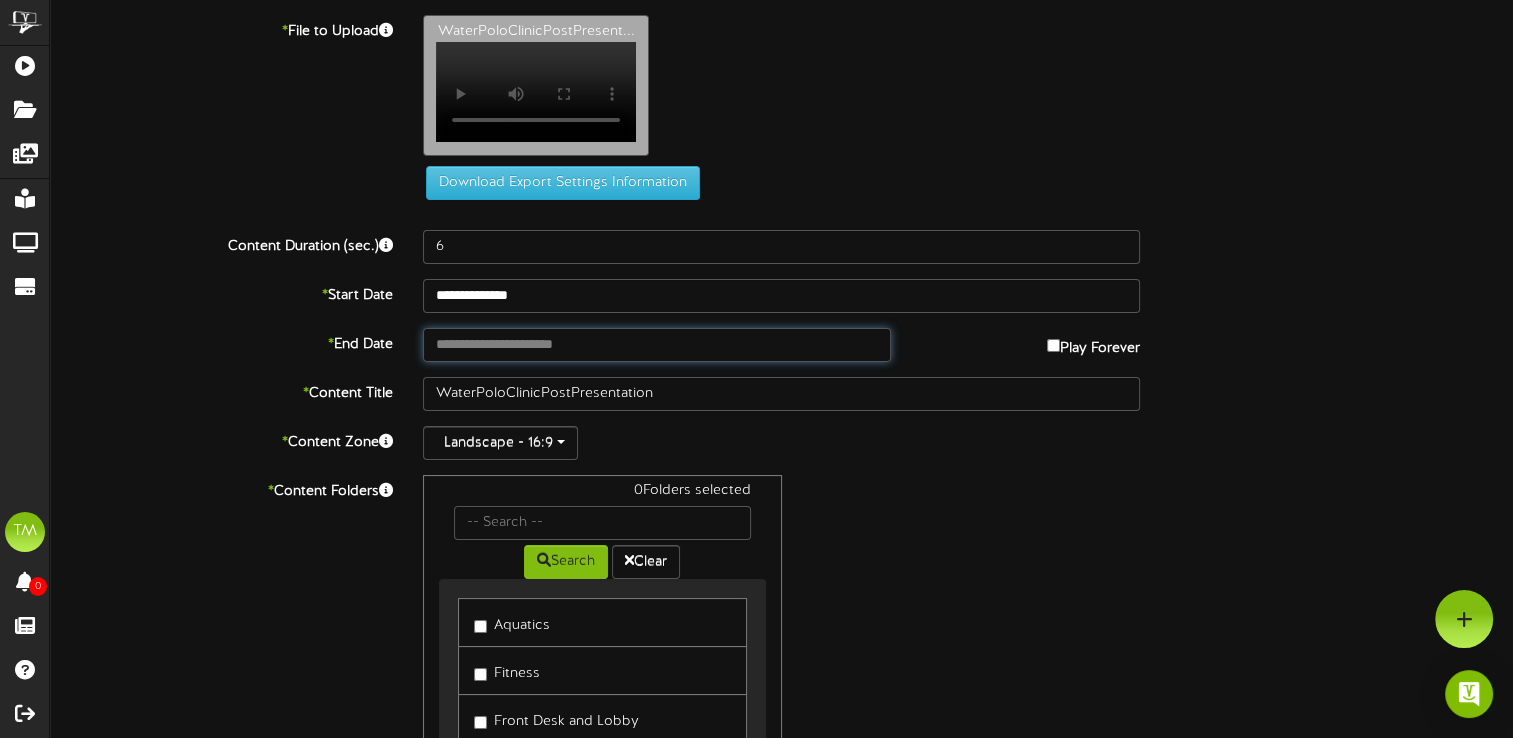 click at bounding box center (657, 345) 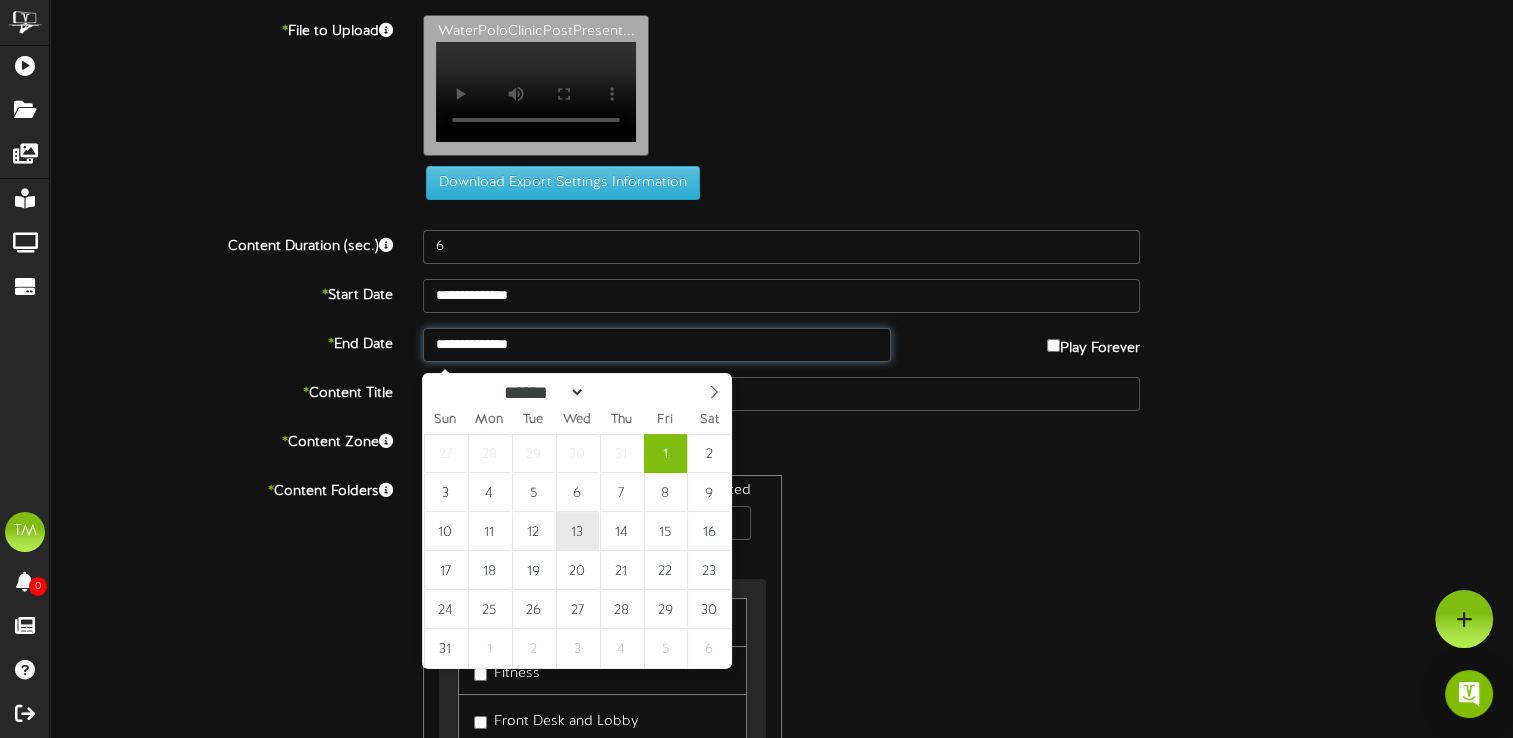 type on "**********" 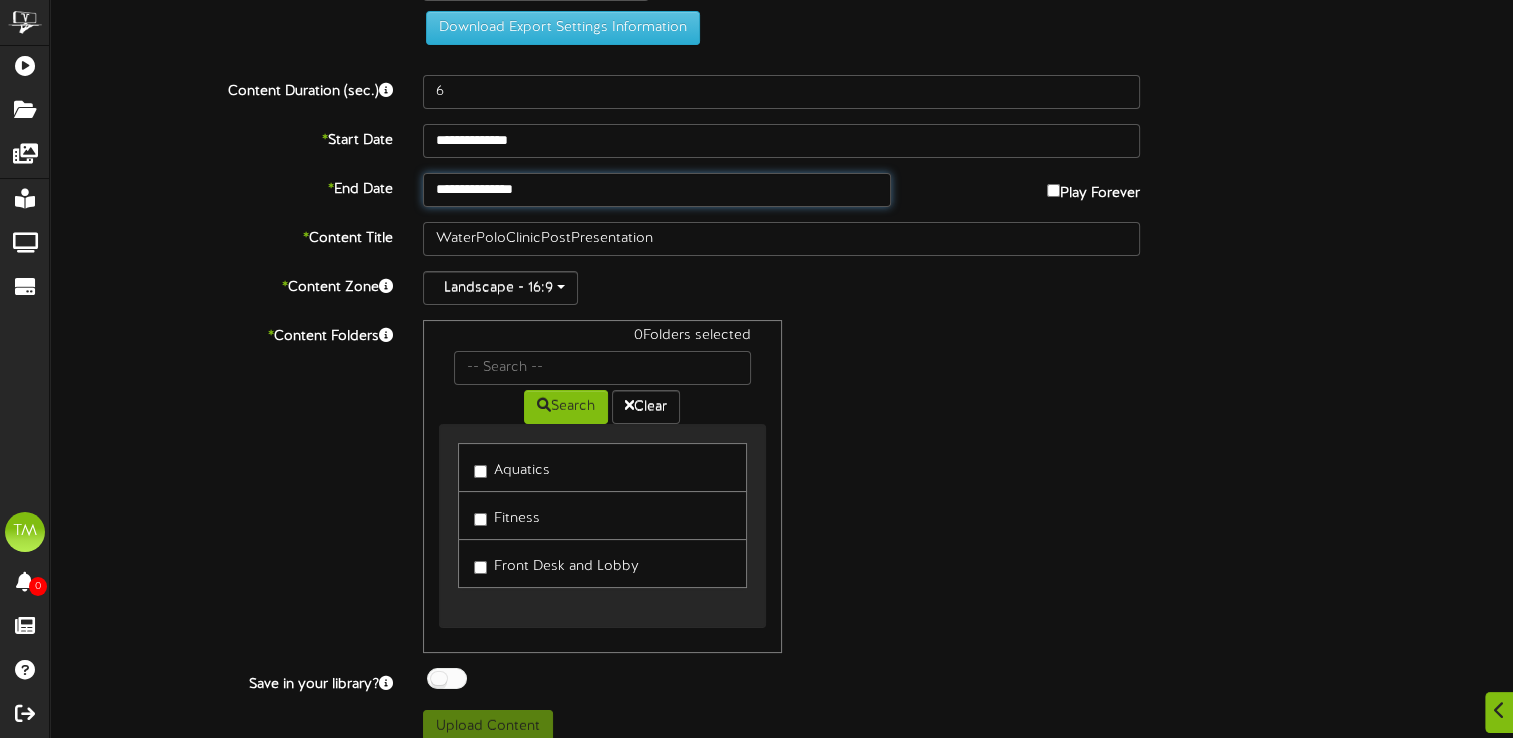 scroll, scrollTop: 183, scrollLeft: 0, axis: vertical 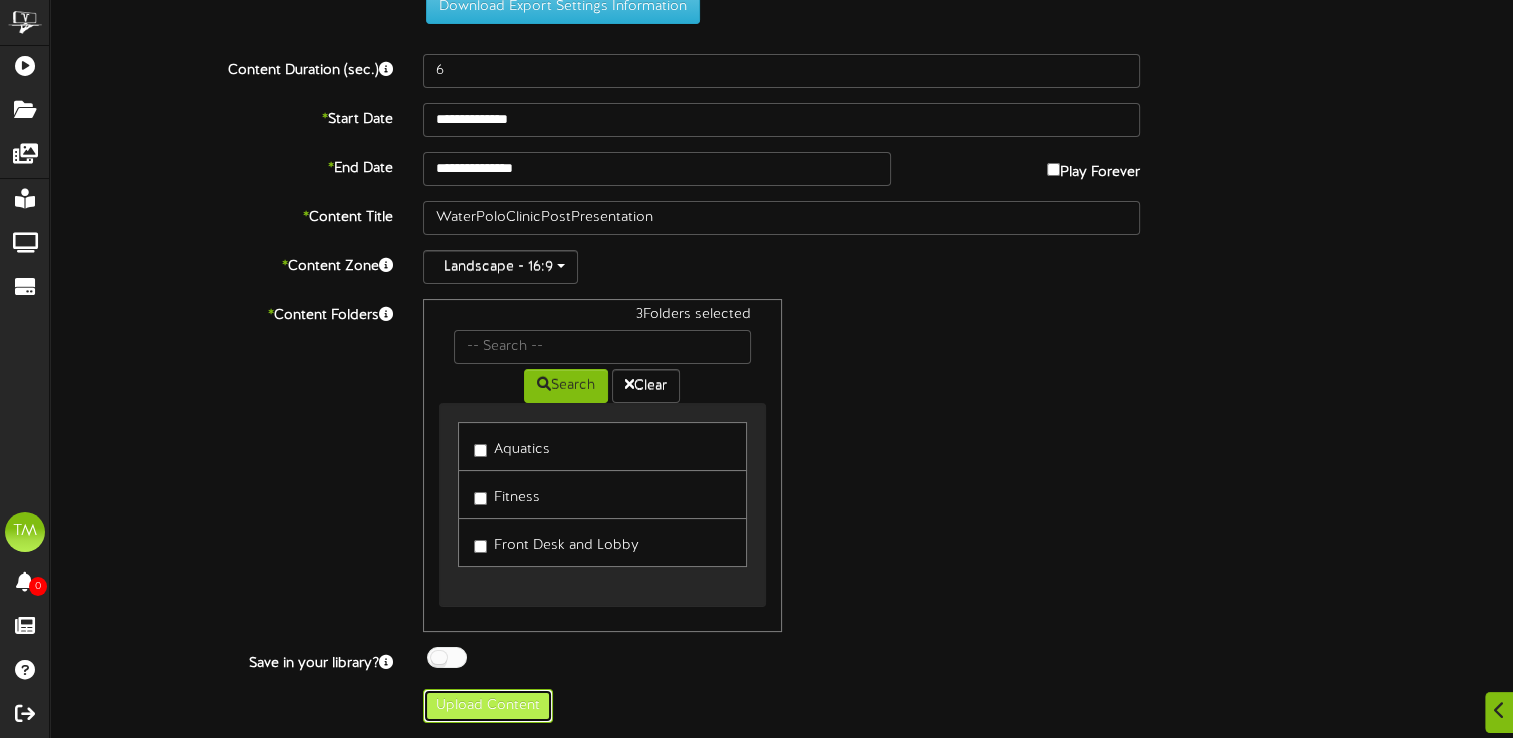 click on "Upload Content" at bounding box center [488, 706] 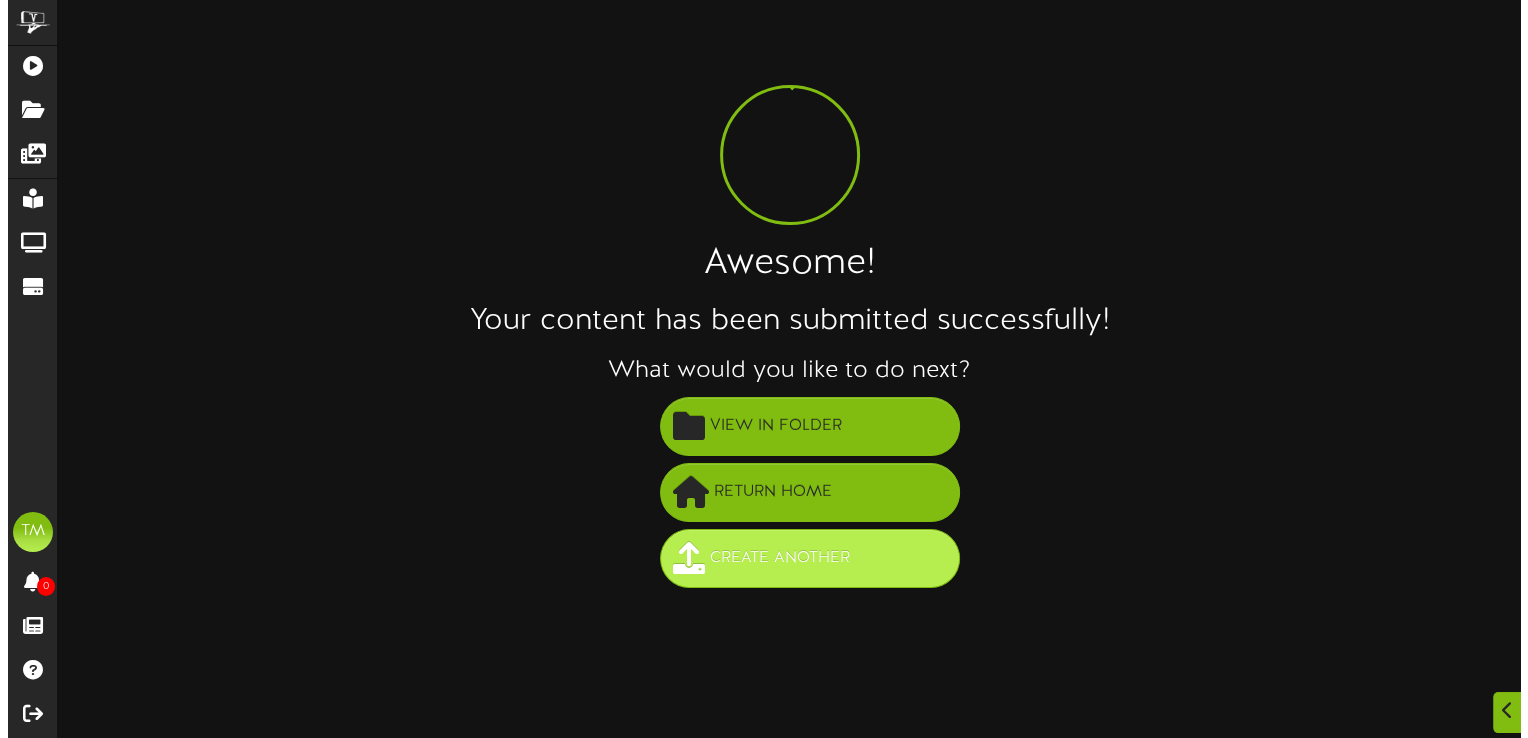scroll, scrollTop: 0, scrollLeft: 0, axis: both 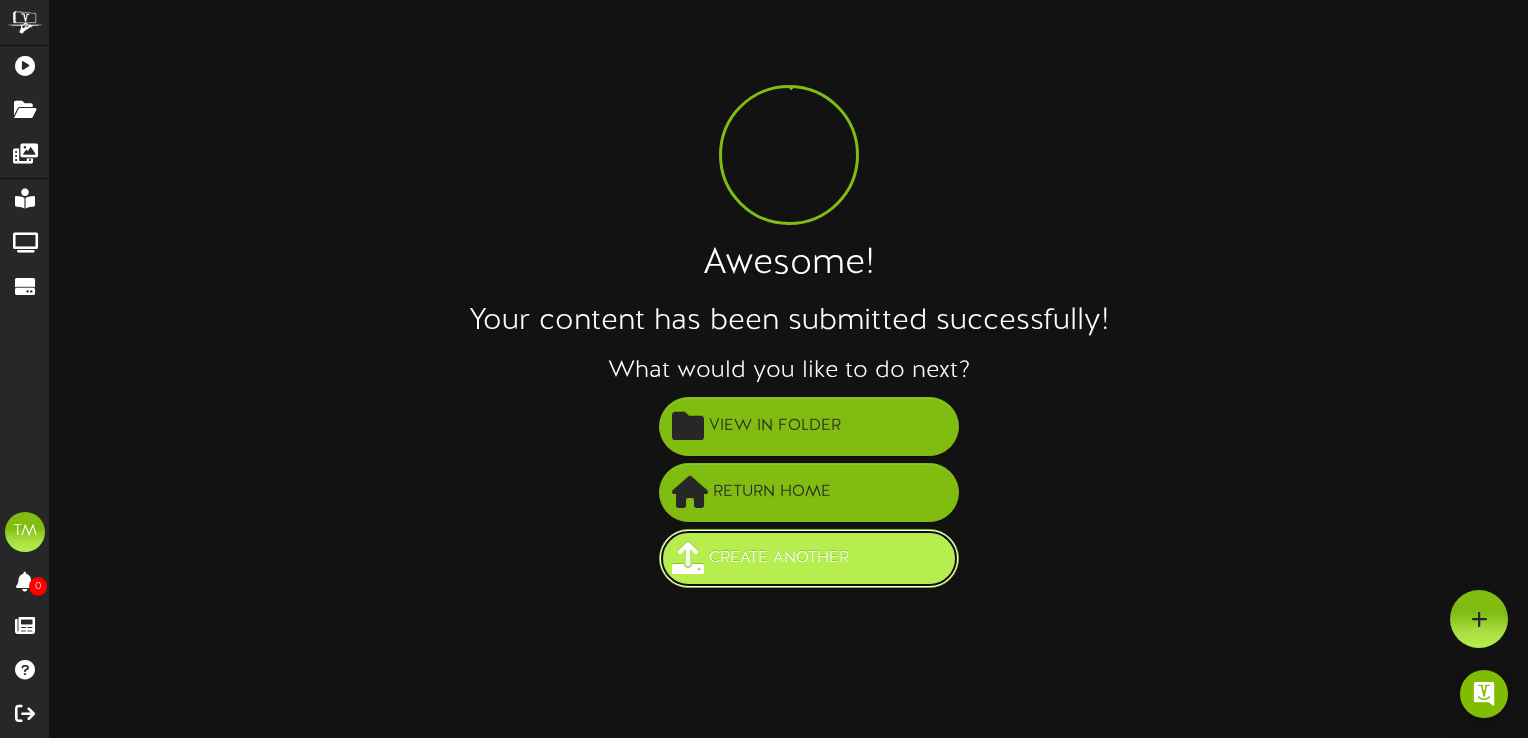 click on "Create Another" at bounding box center [779, 558] 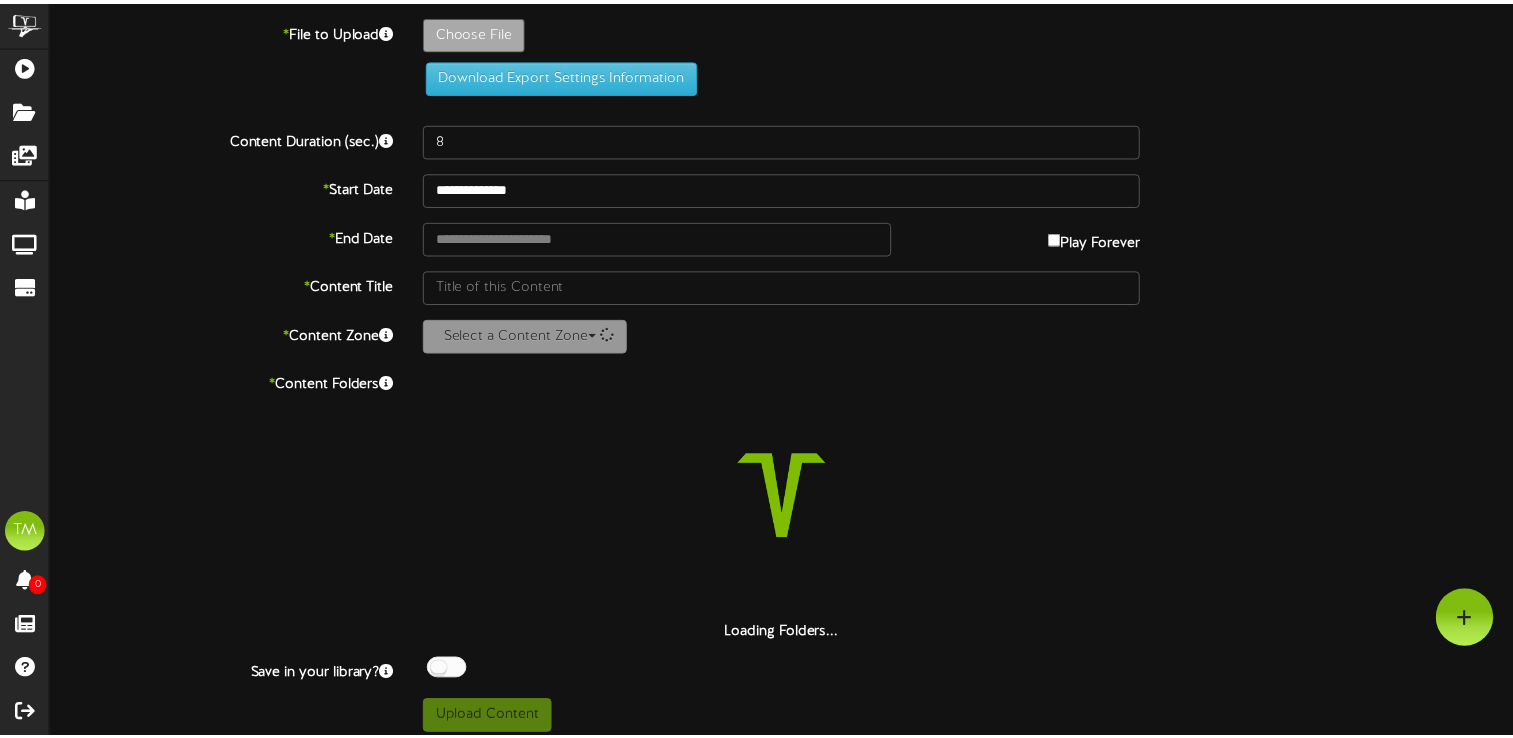 scroll, scrollTop: 0, scrollLeft: 0, axis: both 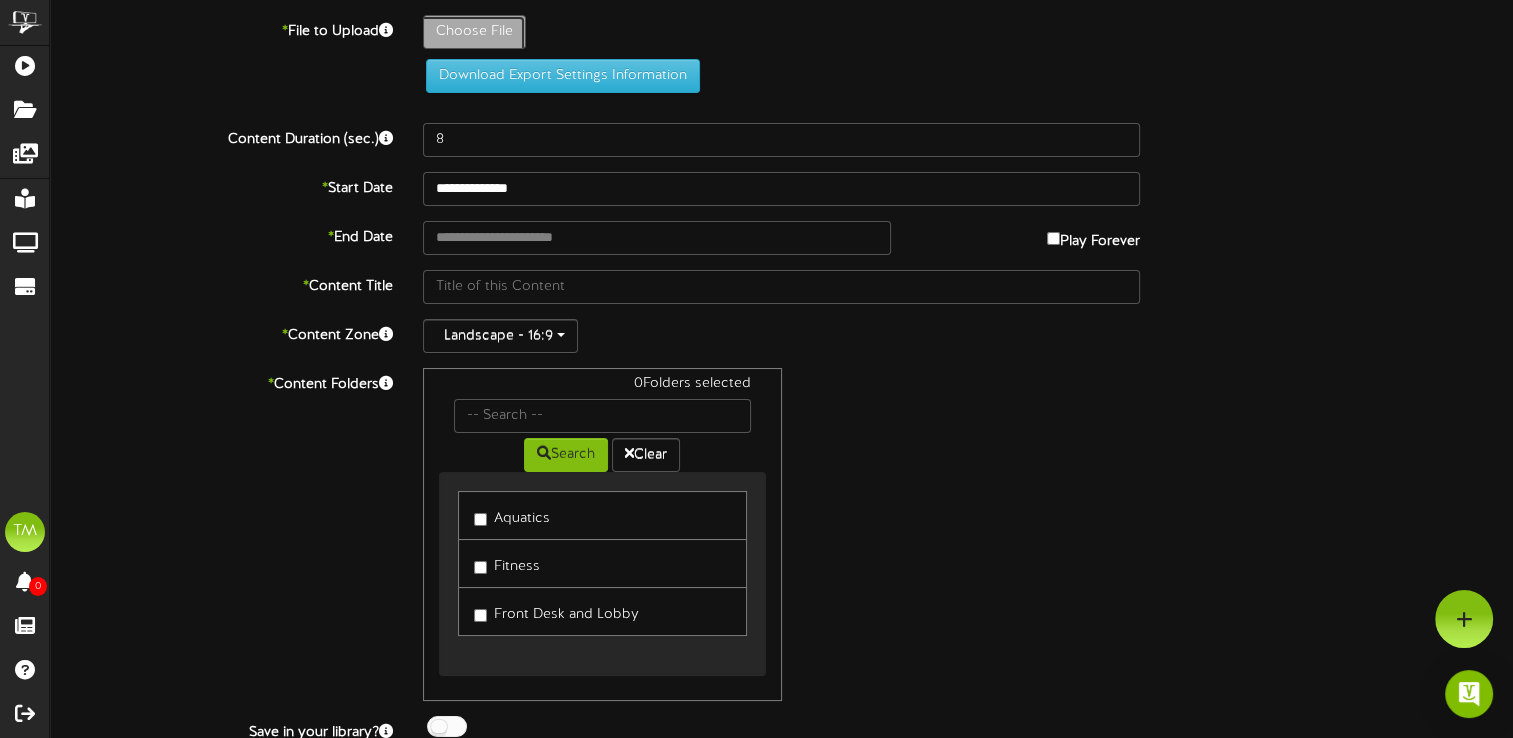 click on "Choose File" at bounding box center [-563, 87] 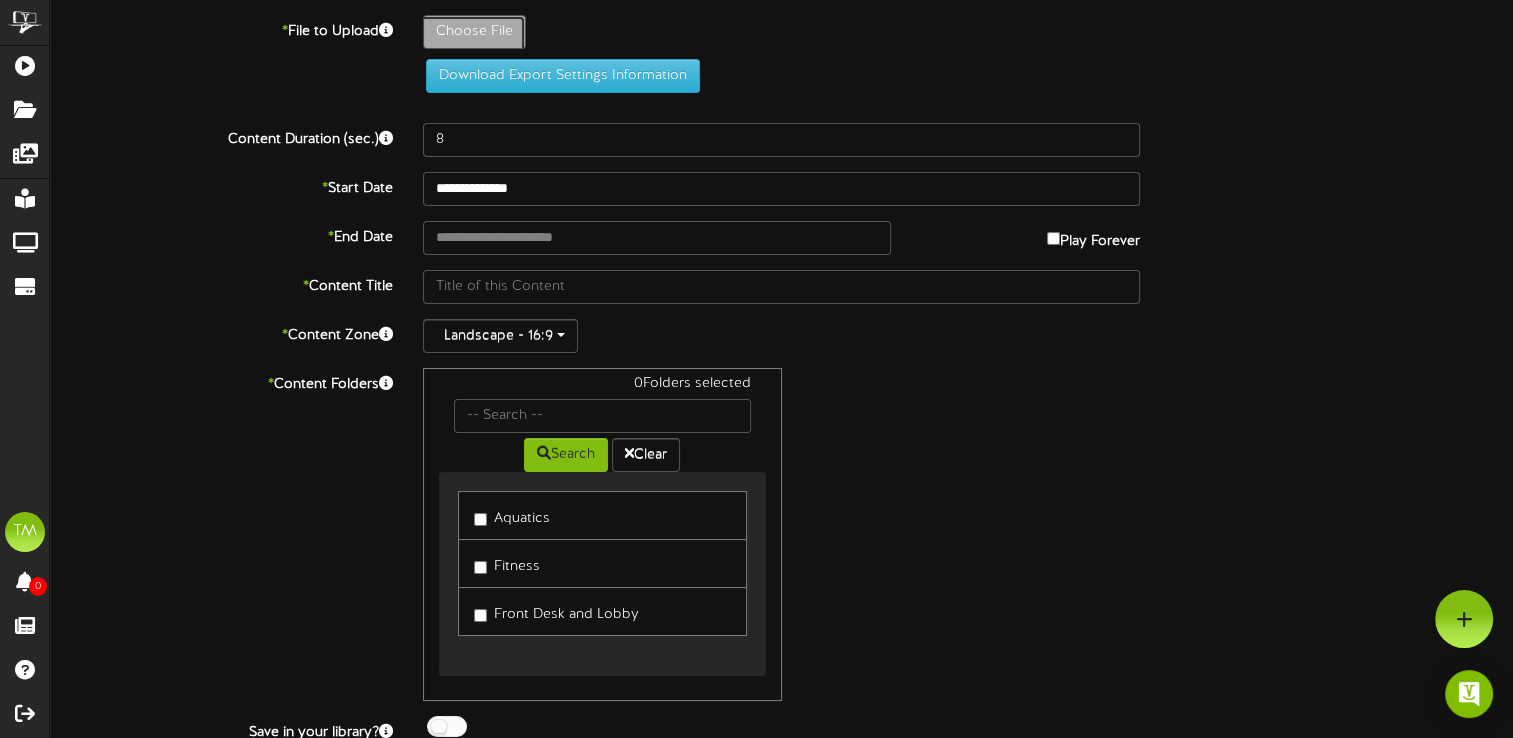 type on "**********" 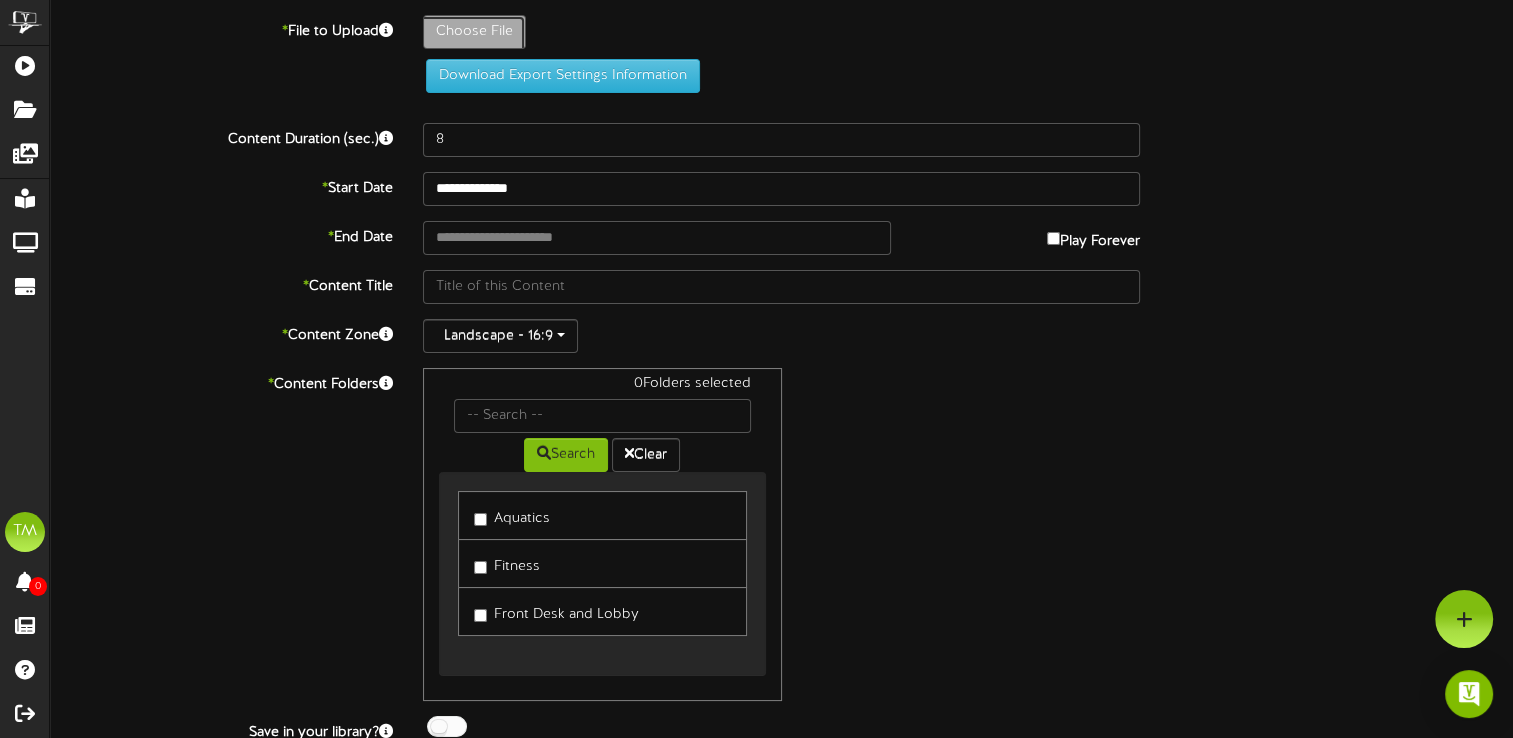 type on "AdultMensBasketballpostPresentation" 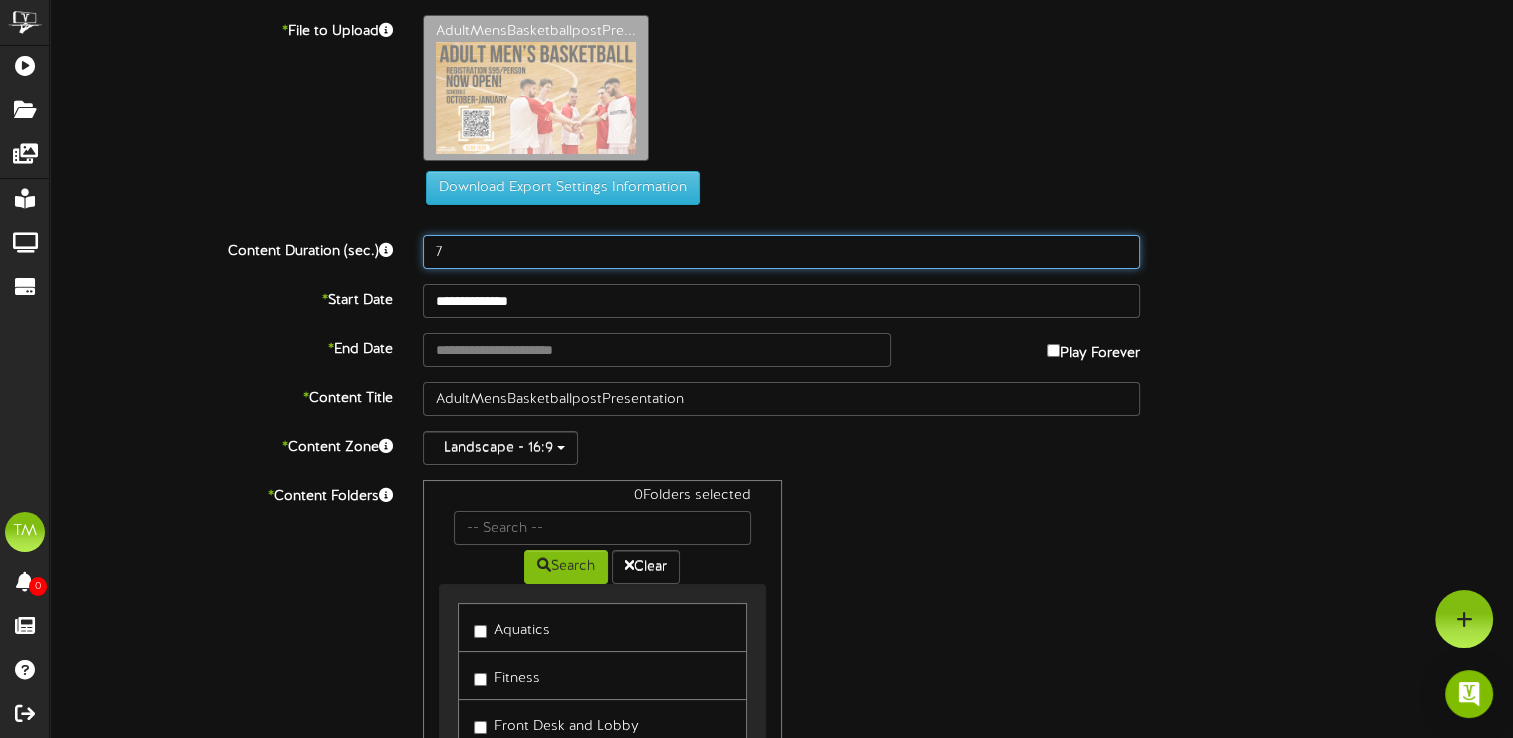 click on "7" at bounding box center (781, 252) 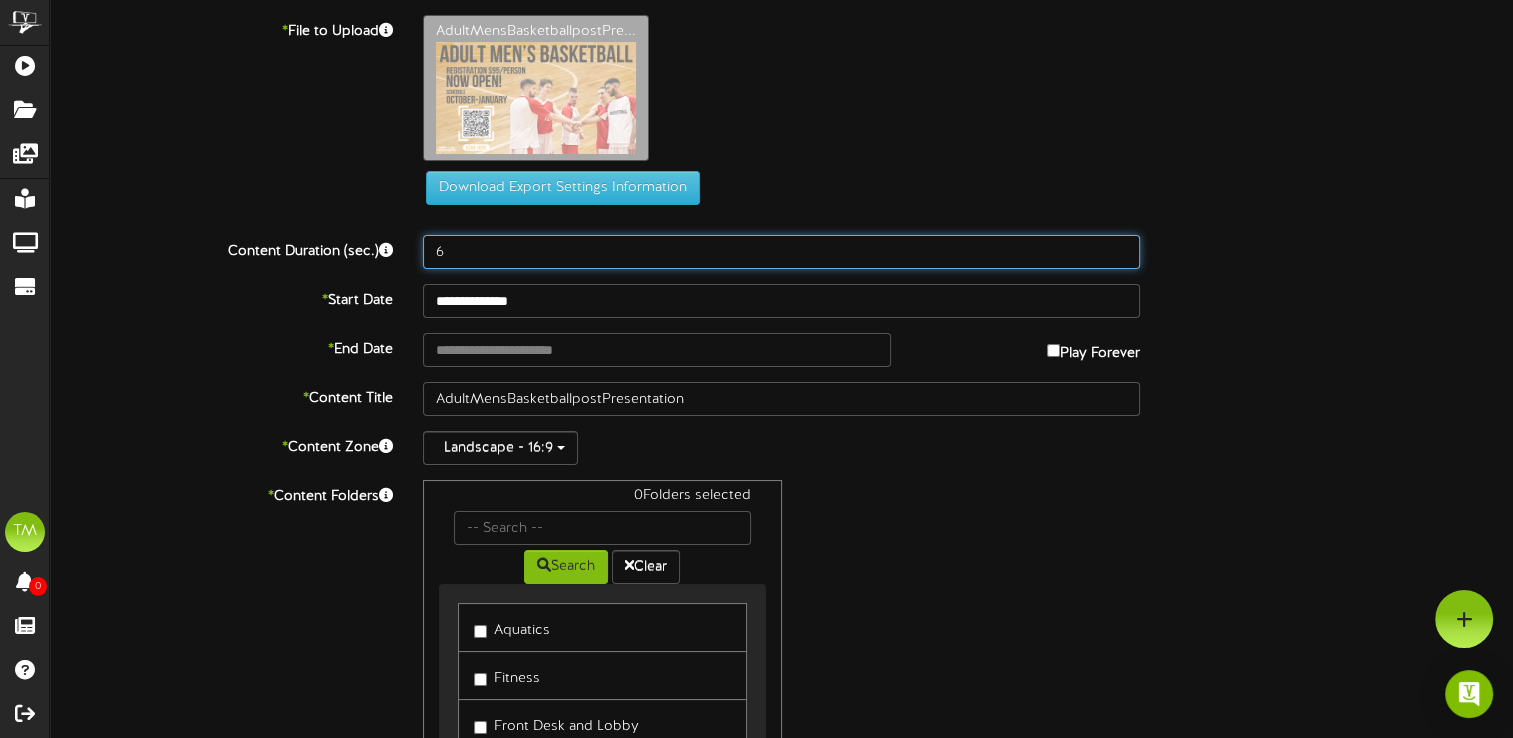 type on "6" 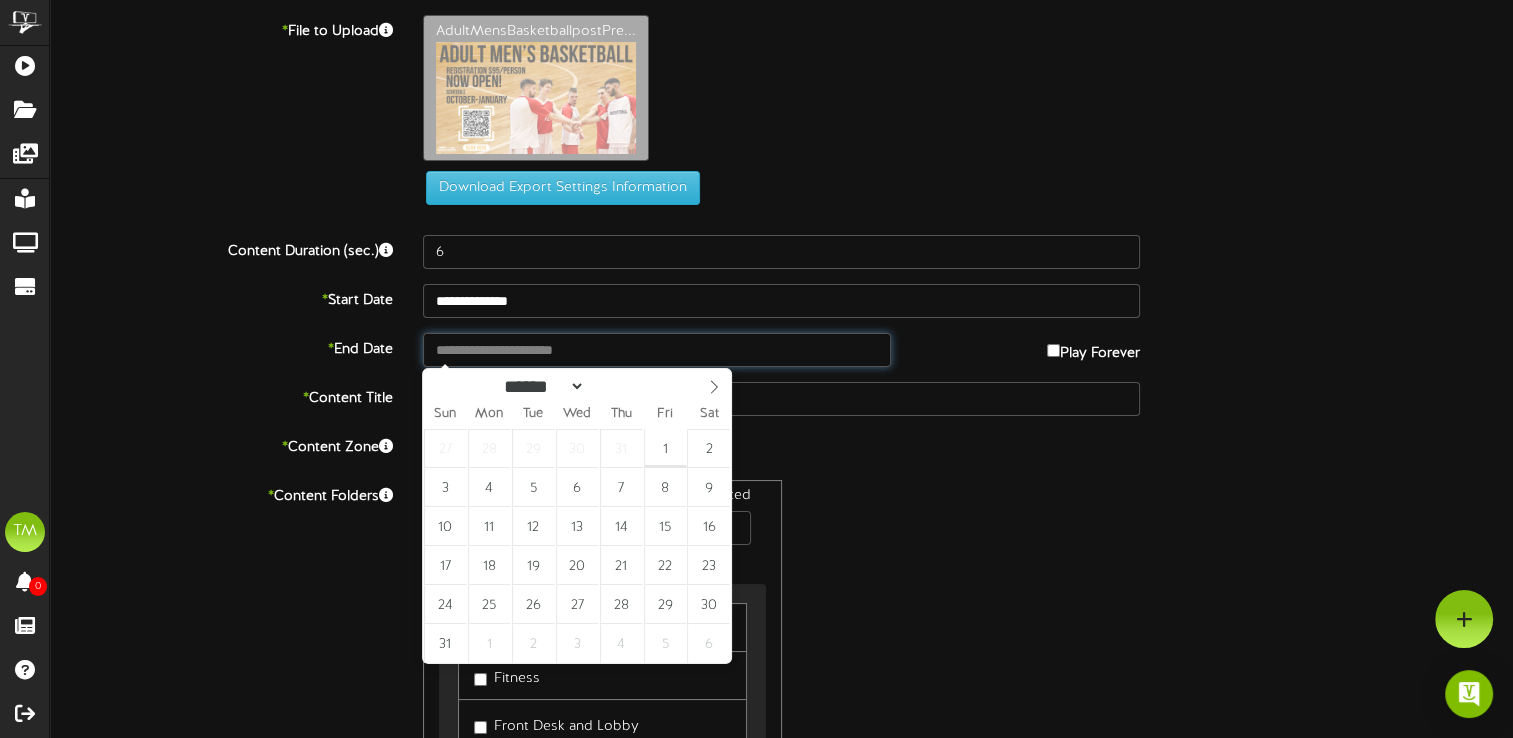 click at bounding box center (657, 350) 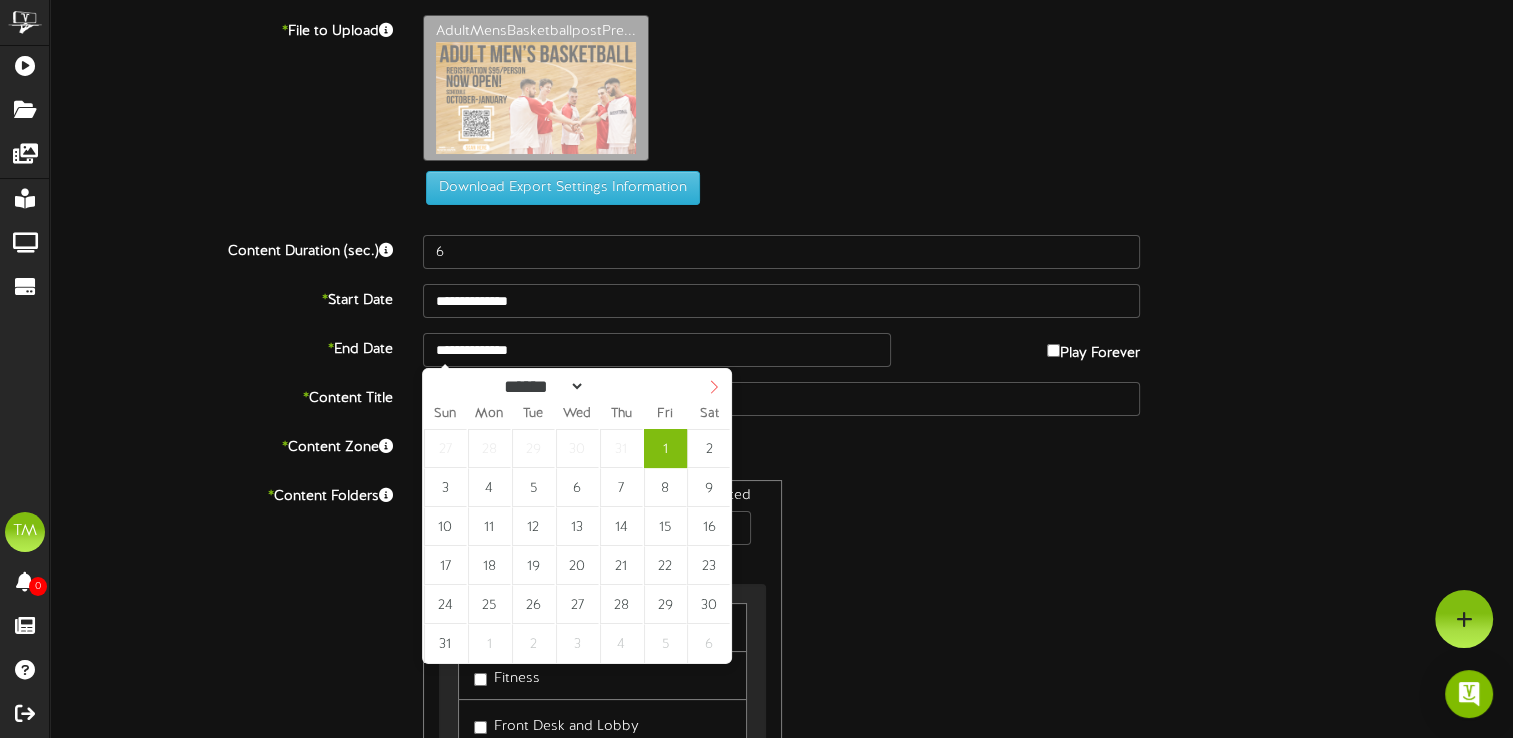 select on "*" 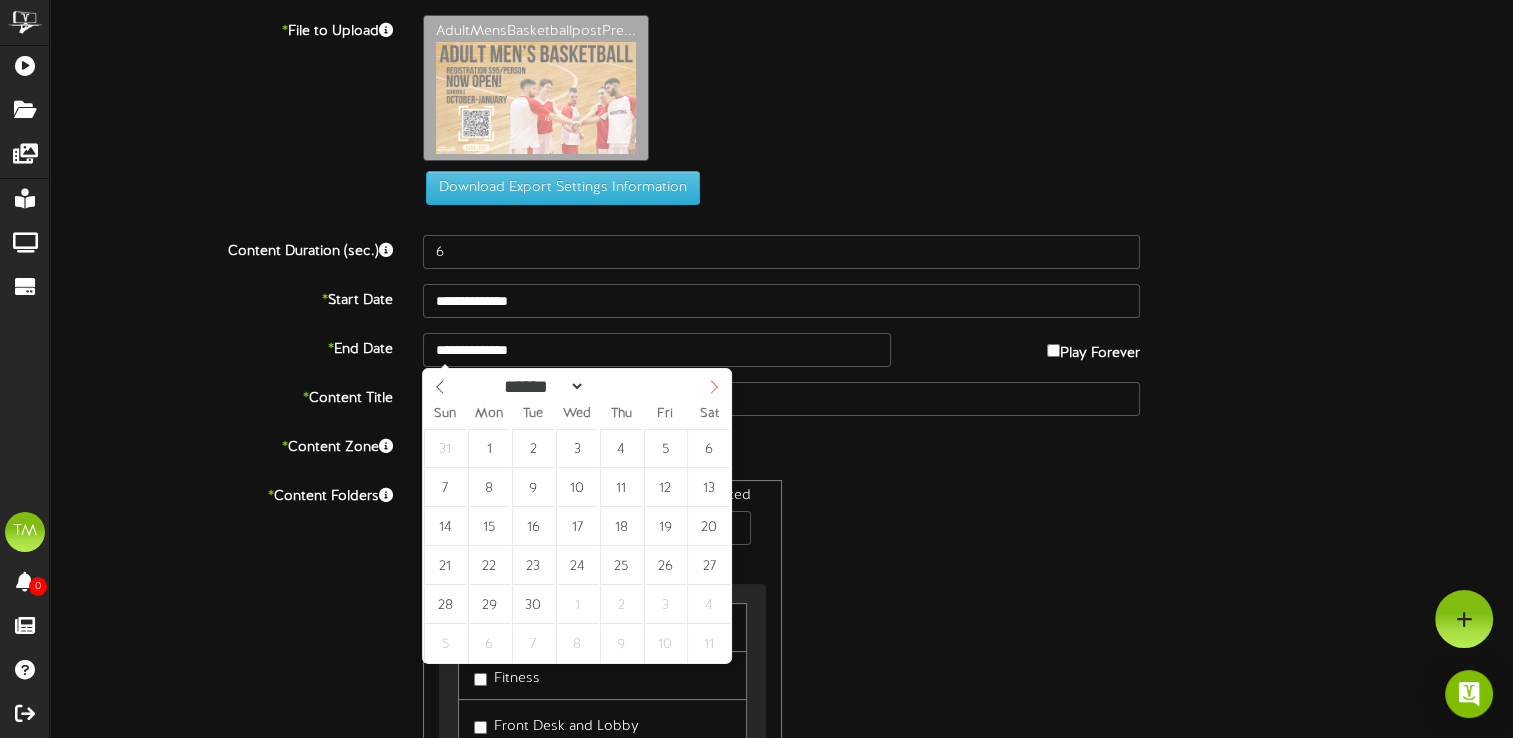 click 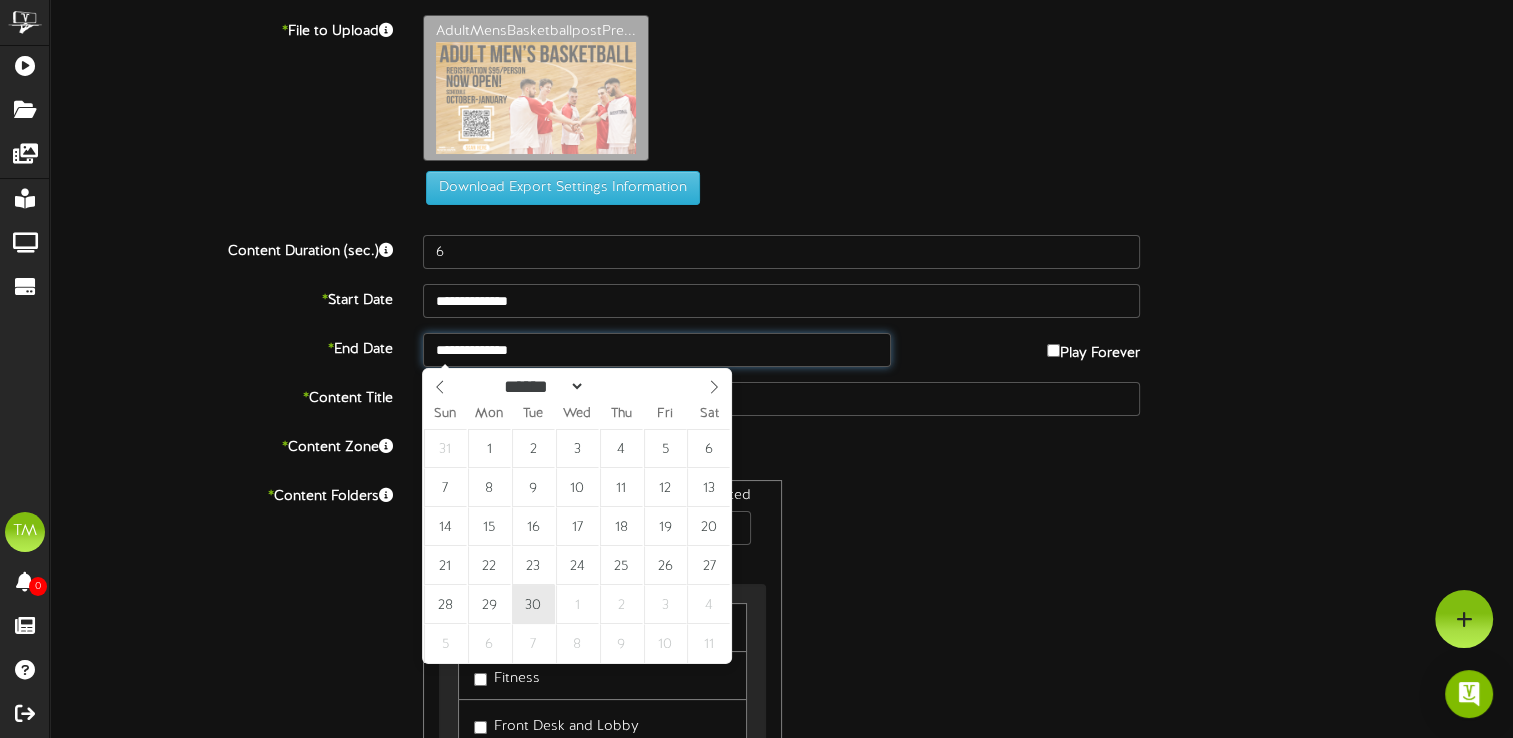 type on "**********" 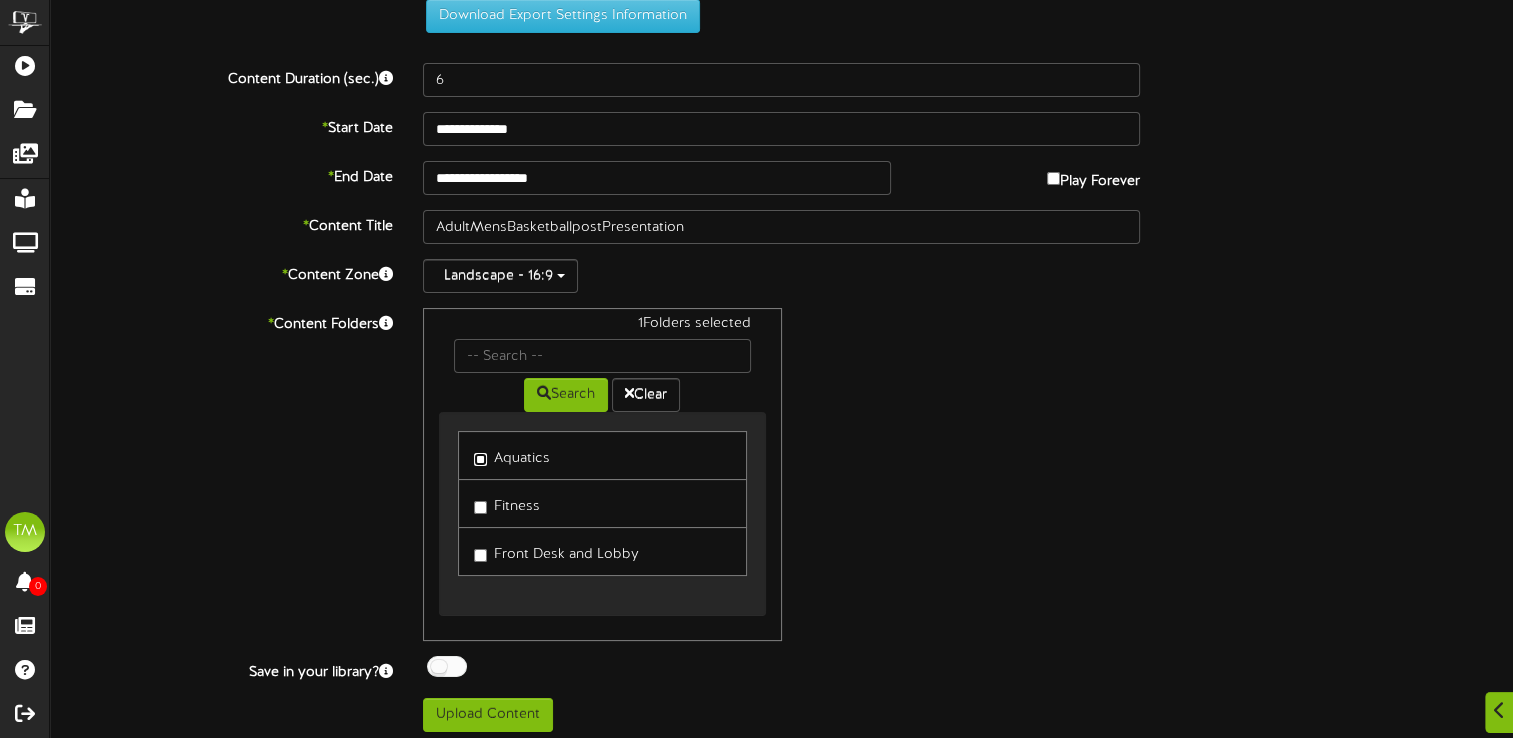 scroll, scrollTop: 177, scrollLeft: 0, axis: vertical 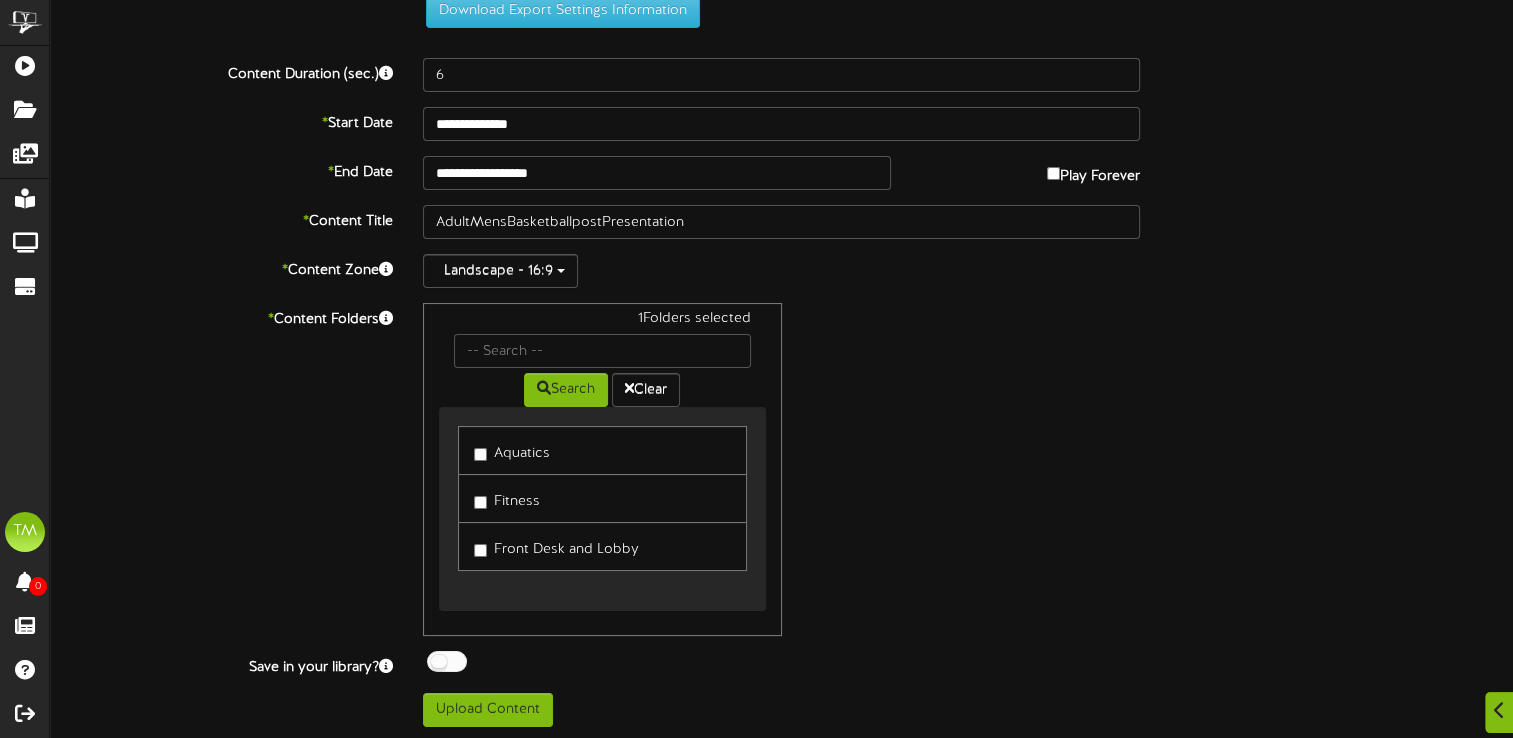 click on "Fitness" at bounding box center [507, 498] 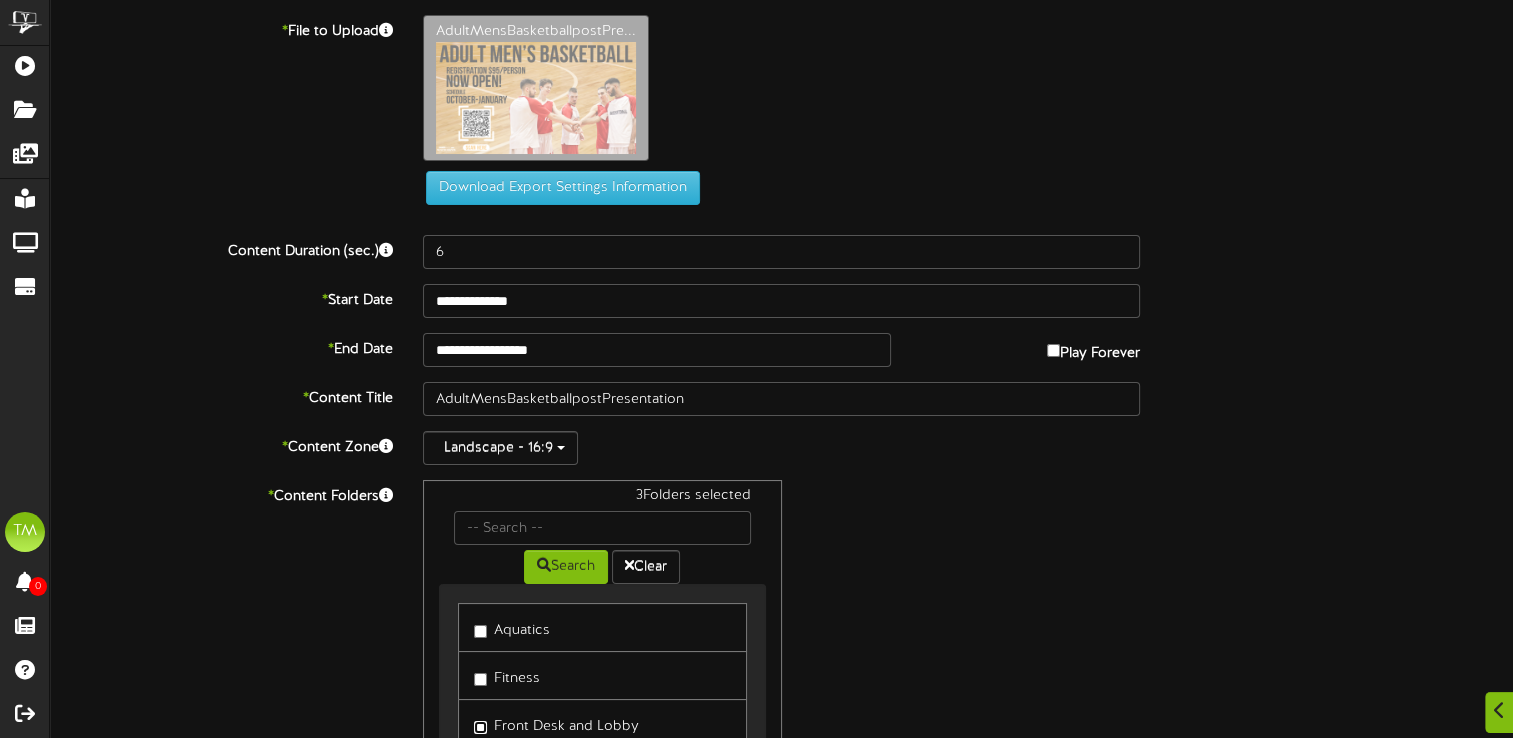 scroll, scrollTop: 177, scrollLeft: 0, axis: vertical 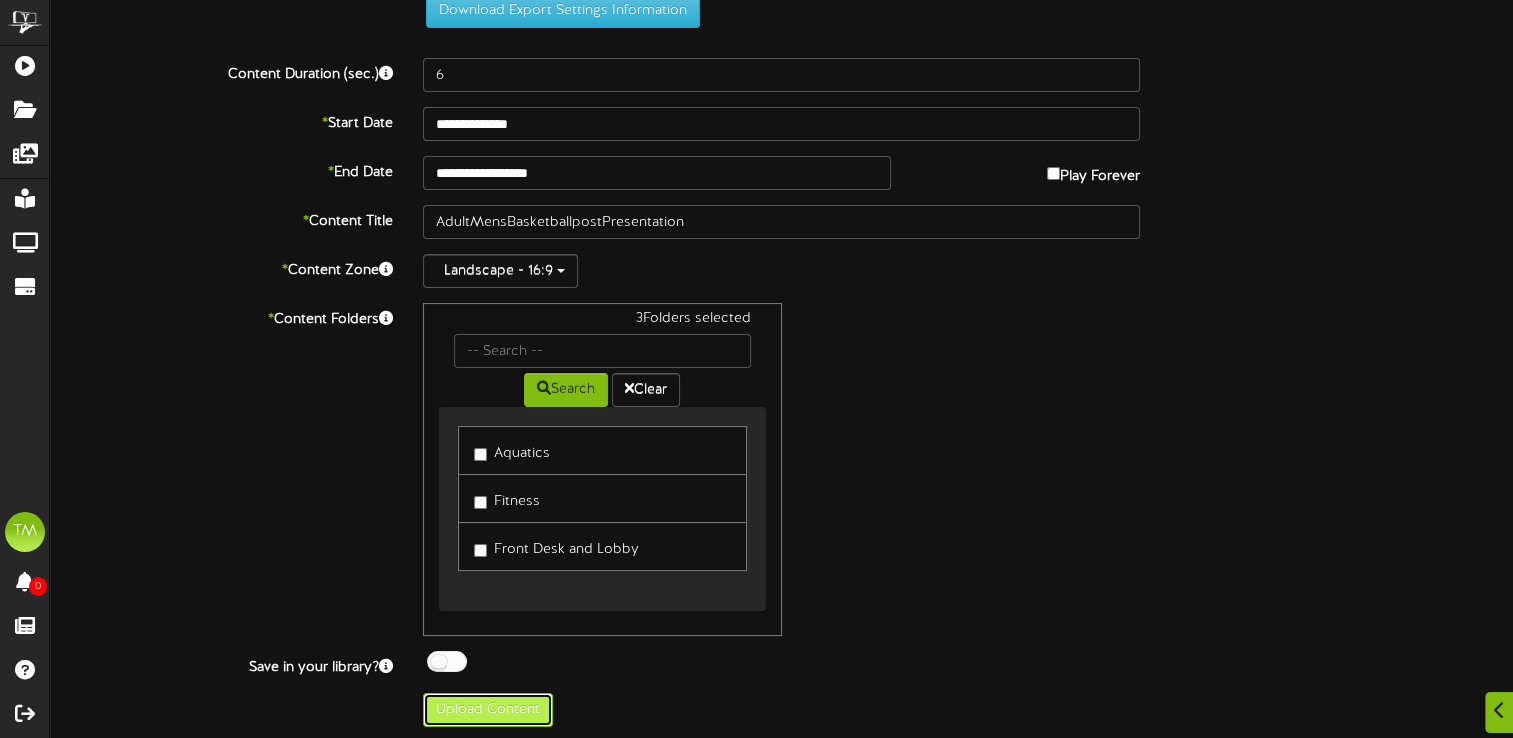click on "Upload Content" at bounding box center (488, 710) 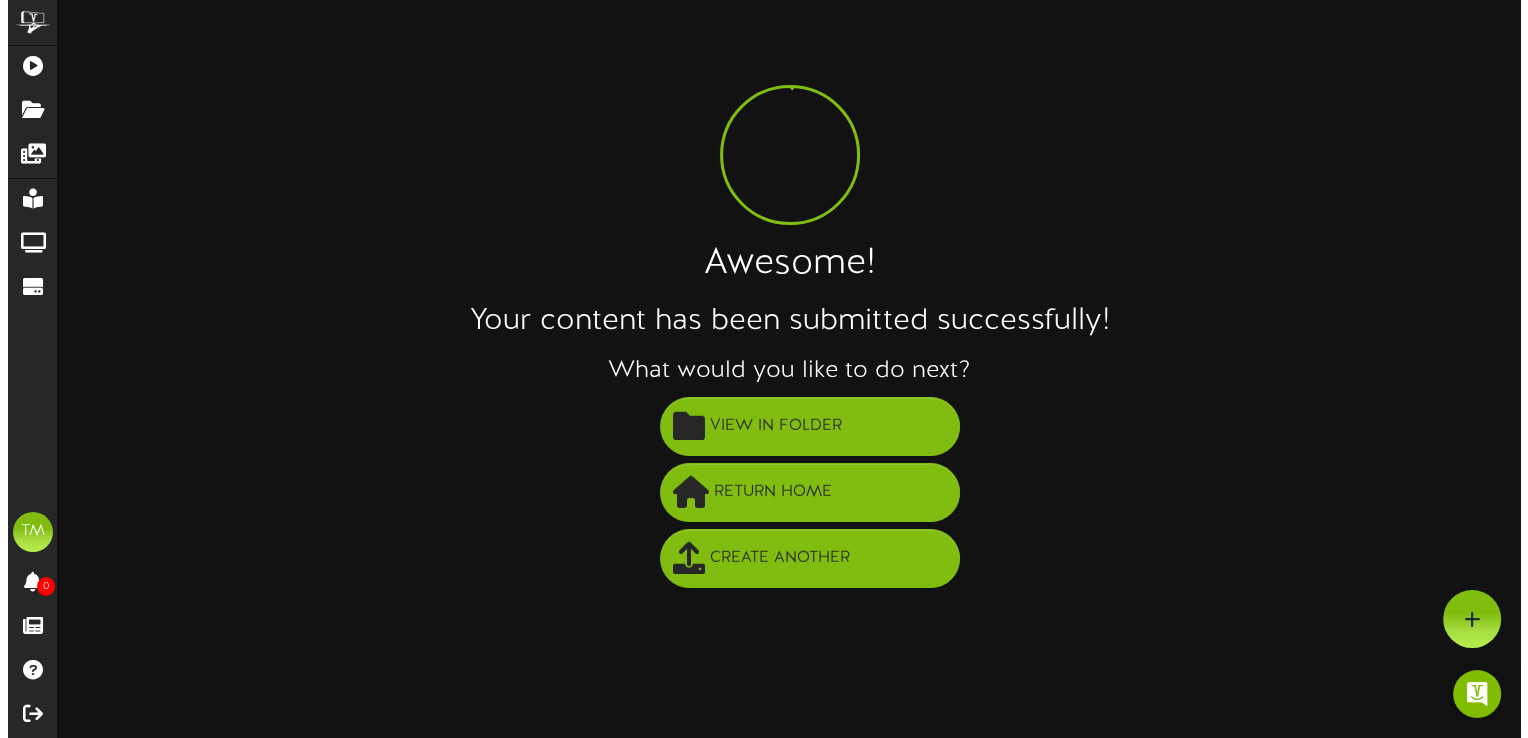 scroll, scrollTop: 0, scrollLeft: 0, axis: both 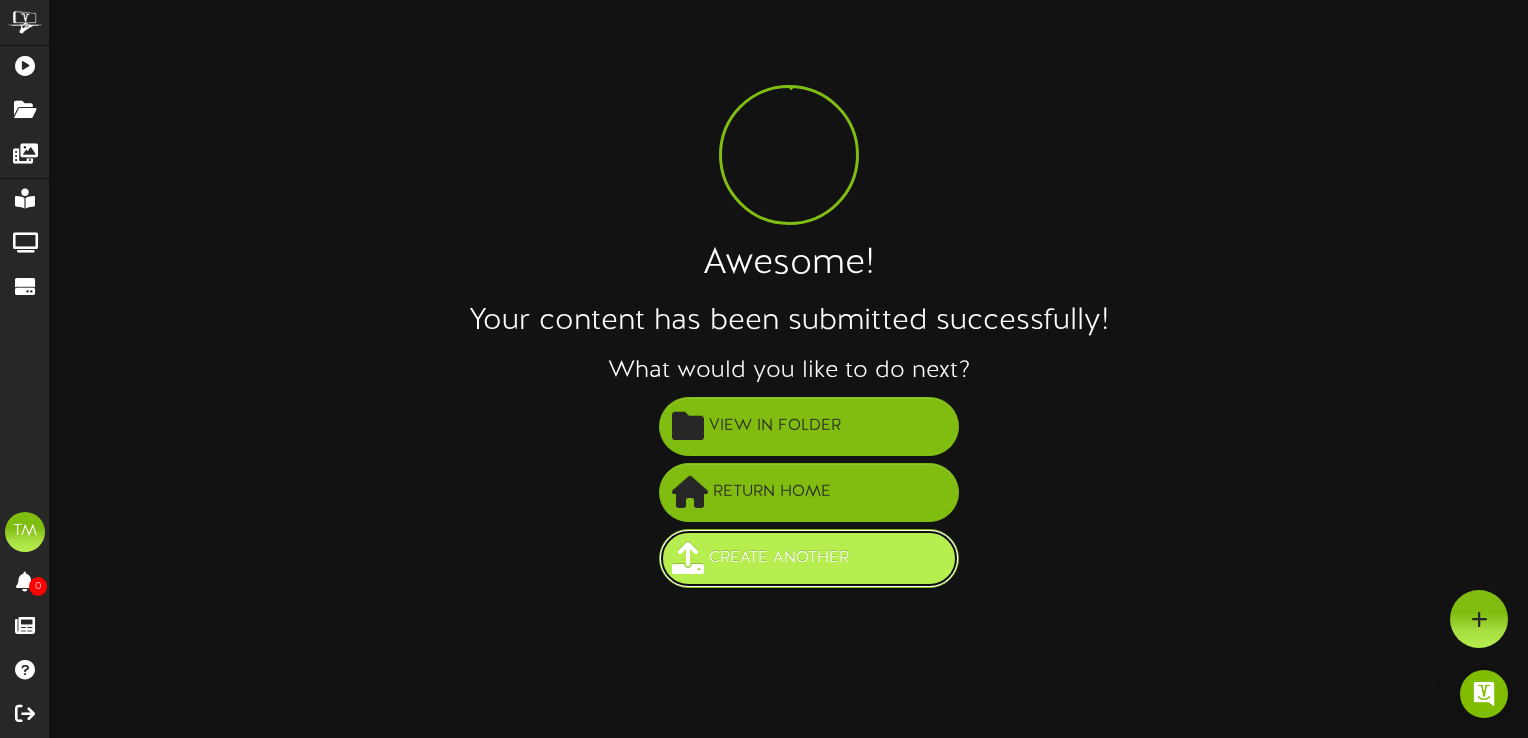 click on "Create Another" at bounding box center [779, 558] 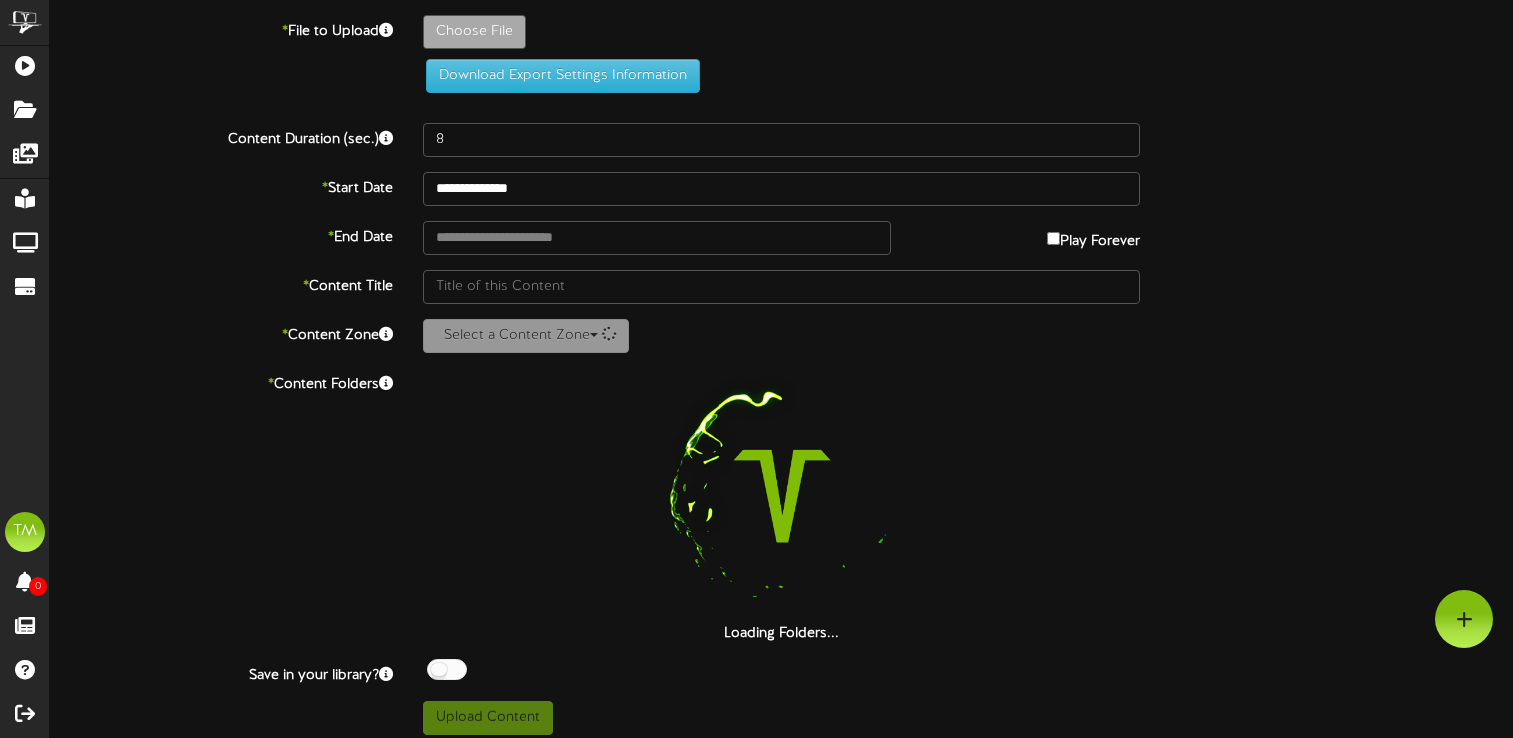 scroll, scrollTop: 0, scrollLeft: 0, axis: both 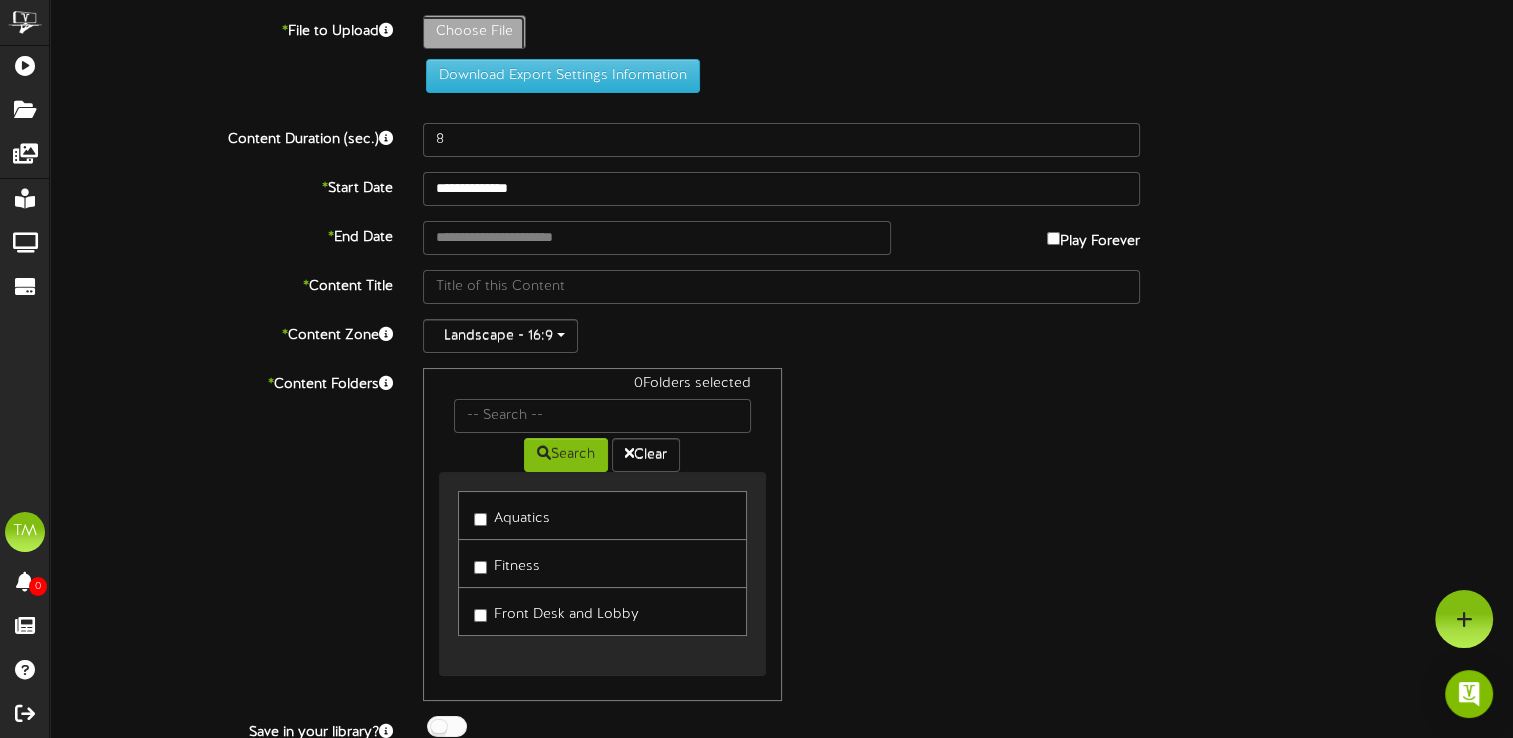 click on "Choose File" at bounding box center (-563, 87) 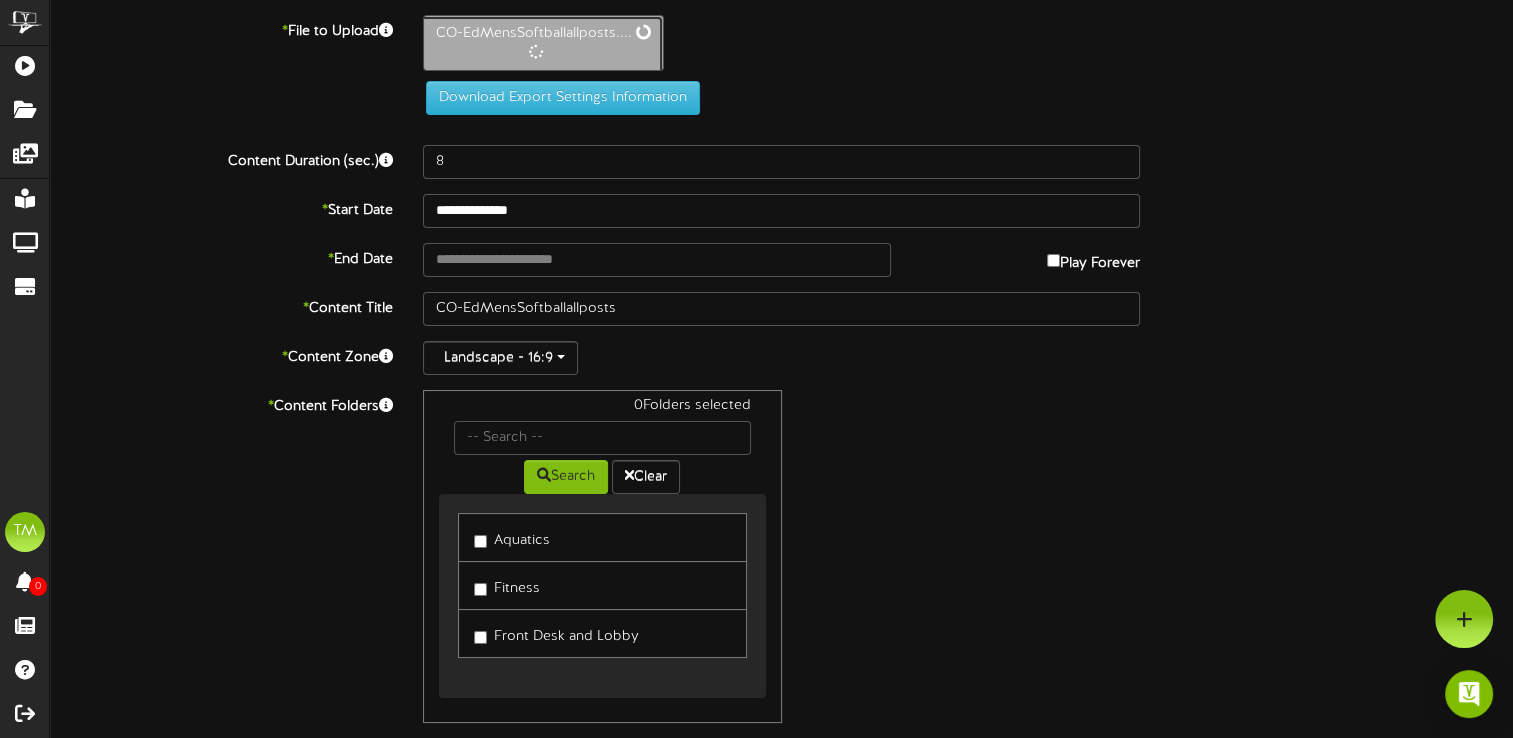 type on "5" 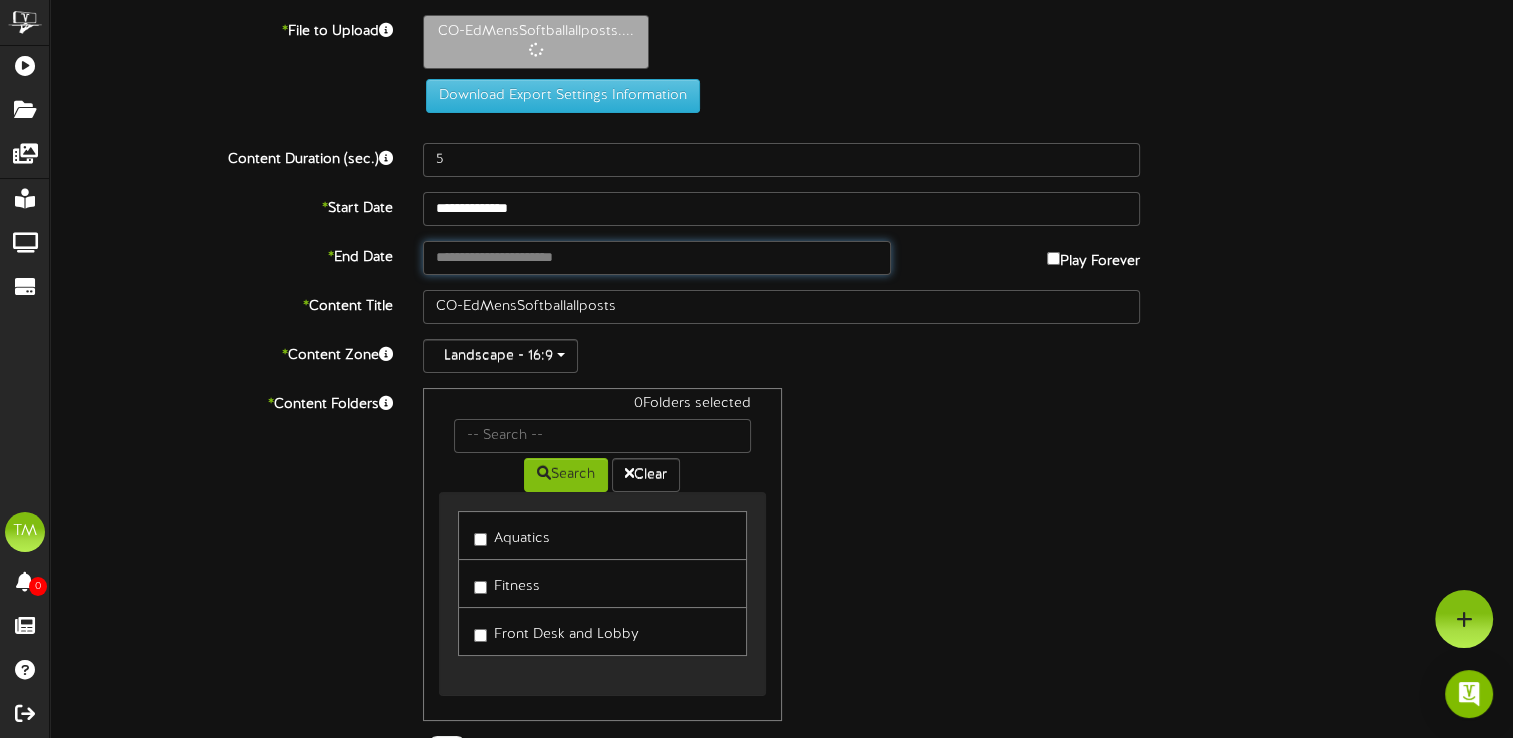 click at bounding box center (657, 258) 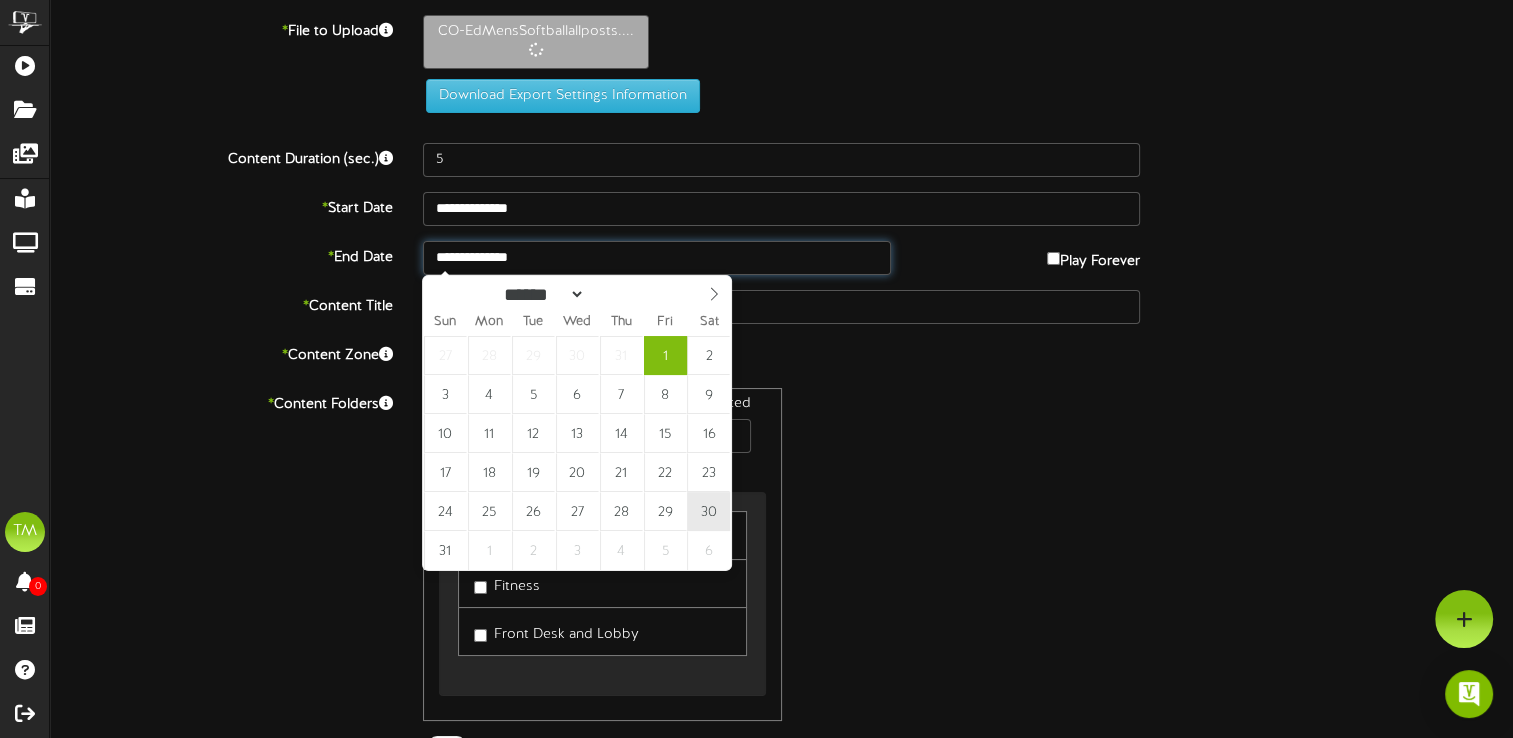type on "**********" 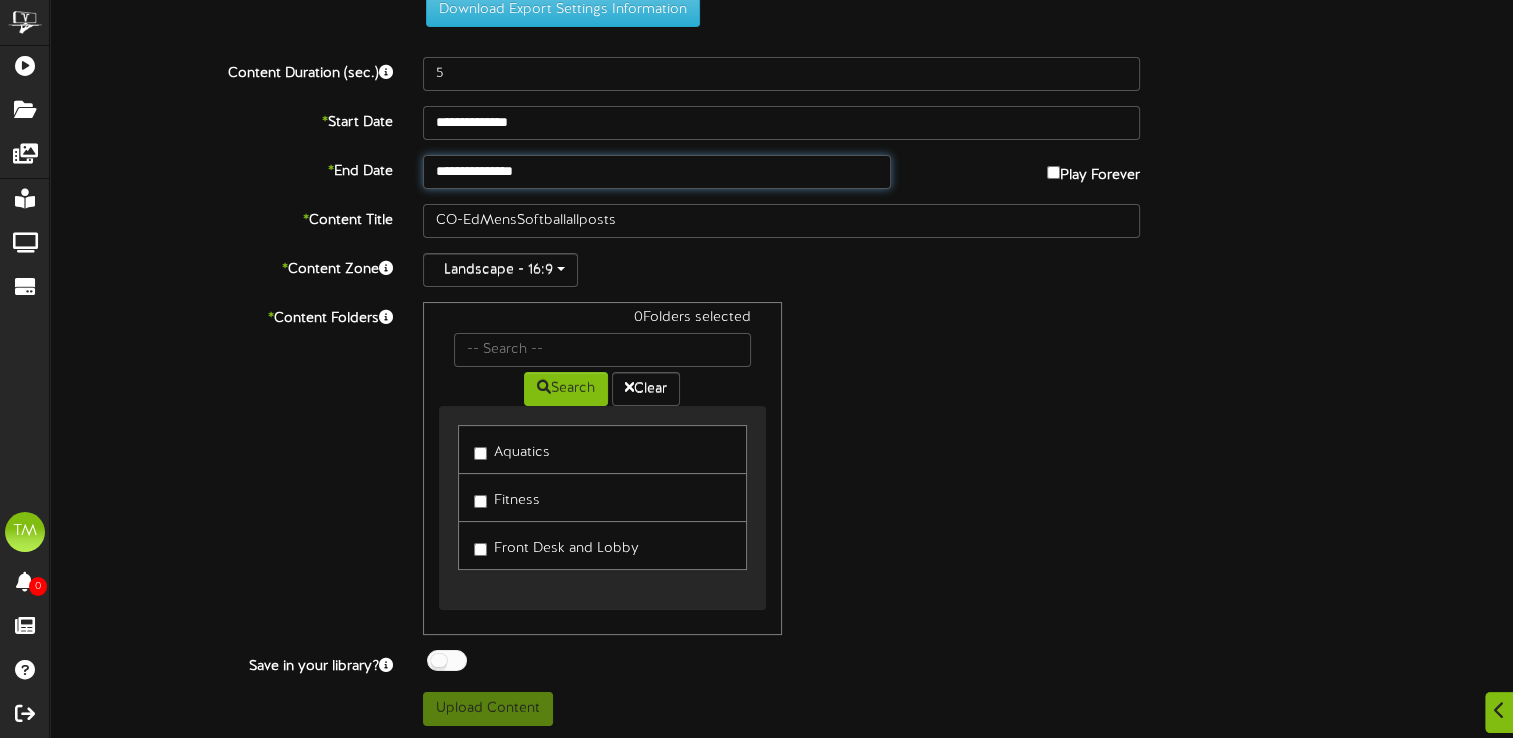 scroll, scrollTop: 175, scrollLeft: 0, axis: vertical 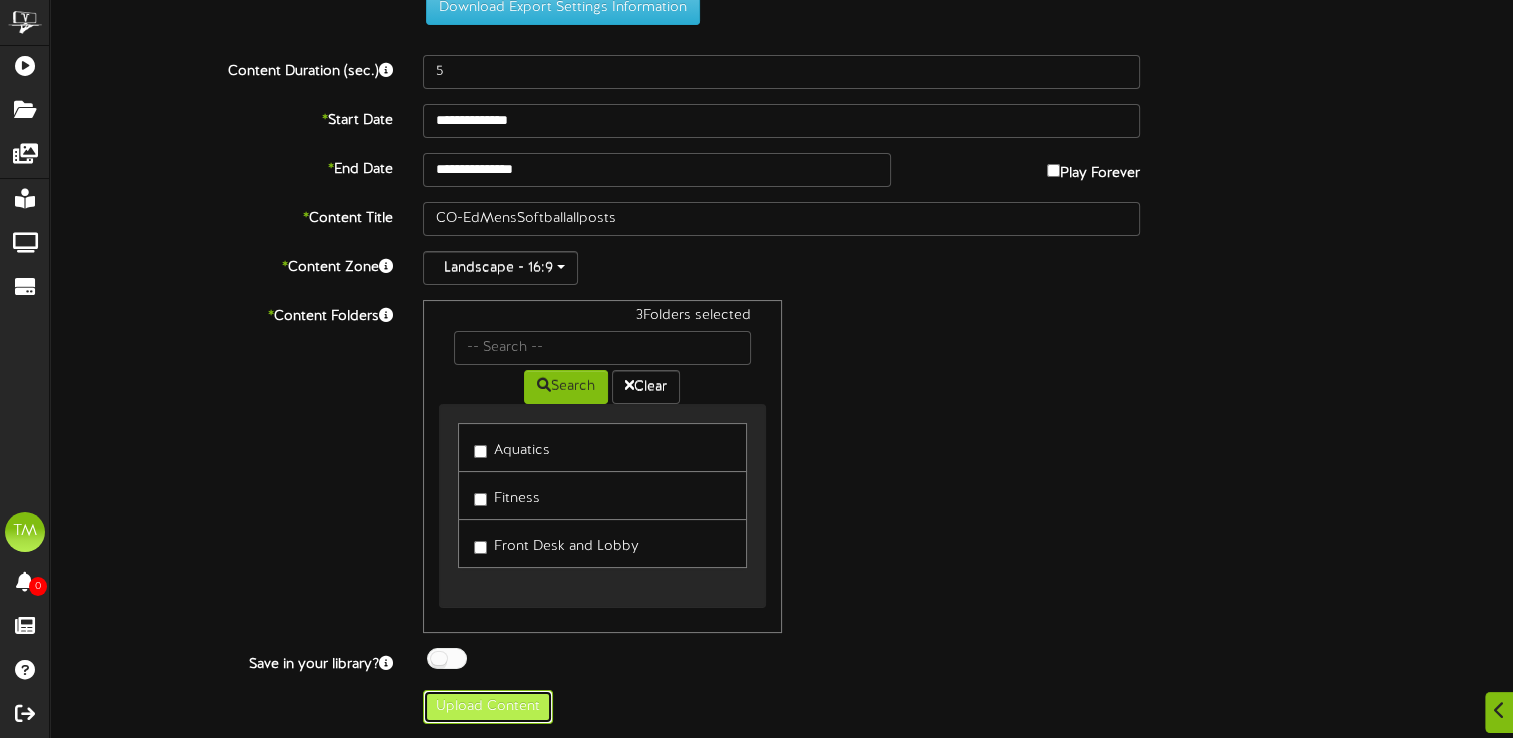 click on "Upload Content" at bounding box center [488, 707] 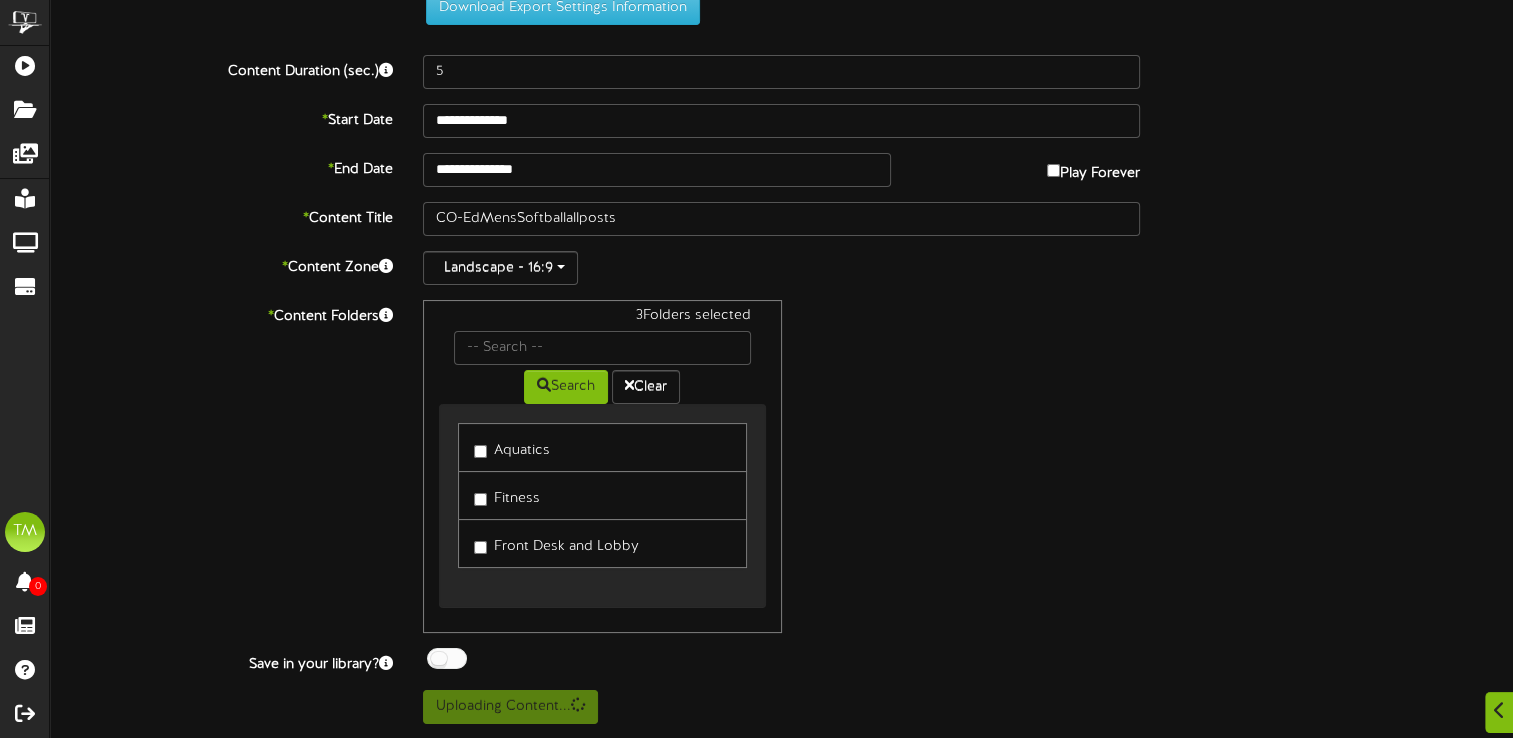 scroll, scrollTop: 0, scrollLeft: 0, axis: both 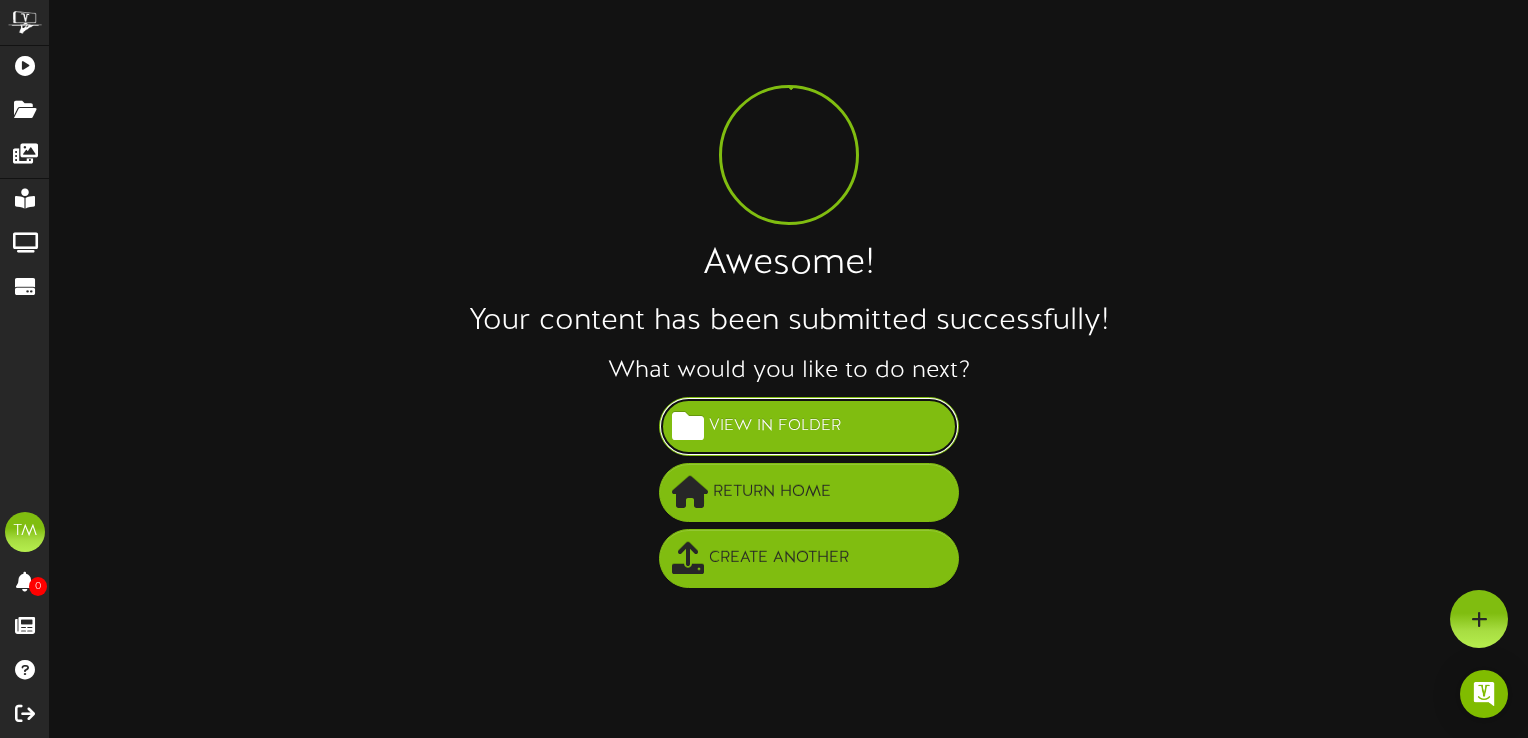 click on "View in Folder" at bounding box center [775, 426] 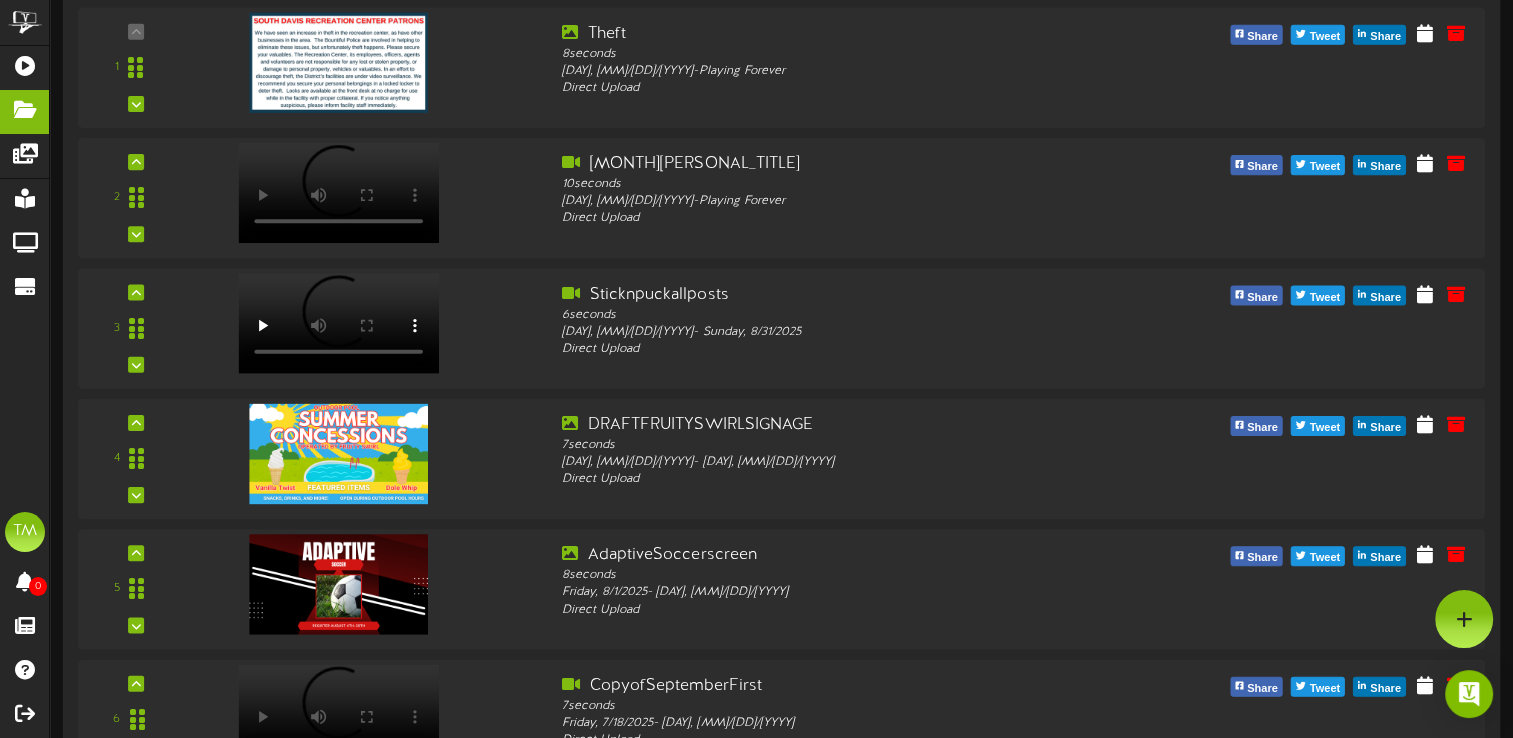 scroll, scrollTop: 300, scrollLeft: 0, axis: vertical 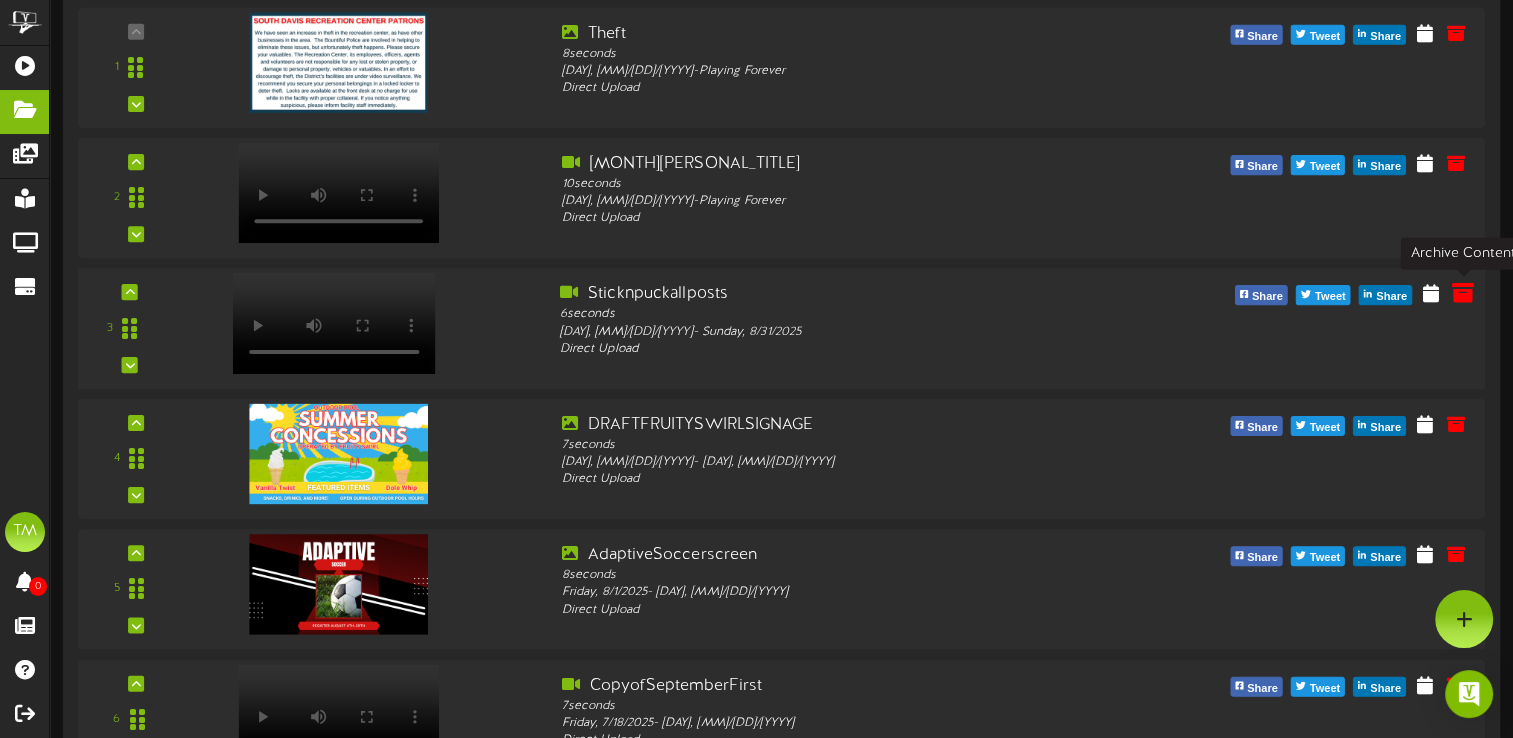 click at bounding box center (1463, 293) 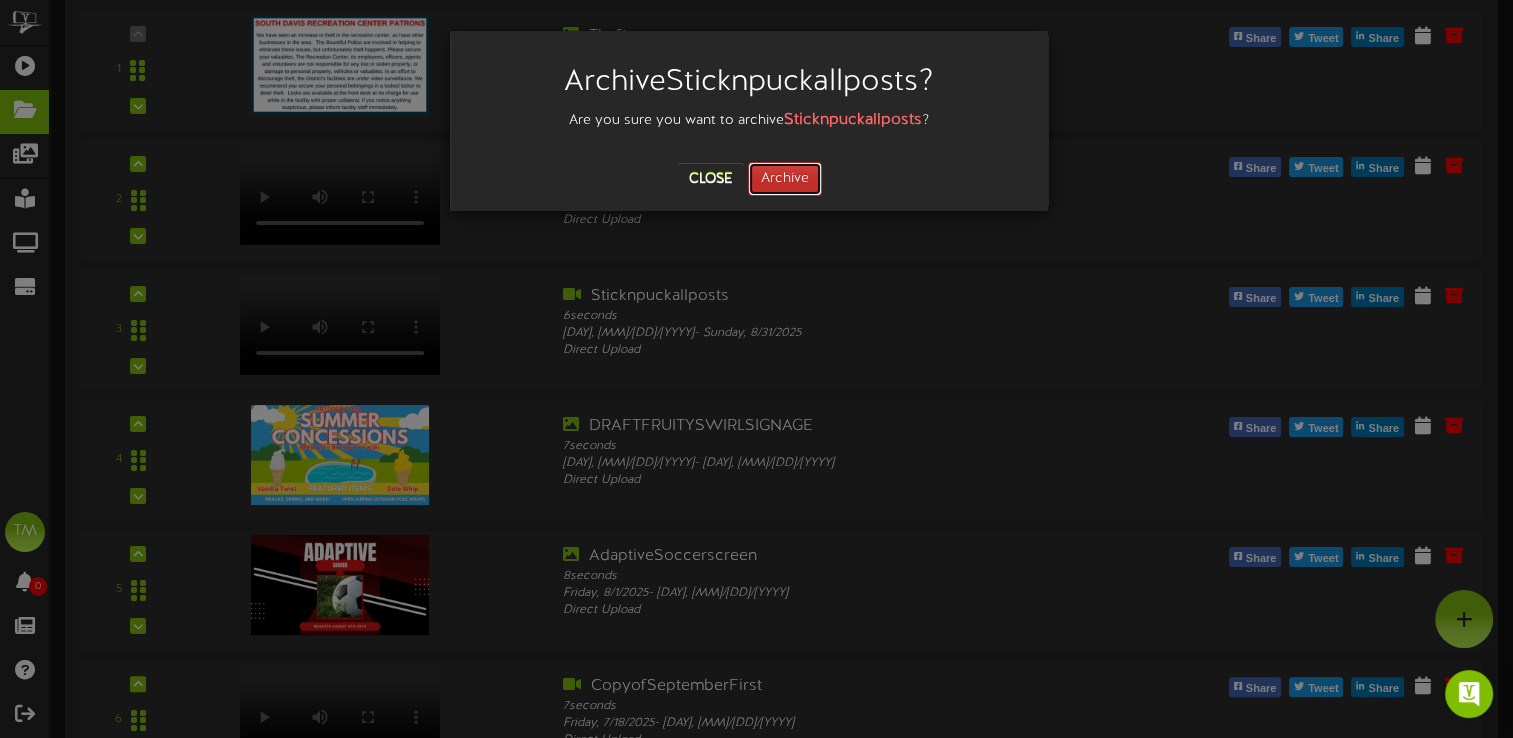 click on "Archive" at bounding box center [785, 179] 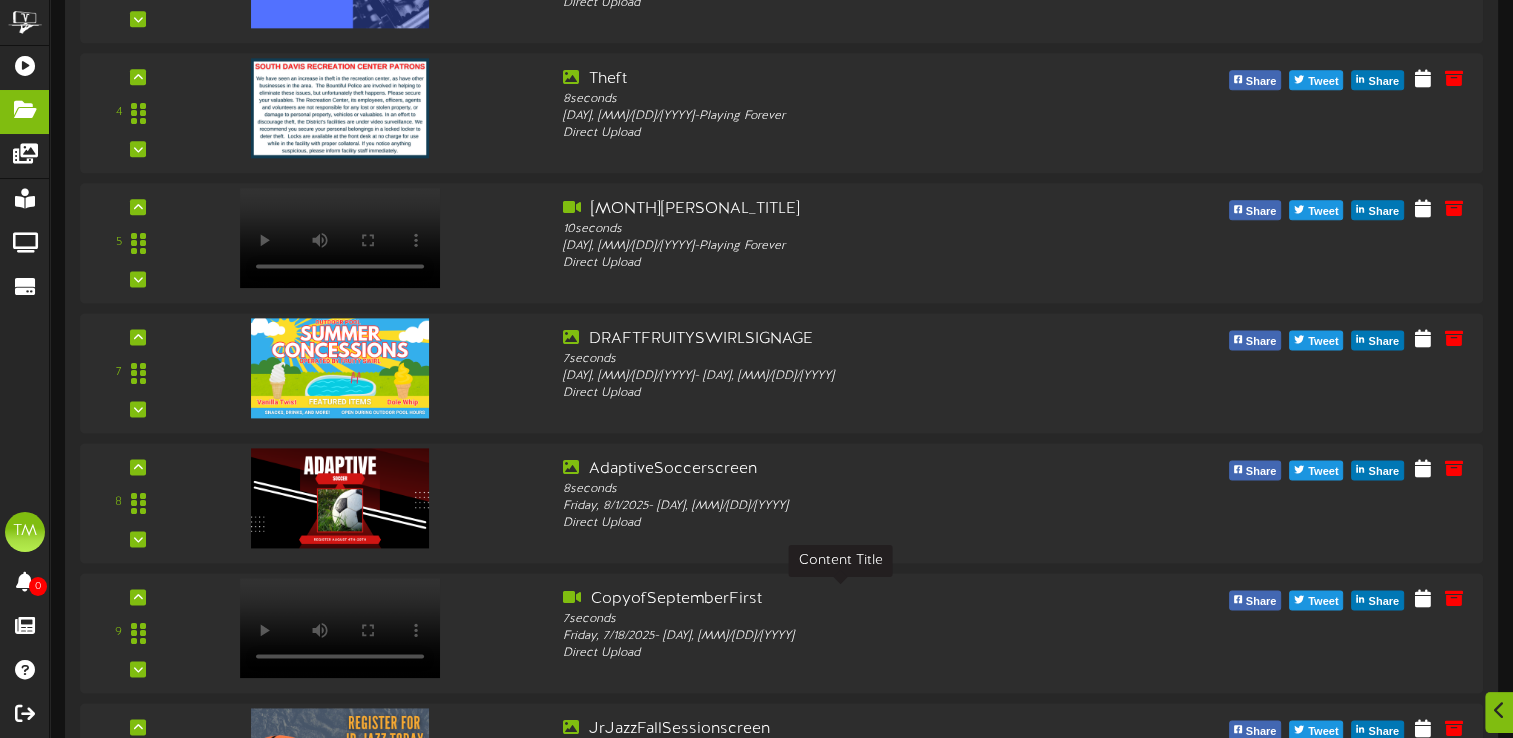 scroll, scrollTop: 2600, scrollLeft: 0, axis: vertical 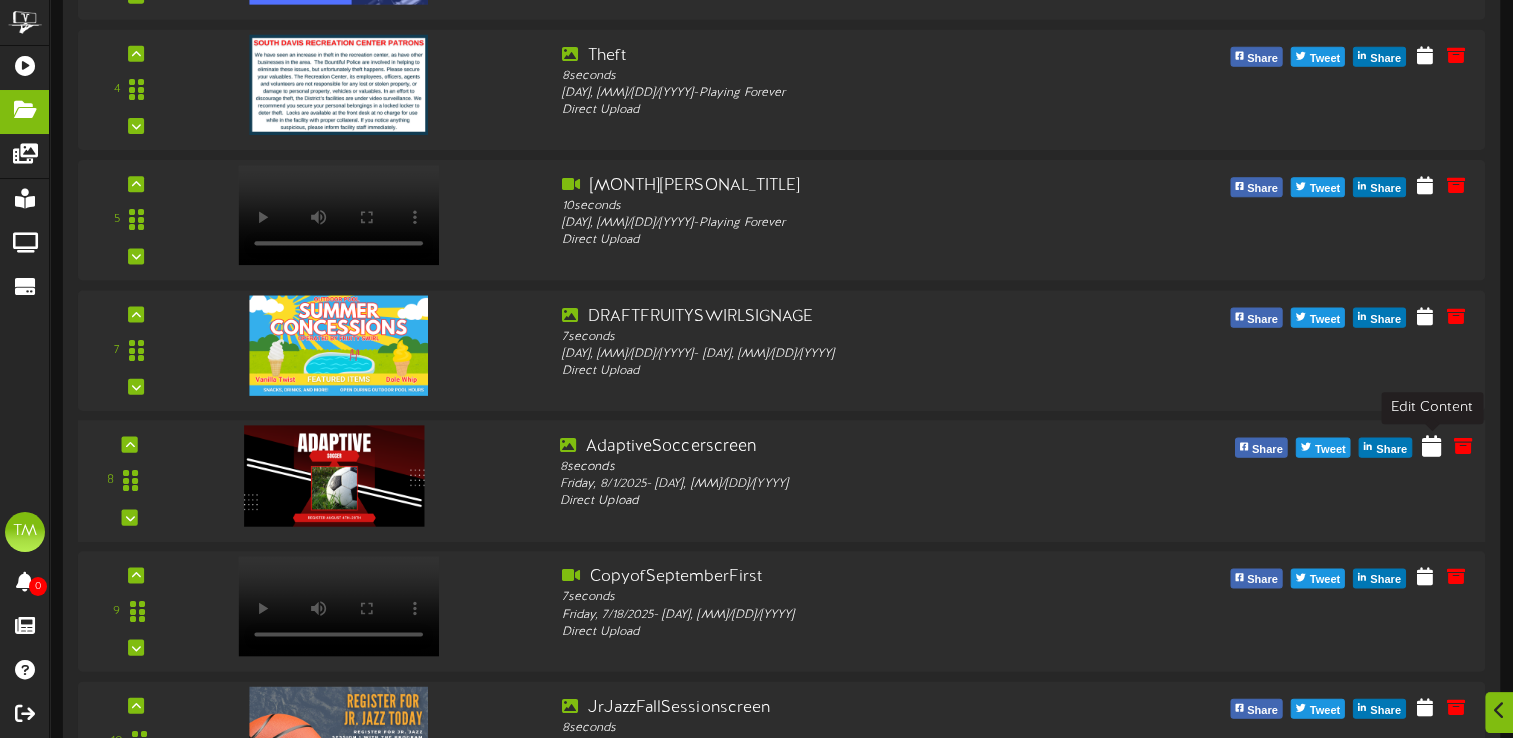 click at bounding box center (1431, 445) 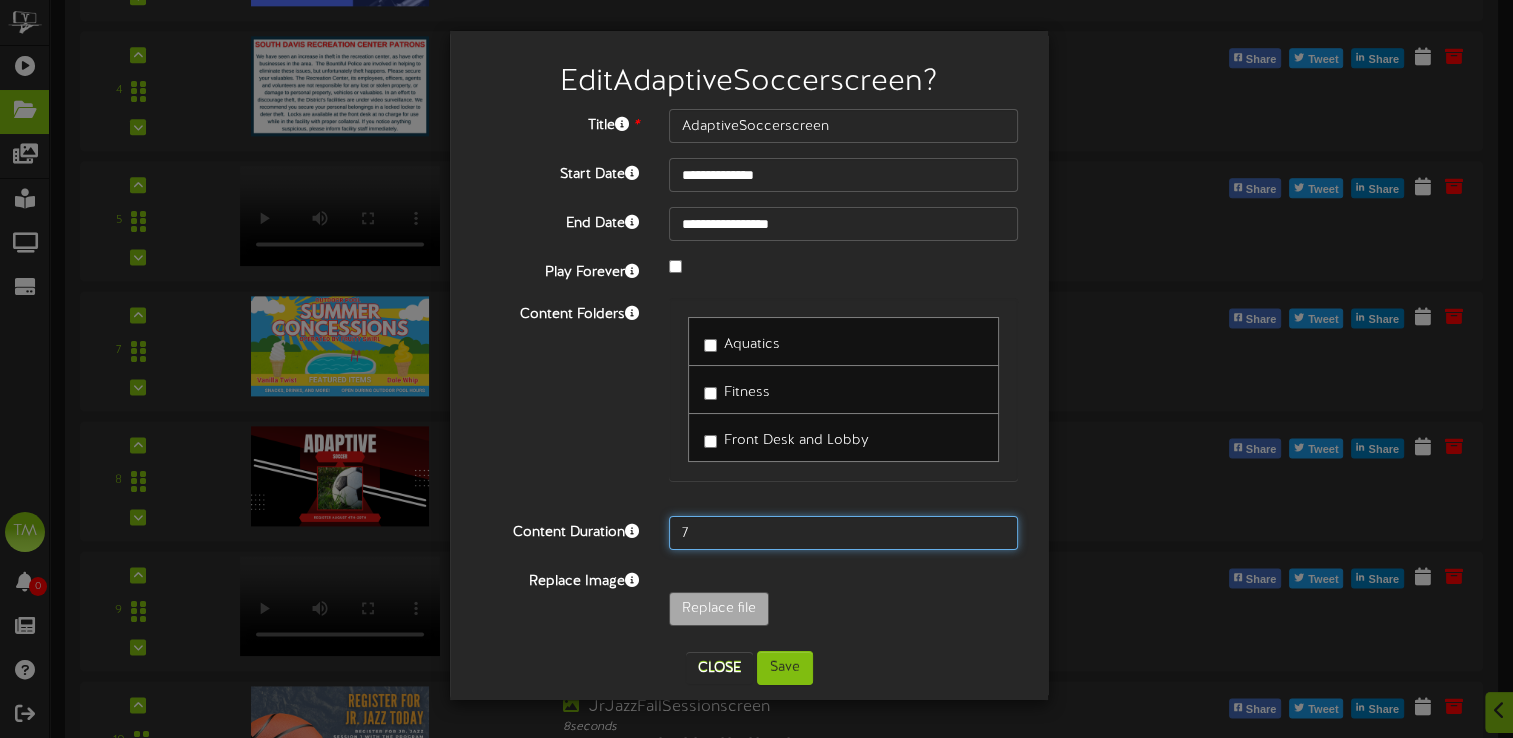 click on "7" at bounding box center [843, 533] 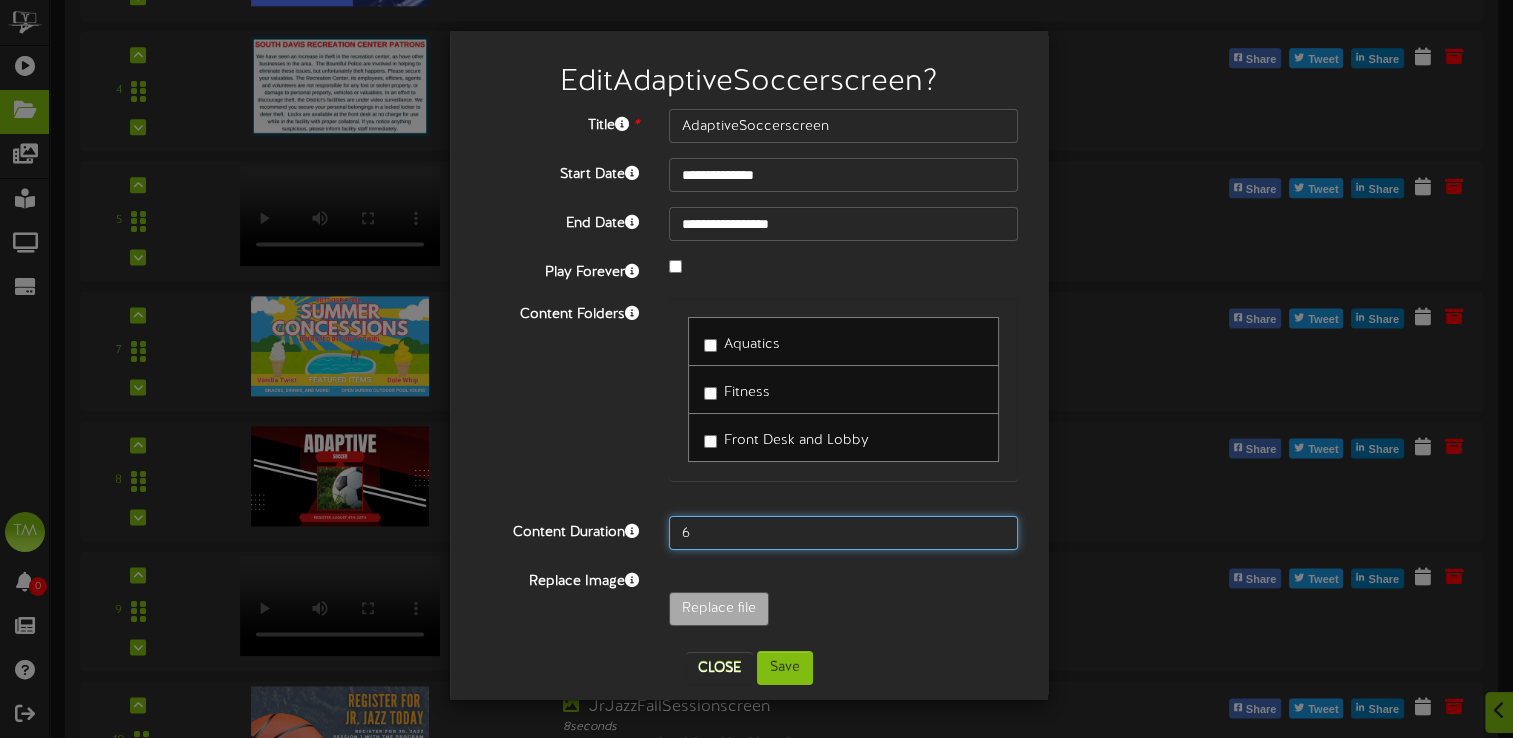 type on "6" 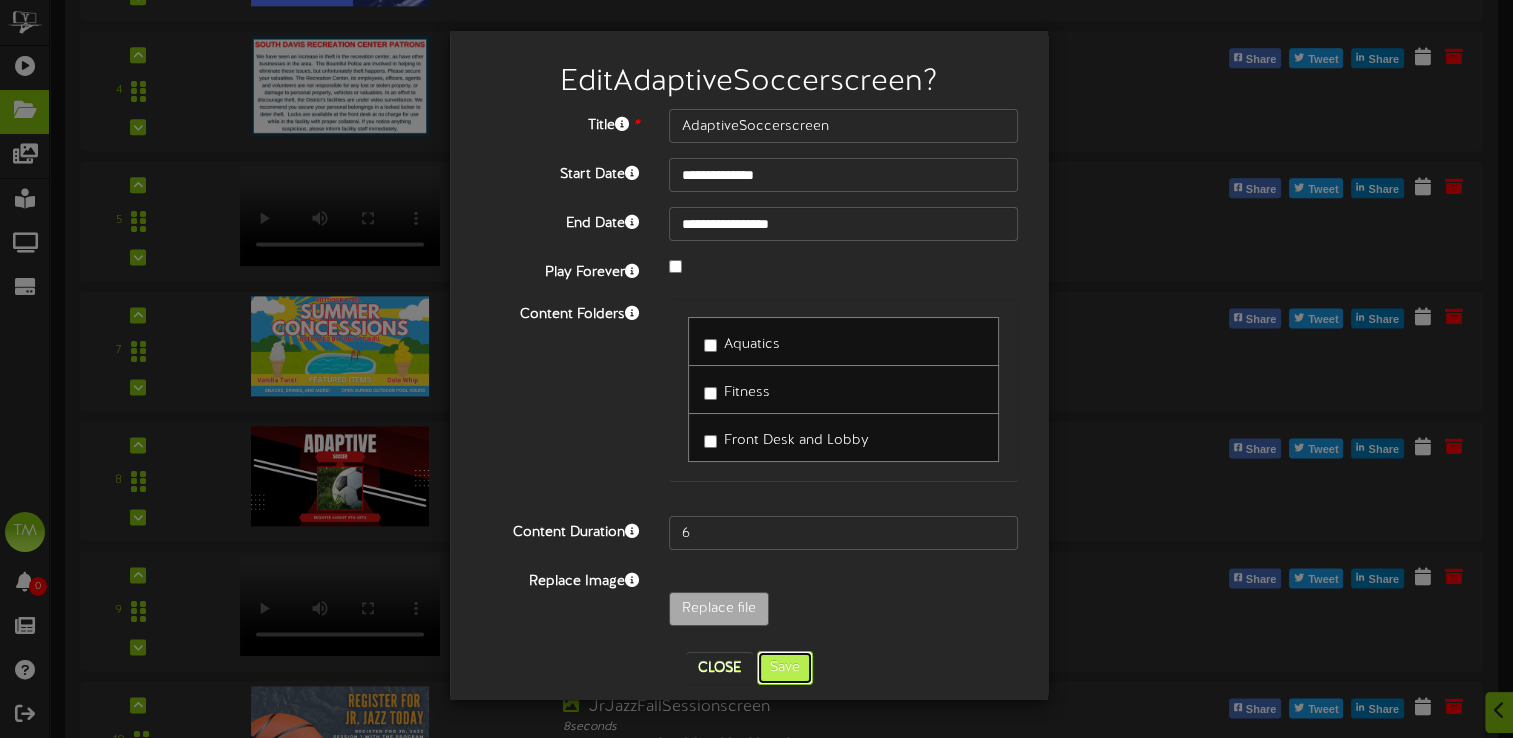 click on "Save" at bounding box center [785, 668] 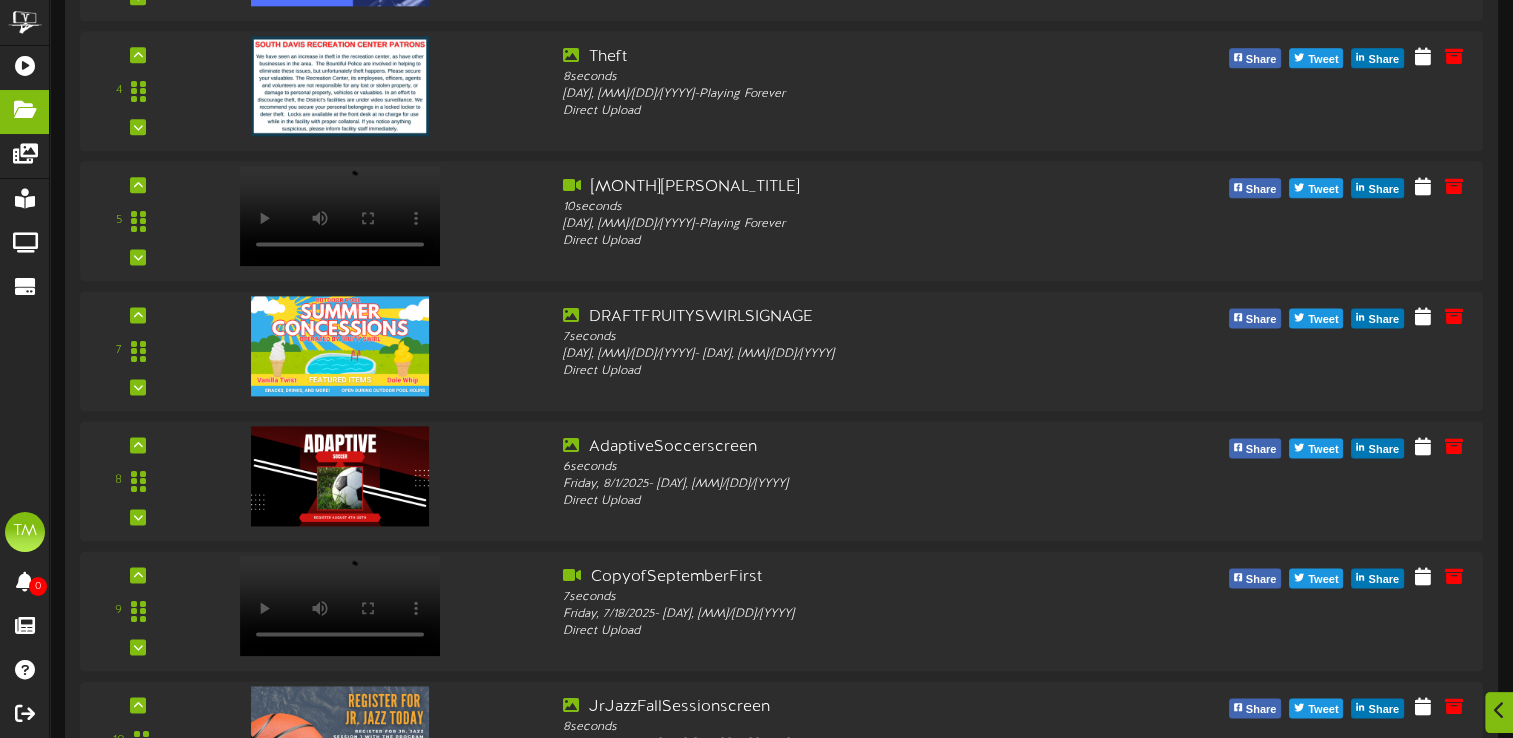 scroll, scrollTop: 3000, scrollLeft: 0, axis: vertical 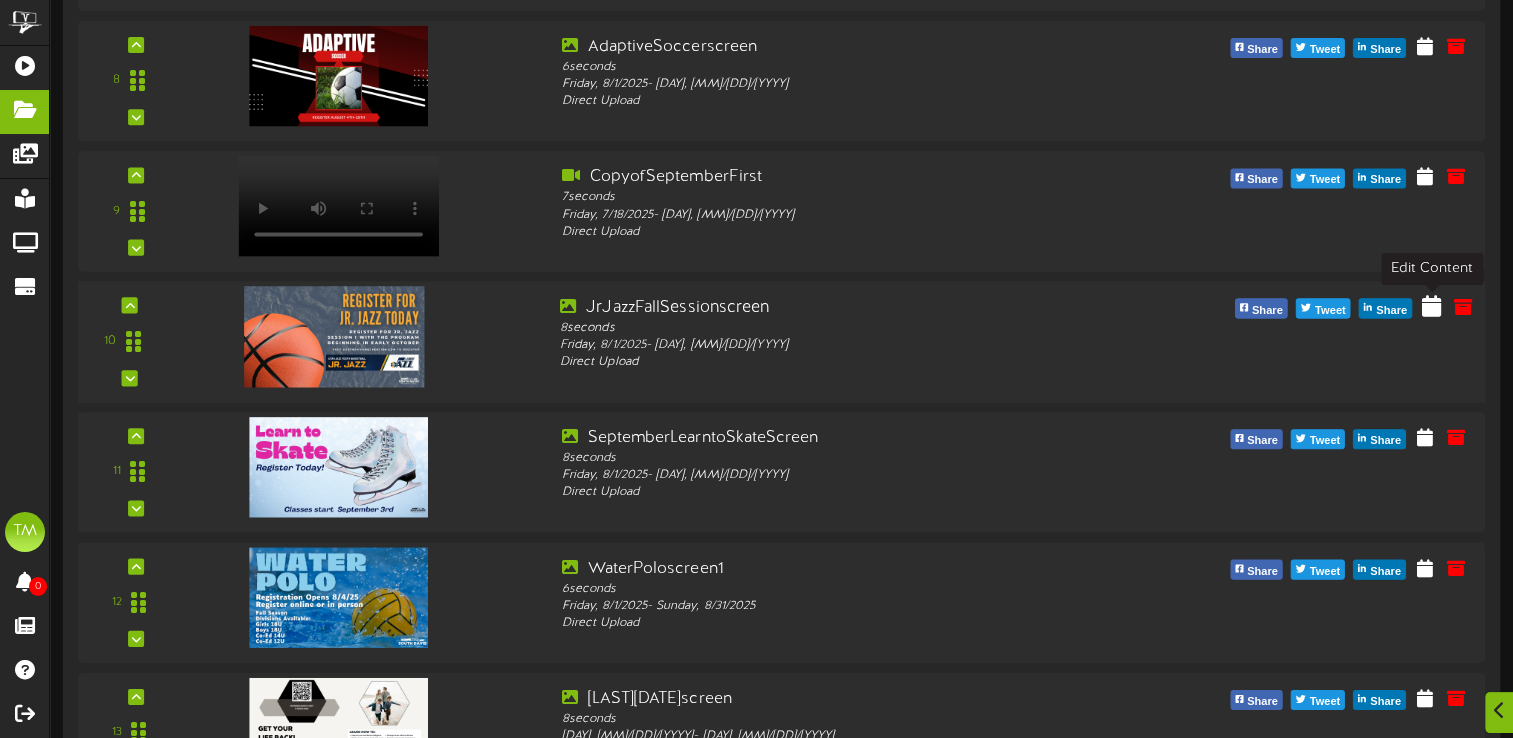 click at bounding box center (1431, 305) 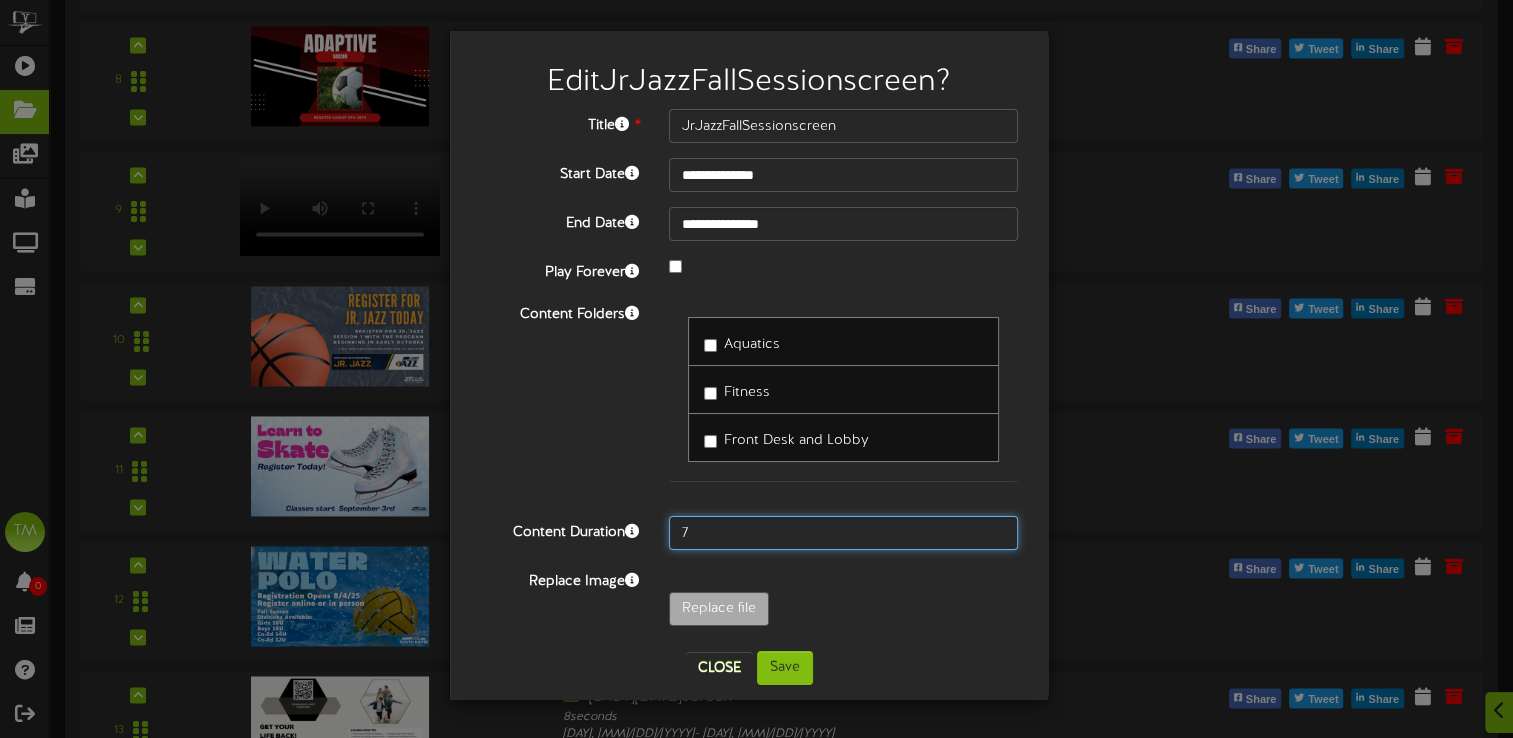 click on "7" at bounding box center [843, 533] 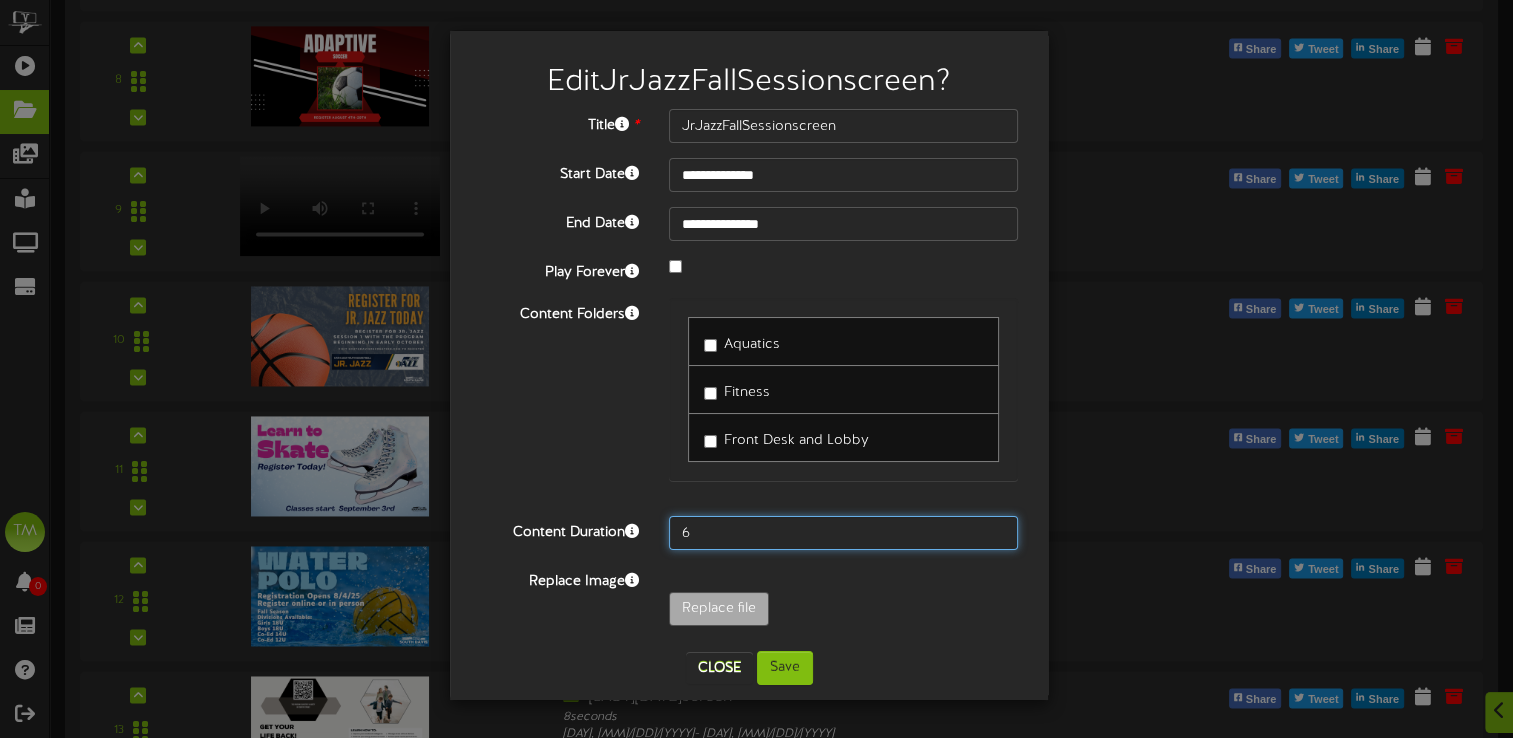 type on "6" 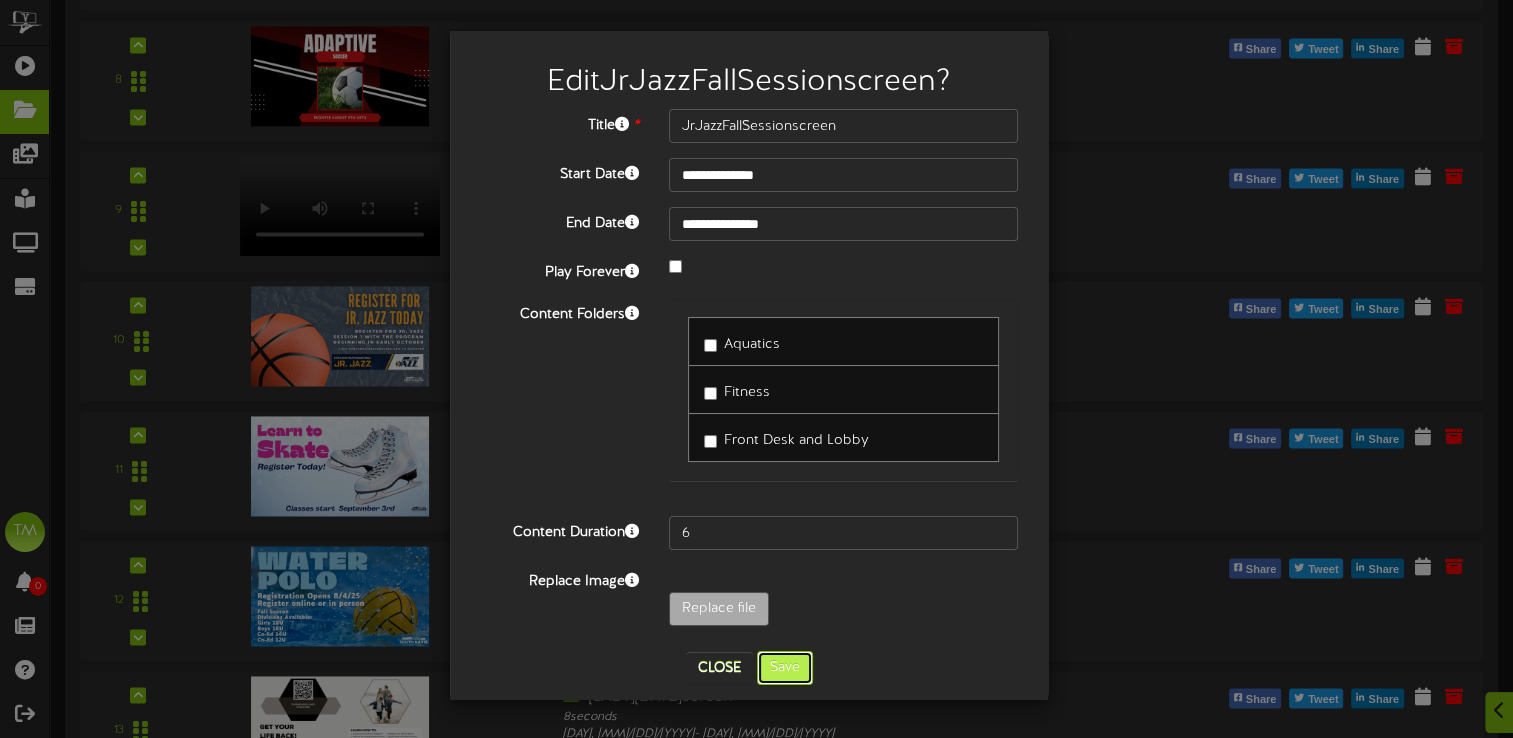 click on "Save" at bounding box center [785, 668] 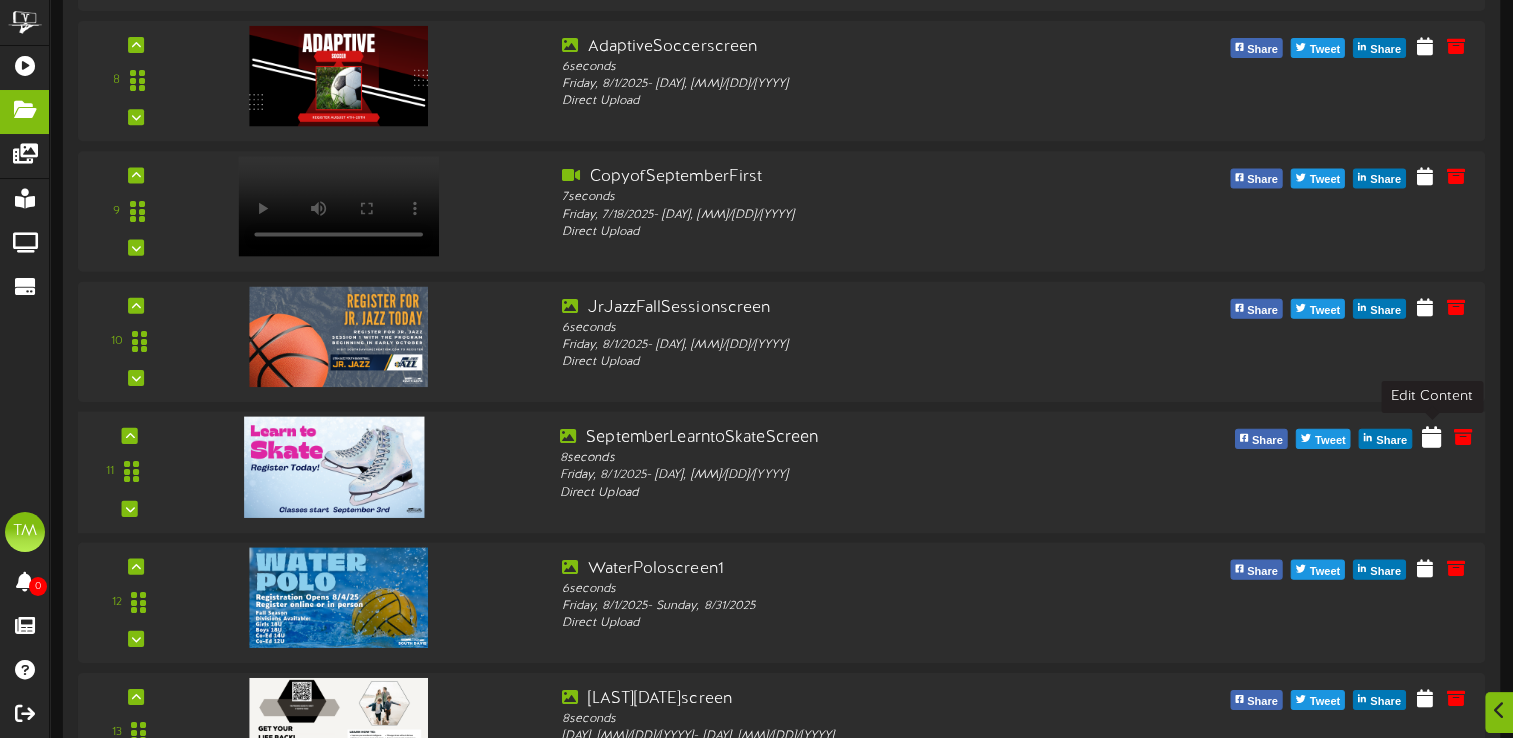 click at bounding box center (1431, 436) 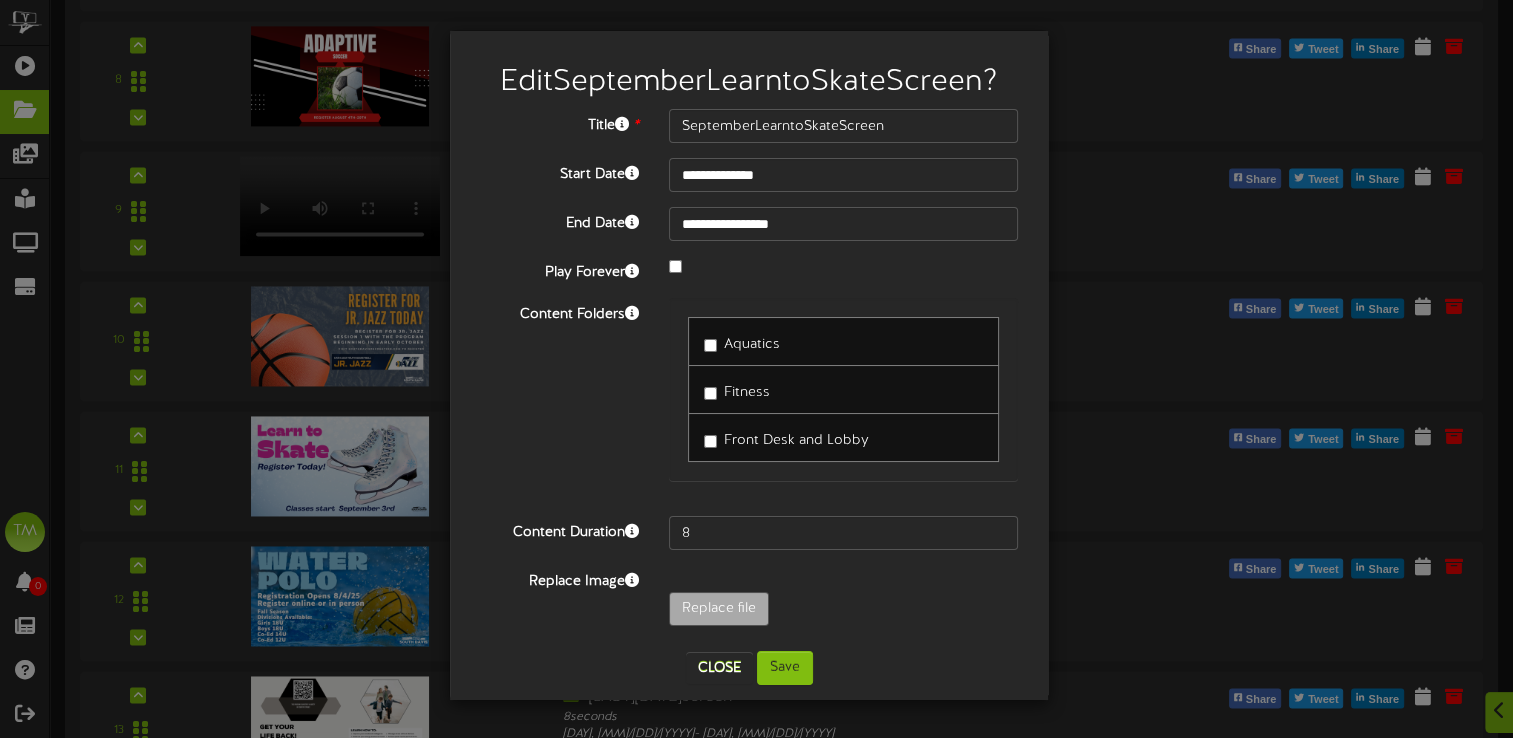 click on "Aquatics
Fitness
Front Desk and Lobby" at bounding box center (843, 389) 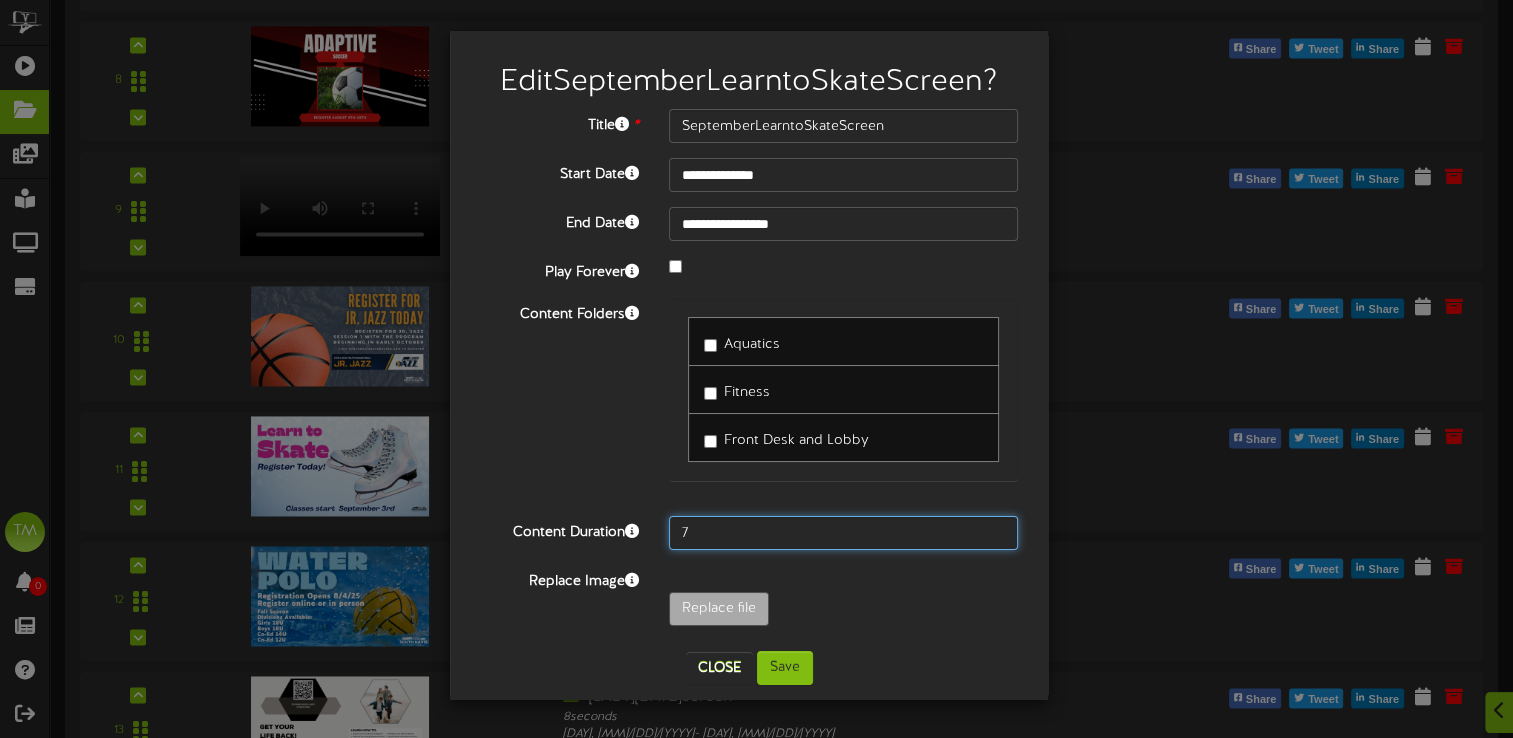 click on "7" at bounding box center (843, 533) 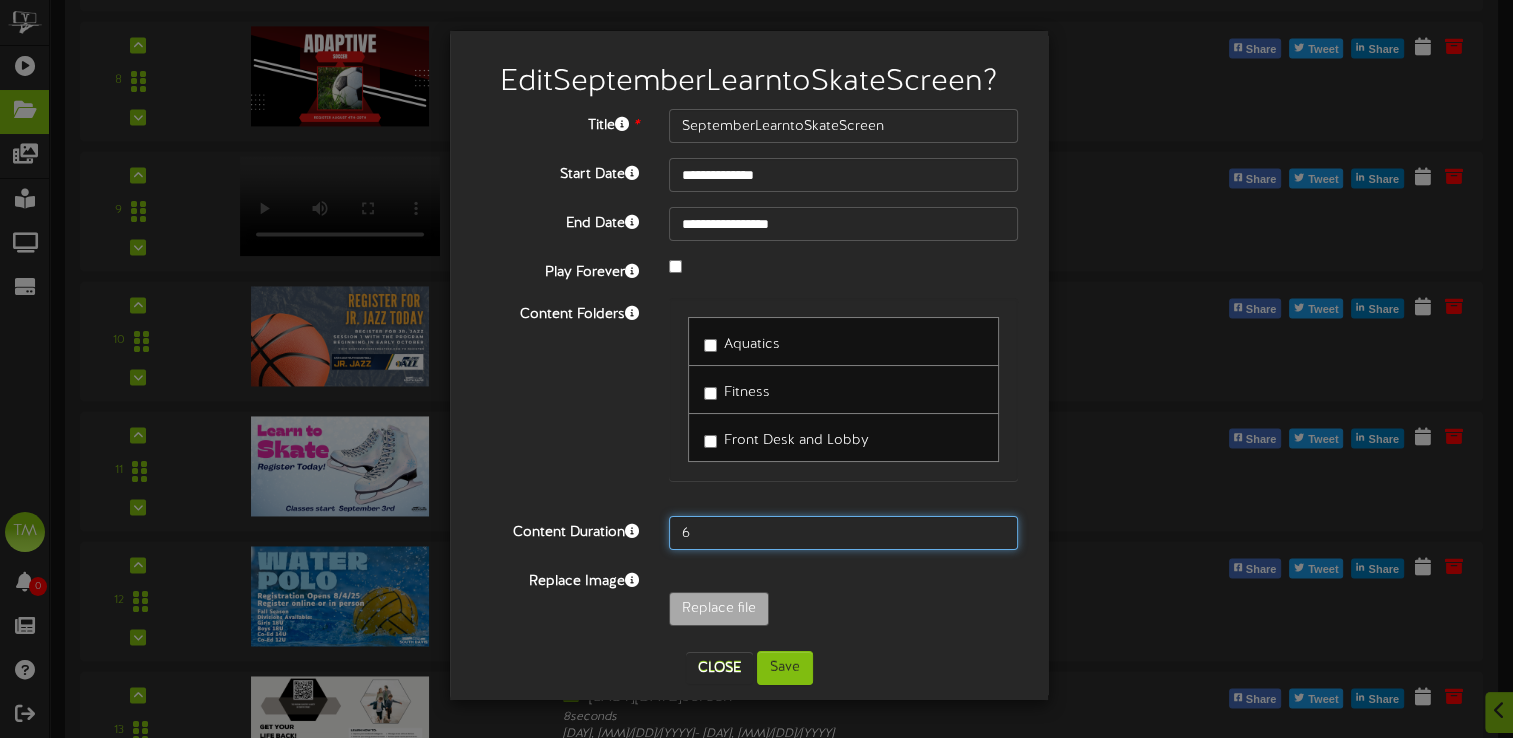 type on "6" 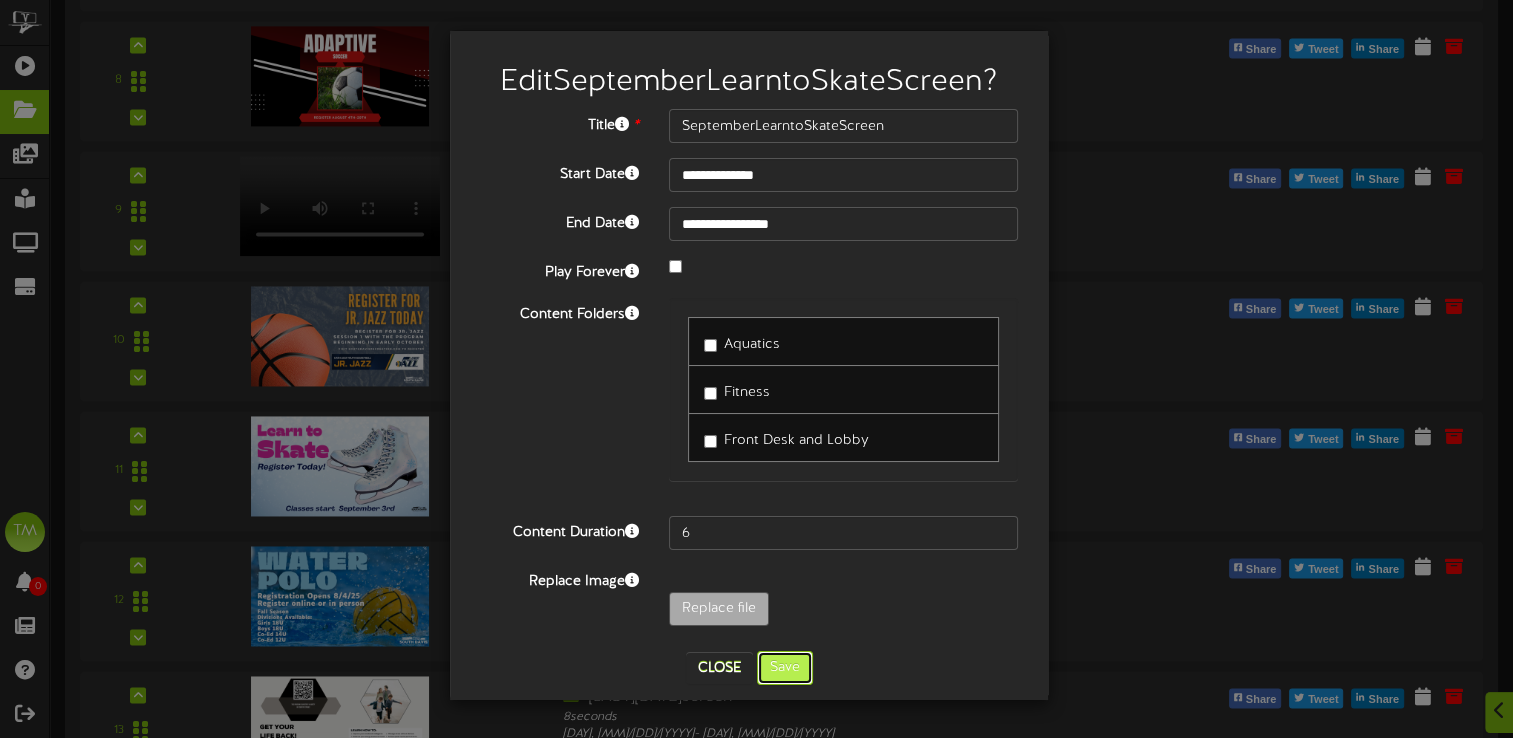 click on "Save" at bounding box center (785, 668) 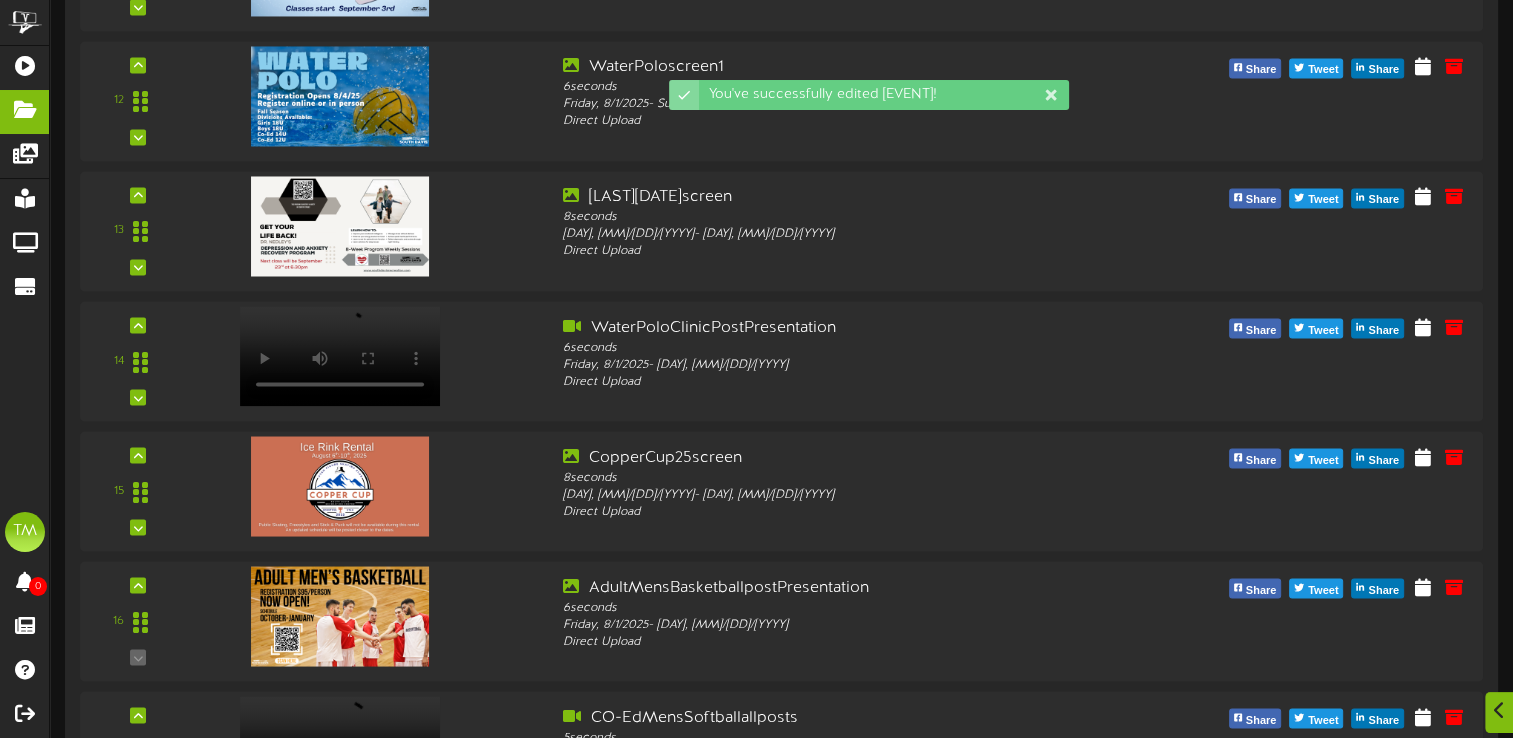 scroll, scrollTop: 5389, scrollLeft: 0, axis: vertical 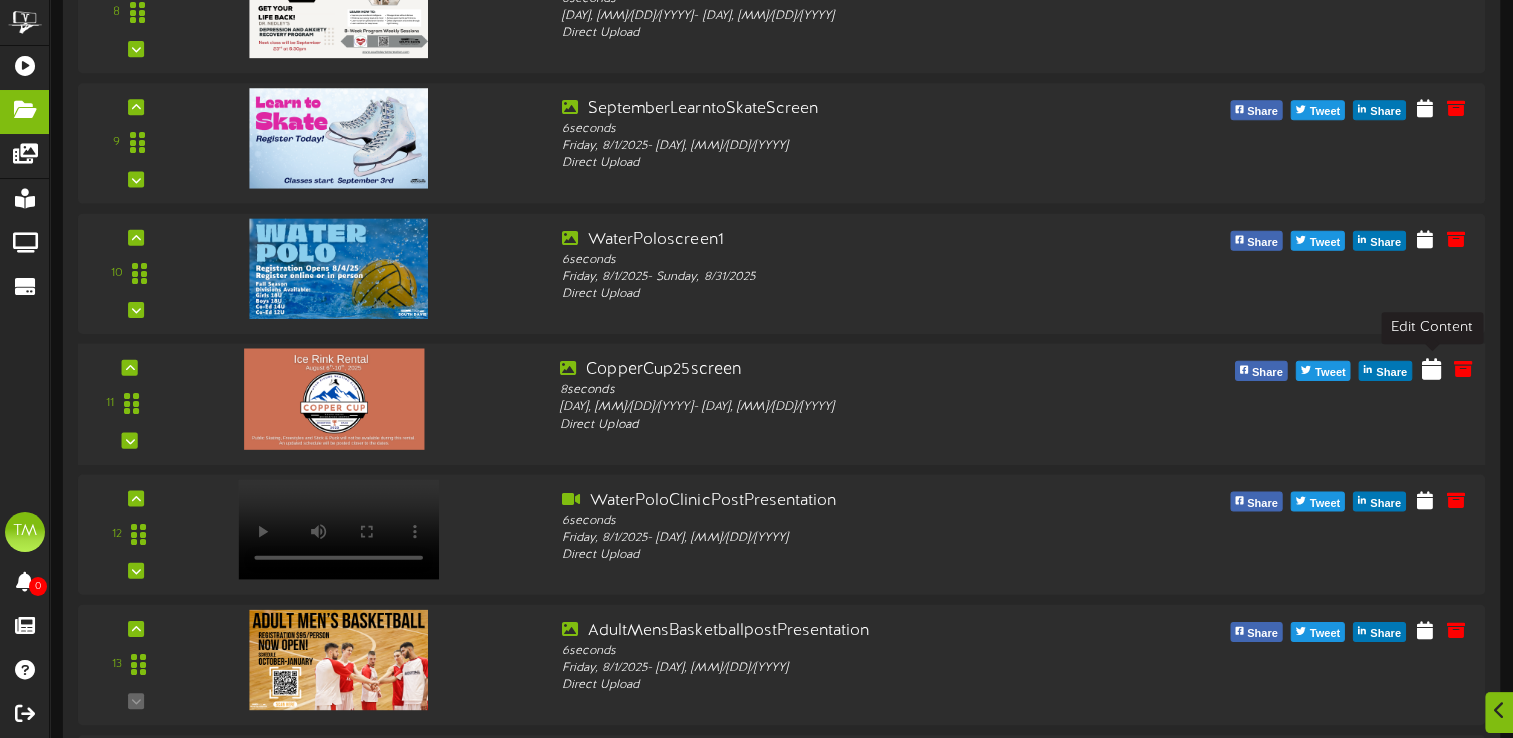 click at bounding box center (1431, 368) 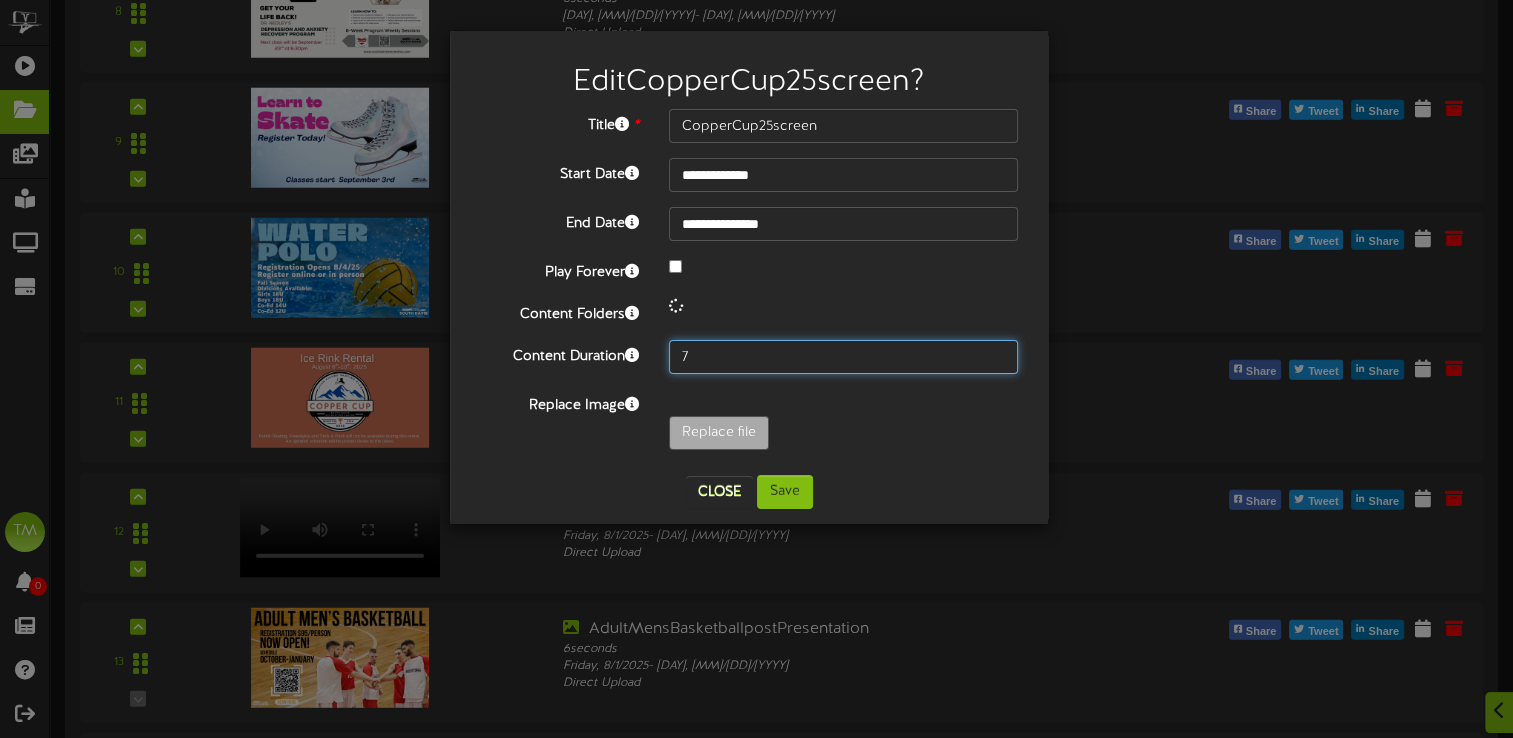 click on "7" at bounding box center (843, 357) 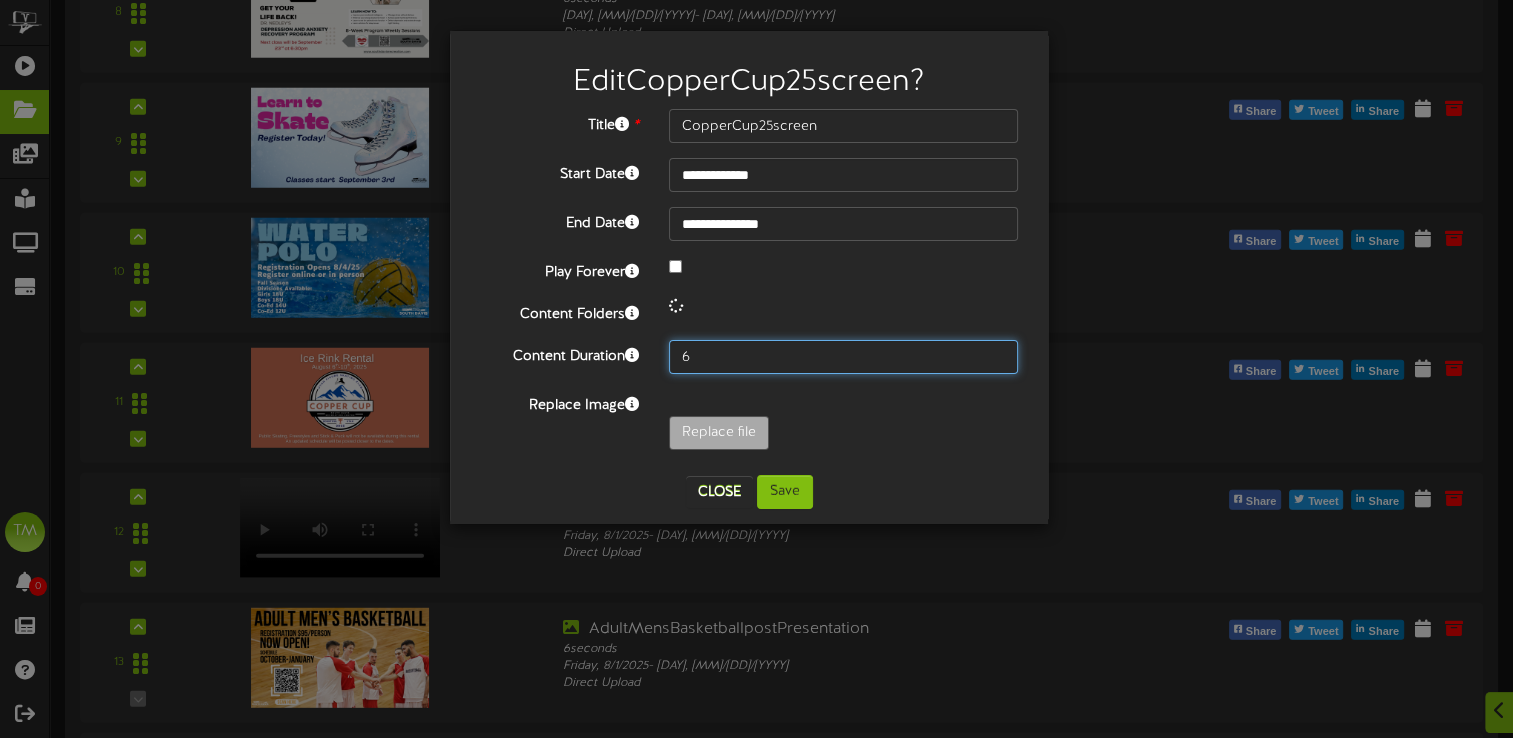 type on "6" 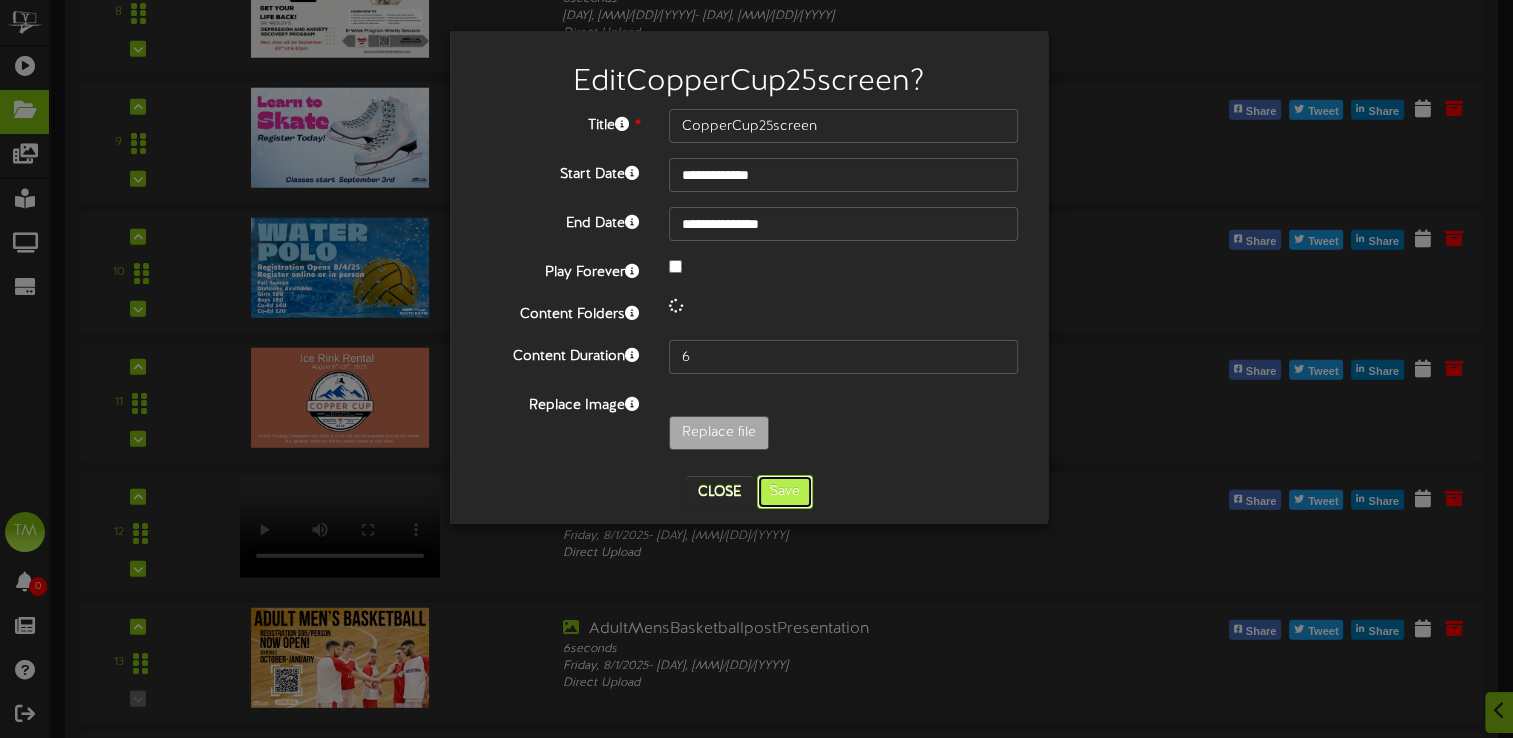 click on "Save" at bounding box center (785, 492) 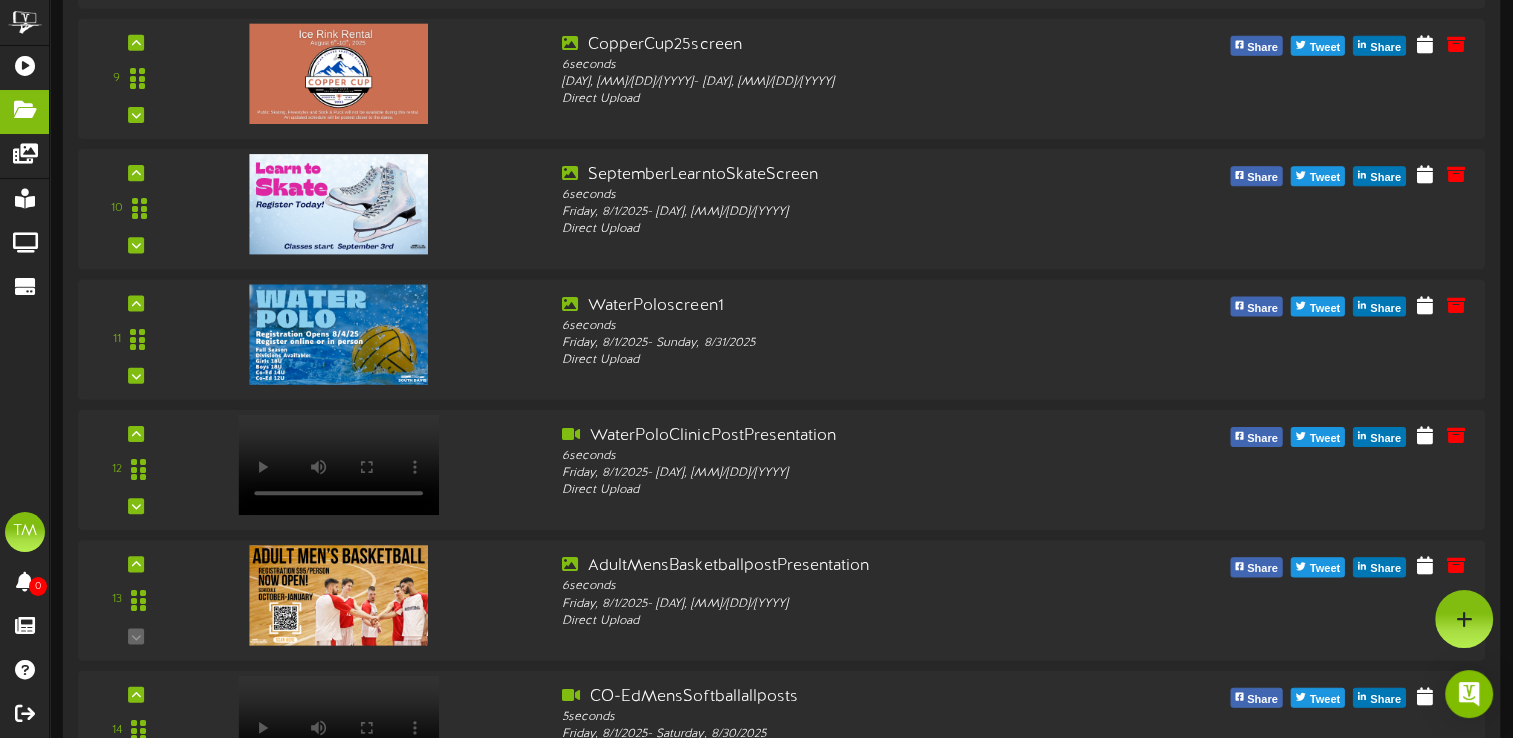 scroll, scrollTop: 0, scrollLeft: 0, axis: both 